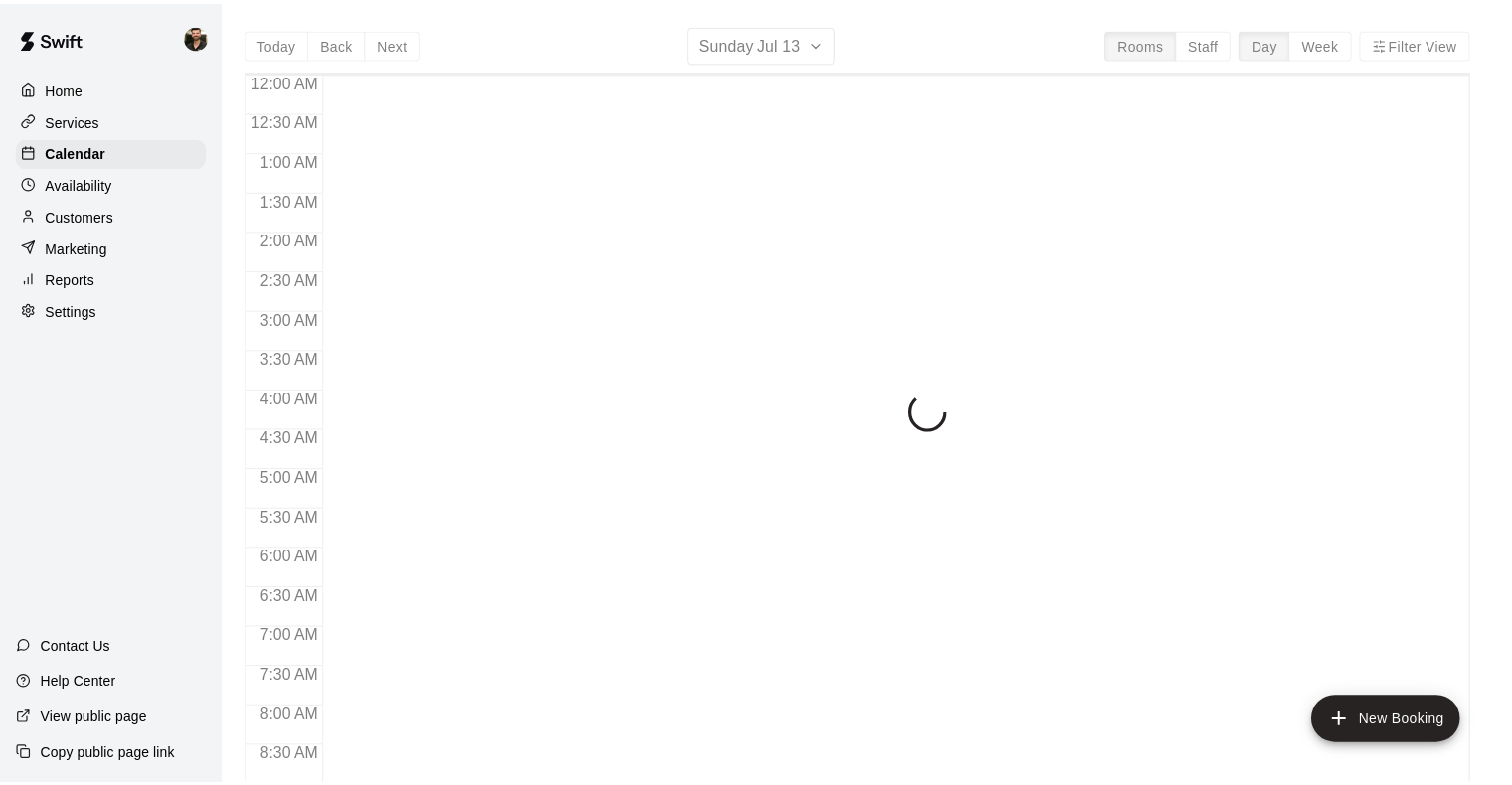 scroll, scrollTop: 0, scrollLeft: 0, axis: both 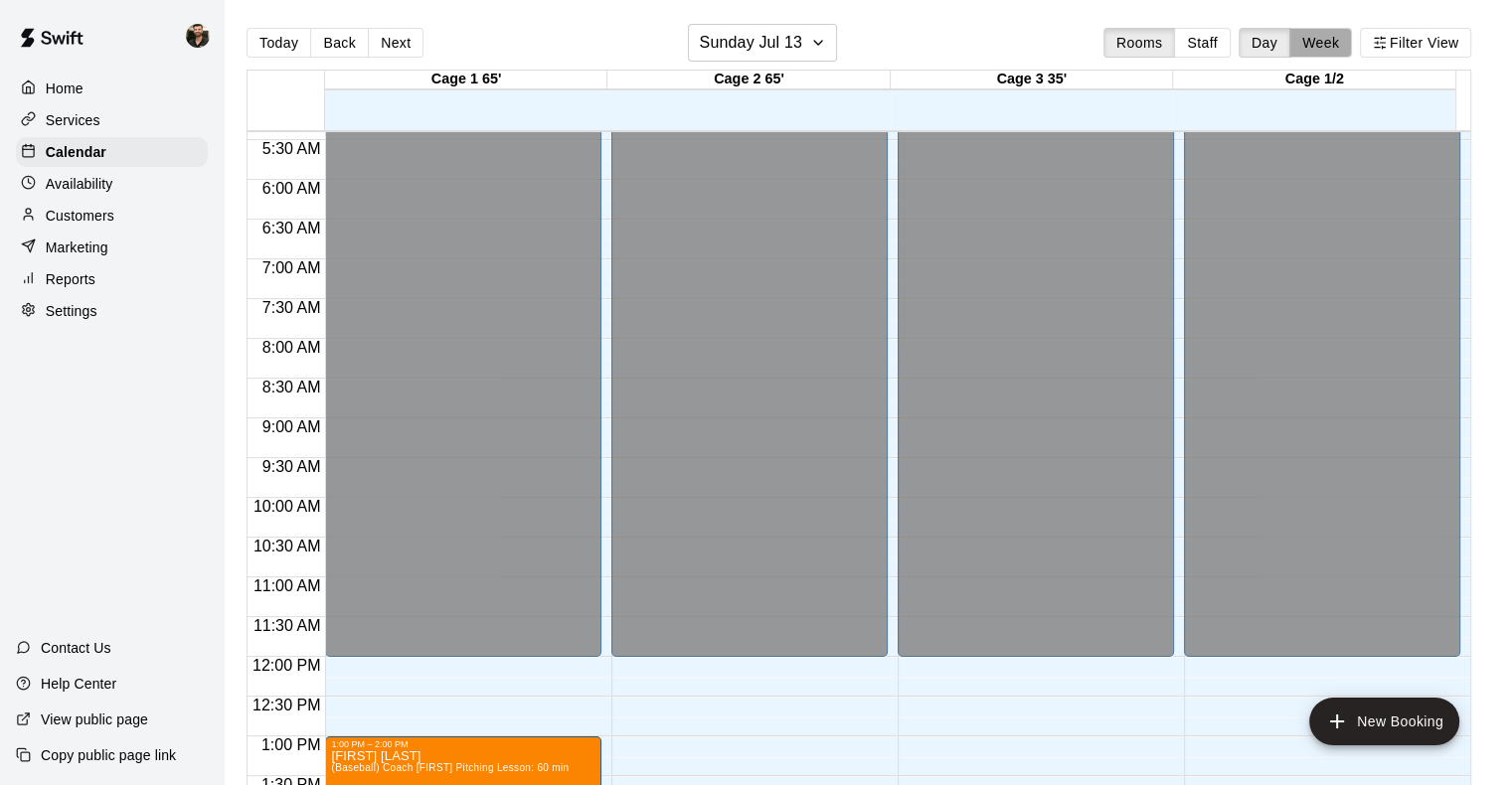 click on "Week" at bounding box center [1320, 43] 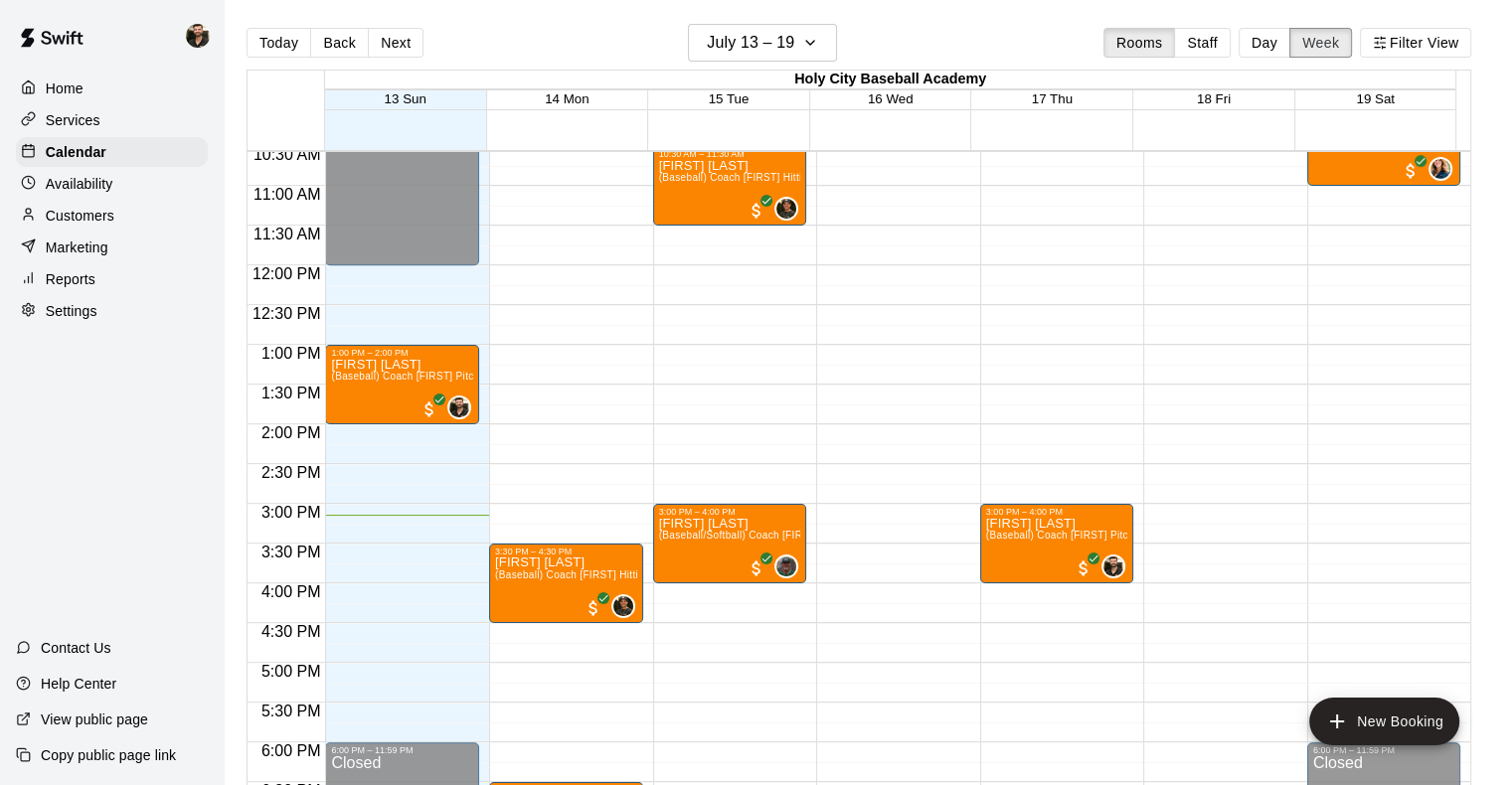 scroll, scrollTop: 809, scrollLeft: 0, axis: vertical 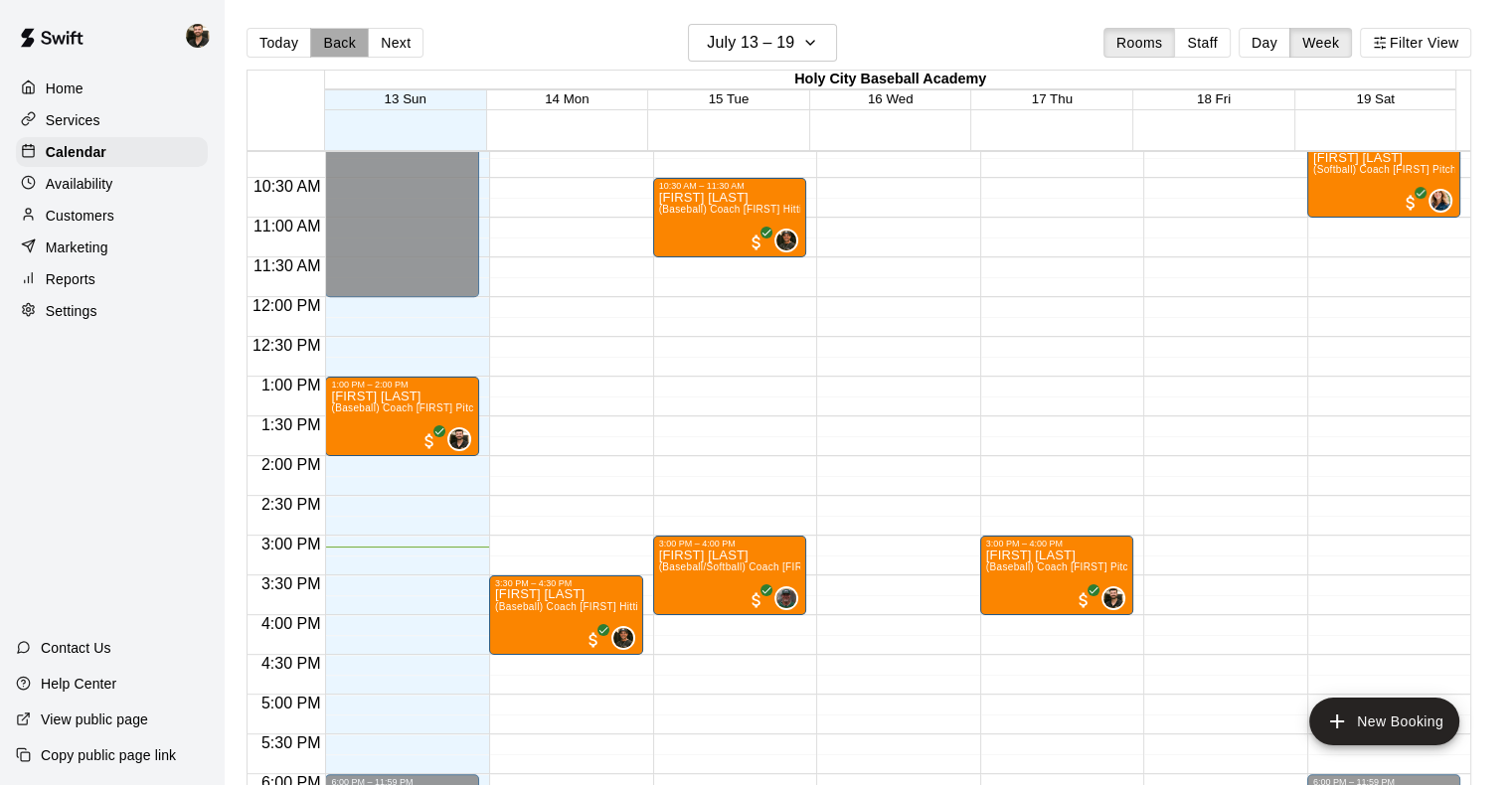 click on "Back" at bounding box center [339, 43] 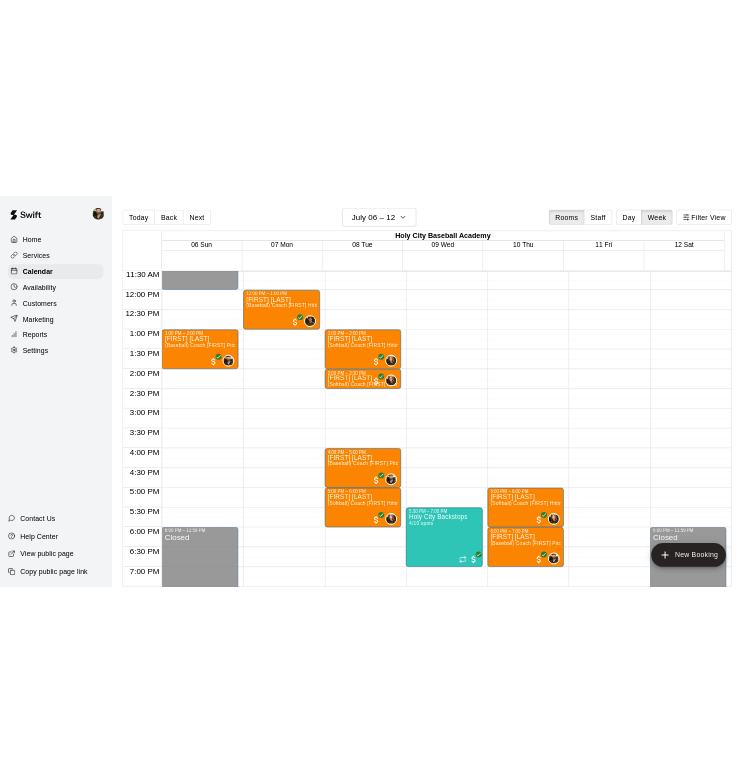 scroll, scrollTop: 922, scrollLeft: 0, axis: vertical 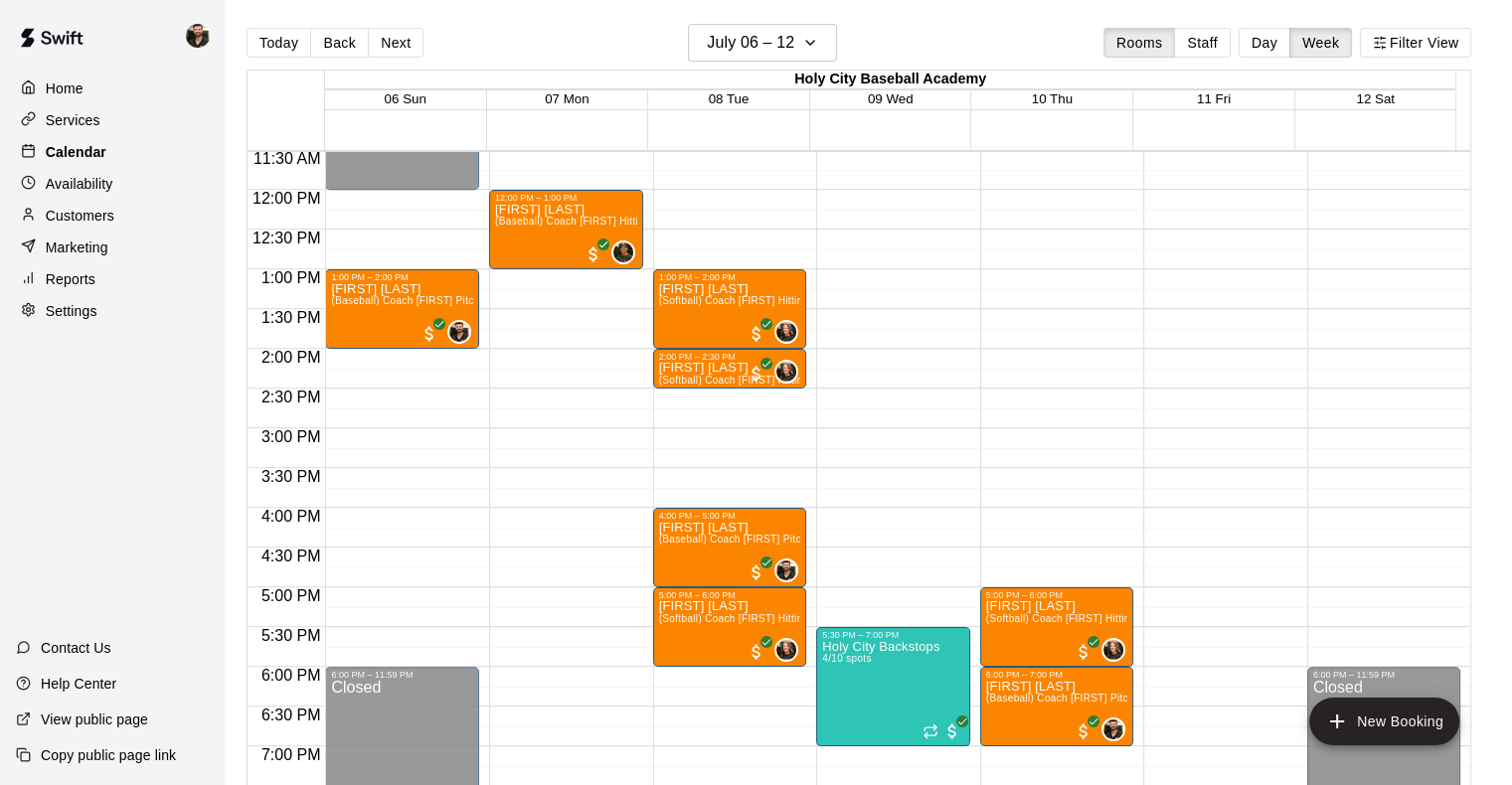 drag, startPoint x: 647, startPoint y: 14, endPoint x: 76, endPoint y: 153, distance: 587.6751 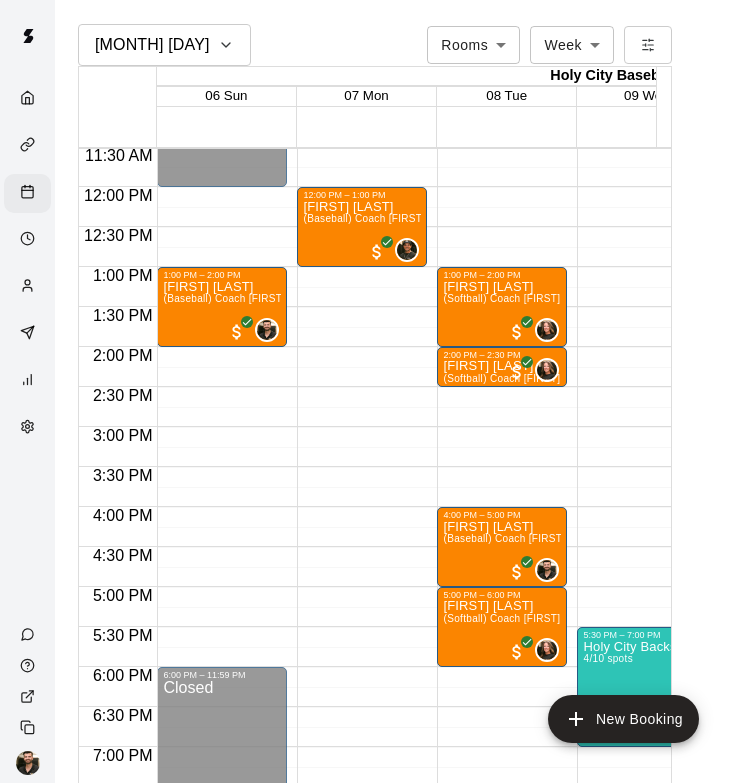 scroll, scrollTop: 922, scrollLeft: 30, axis: both 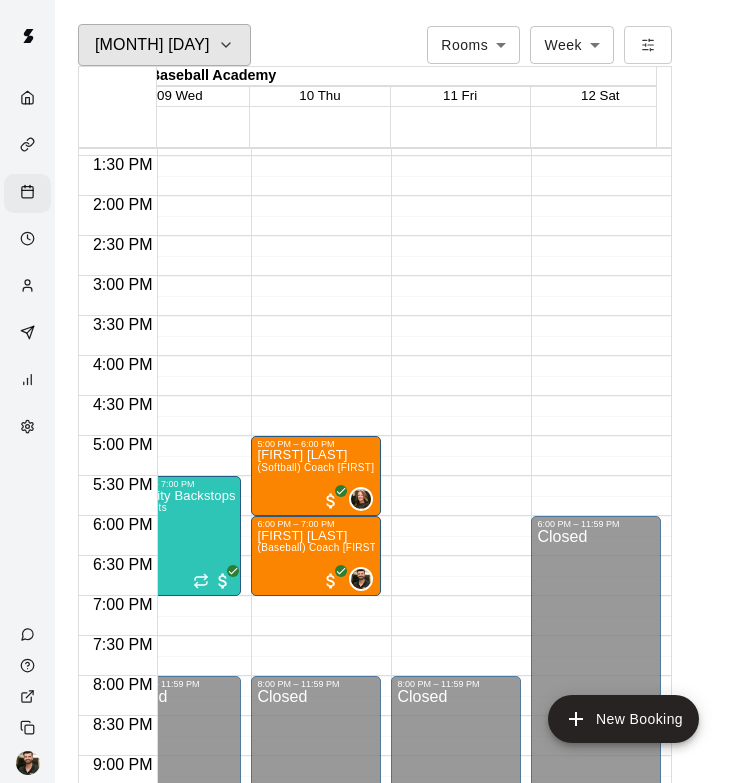 click 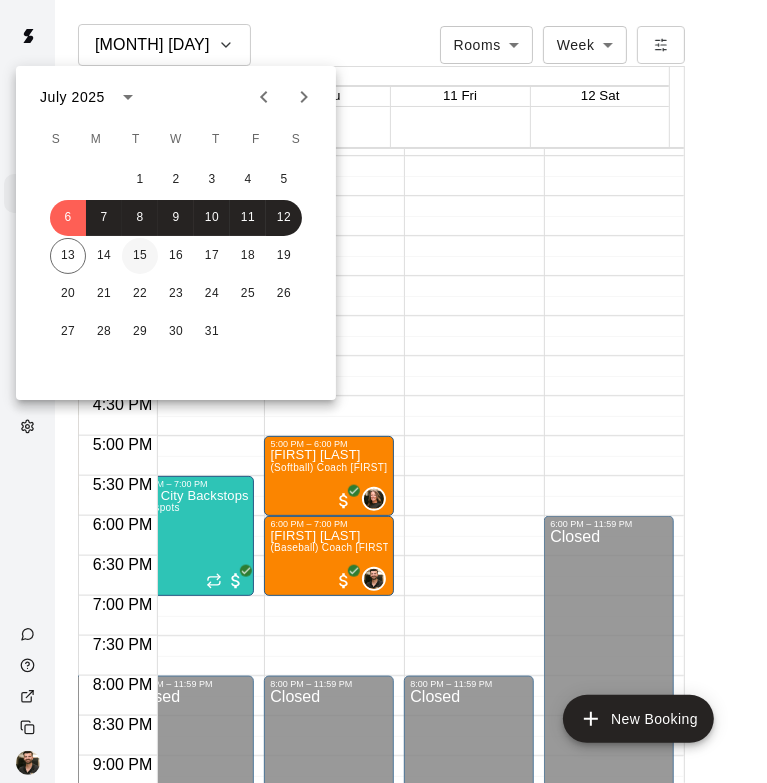 click on "15" at bounding box center (140, 256) 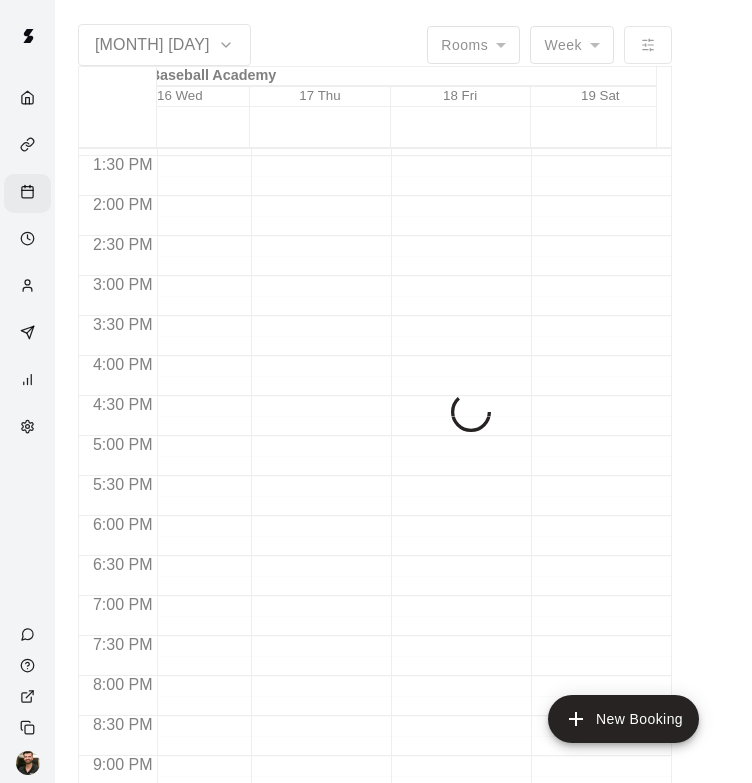 click at bounding box center [118, 270] 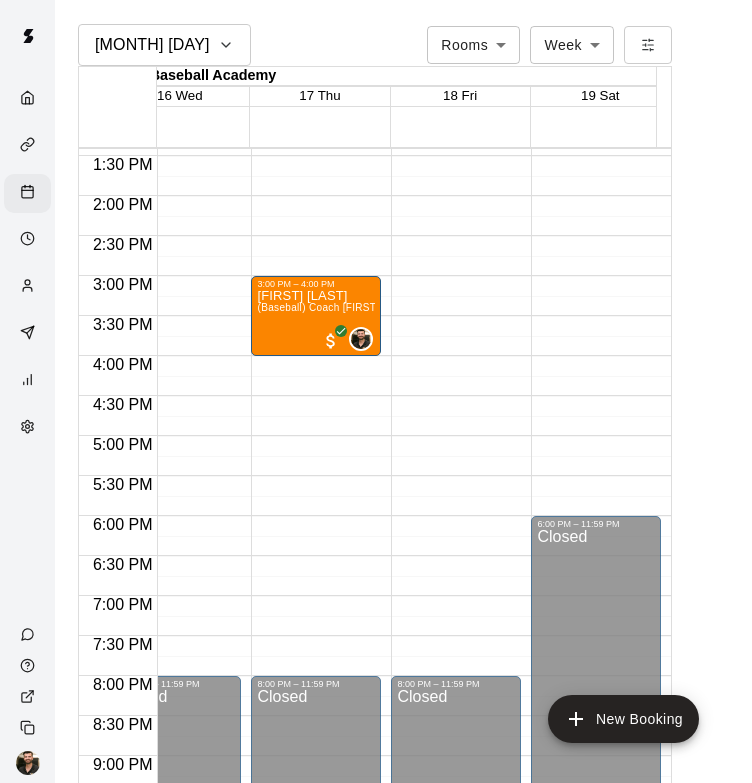 scroll, scrollTop: 1007, scrollLeft: 0, axis: vertical 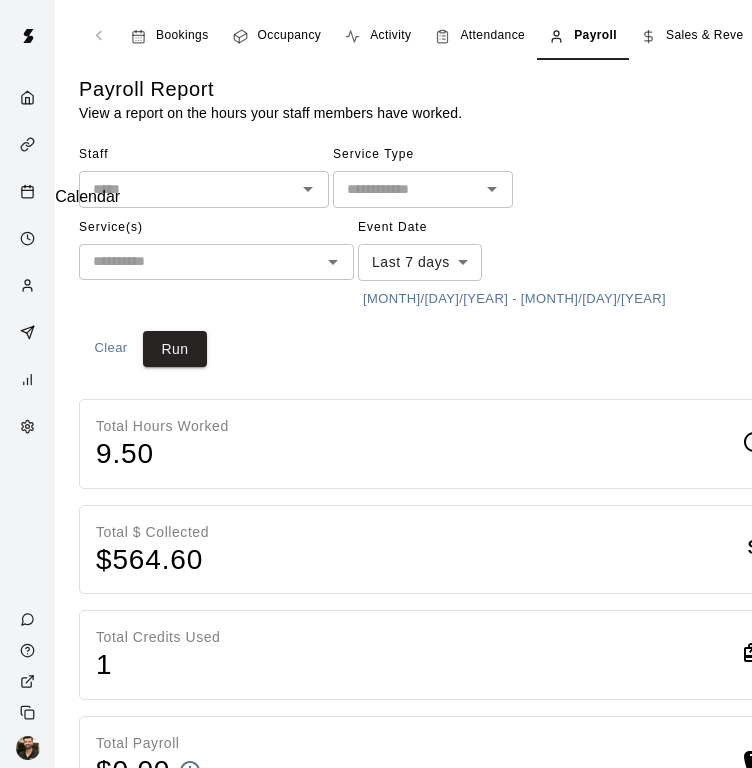 click 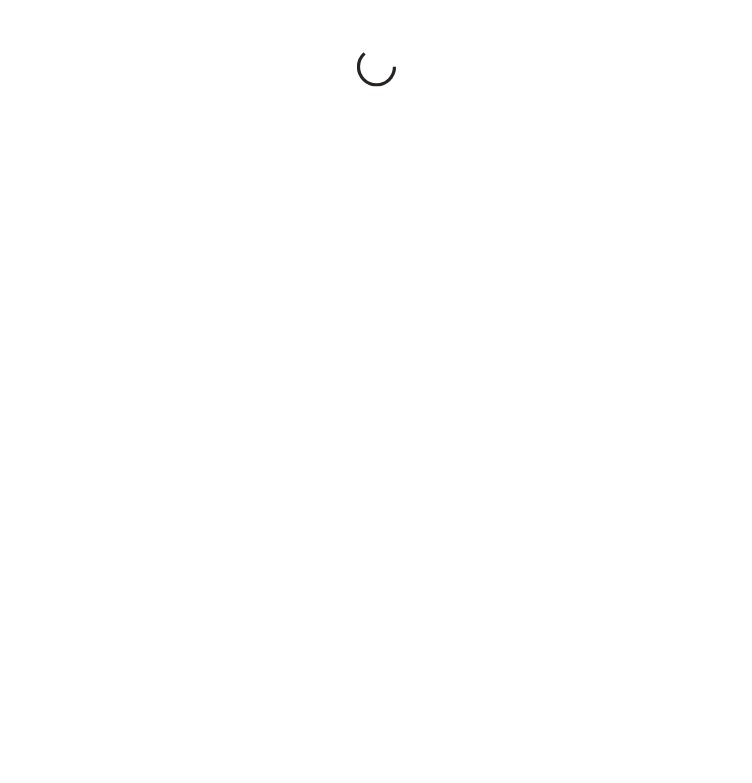 scroll, scrollTop: 0, scrollLeft: 0, axis: both 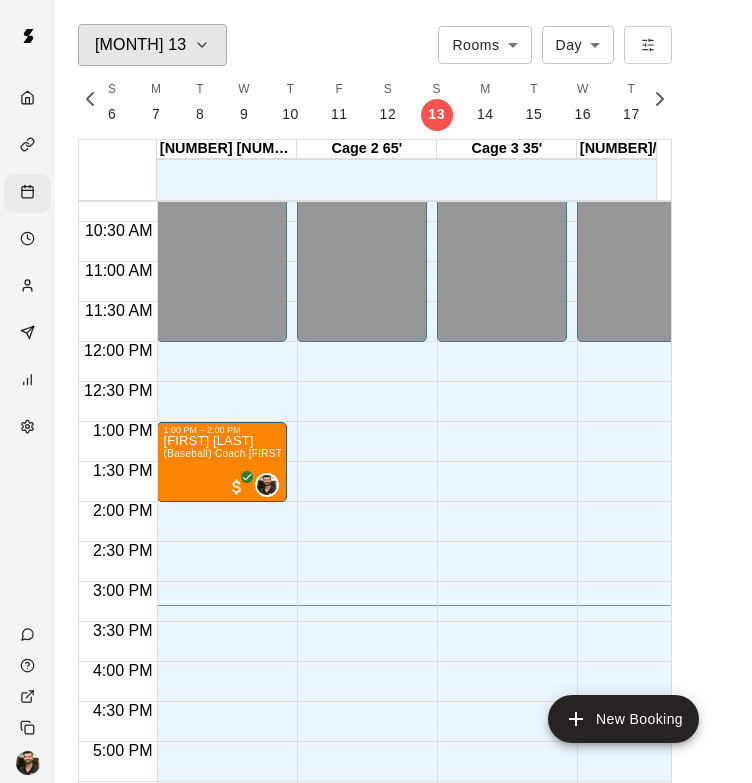 click on "[MONTH] 13" at bounding box center (140, 45) 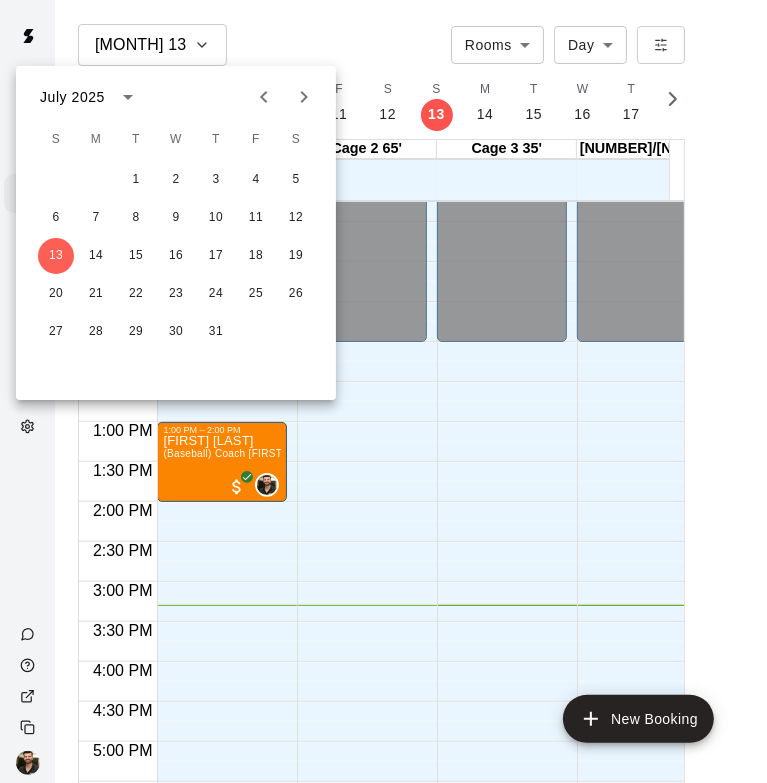 click at bounding box center (383, 391) 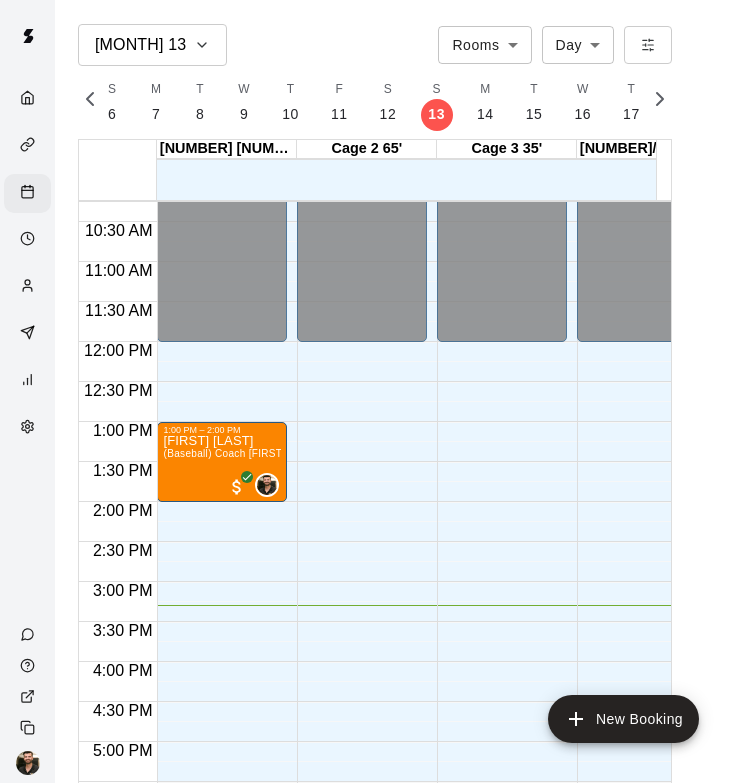 click at bounding box center (376, 391) 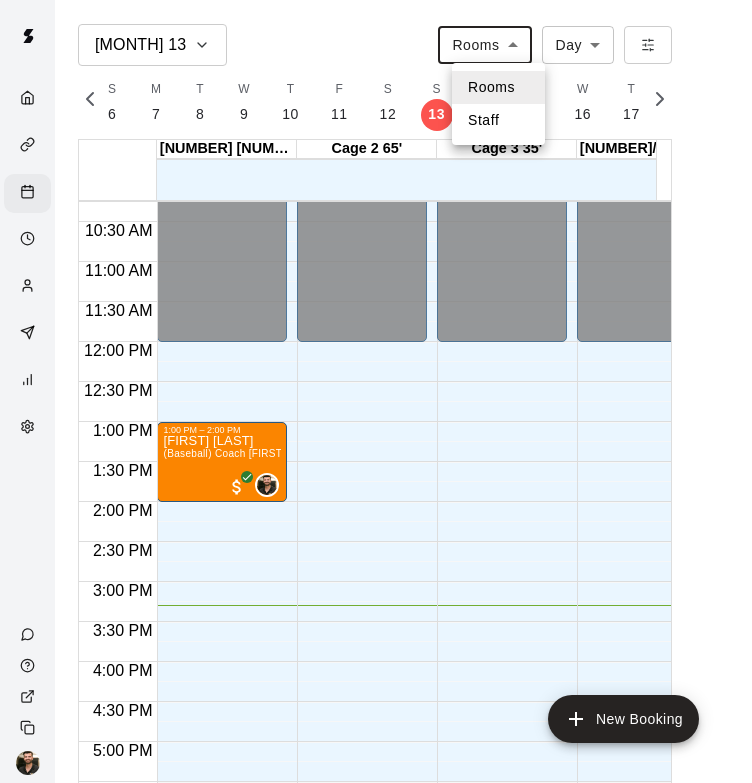 click on "[MONTH] 13 Rooms ***** Day *** M 13 T 14 W 15 T 16 F 17 S 18 S 19 M 20 T 21 W 22 T 23 F 24 S 25 S 26 M 27 T 28 W 29 T 30 F 31 S 1 S 2 M 3 T 4 W 5 T 6 F 7 S 8 S 9 M 10 T 11 W 12 T 13 F 14 S 15 S 16 M 17 T 18 W 19 T 20 F 21 S 22 S 23 M 24 T 25 W 26 T 27 F 28 S 29 S 30 M 31 T 1 W 2 T 3 F 4 S 5 S 6 M 7 T 8 W 9 T 10 F 11 S 12 S 13 M 14 T 15 W 16 T 17 F 18 S 19 S 20 M 21 T 22 W 23 T 24 F 25 S 26 S 27 M 28 T 29 W 30 T 1 F 2 S 3 S 4 M 5 T 6 W 7 T 8 F 9 S 10 S 11 M 12 T 13 W 14 T 15 F 16 S 17 S 18 M 19 T 20 W 21 T 22 F 23 S 24 S 25 M 26 T 27 W 28 T 29 F 30 S 31 S 1 M 2 T 3 W 4 T 5 F 6 S 7 S 8 M 9 T 10 W 11 T 12 F 13 S 14 S 15 M 16 T 17 W 18 T 19 F 20 S 21 S 22 M 23 T 24 W 25 T 26 F 27 S 28 S 29 M 30 T 1 W 2 T 3 F 4 S 5 S 6 M 7 T 8 W 9 T 10 F 11 S 12 S 13 M 14 T 15 W 16 T 17 F 18 S 19 S 20 M 21 T 22 W 23 T 24 F 25 S 26 S 27 M 28 T 29 W 30 T 31 F 1 S 2 S 3 M 4 T 5 W 6 T 7 F 8 S 9 S 10 M" at bounding box center [376, 407] 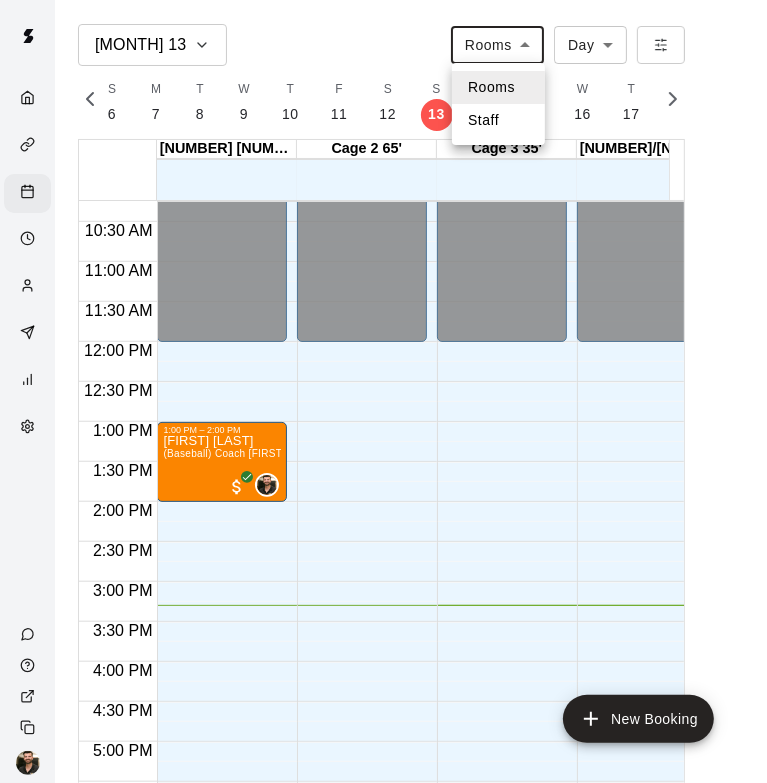 click at bounding box center [383, 391] 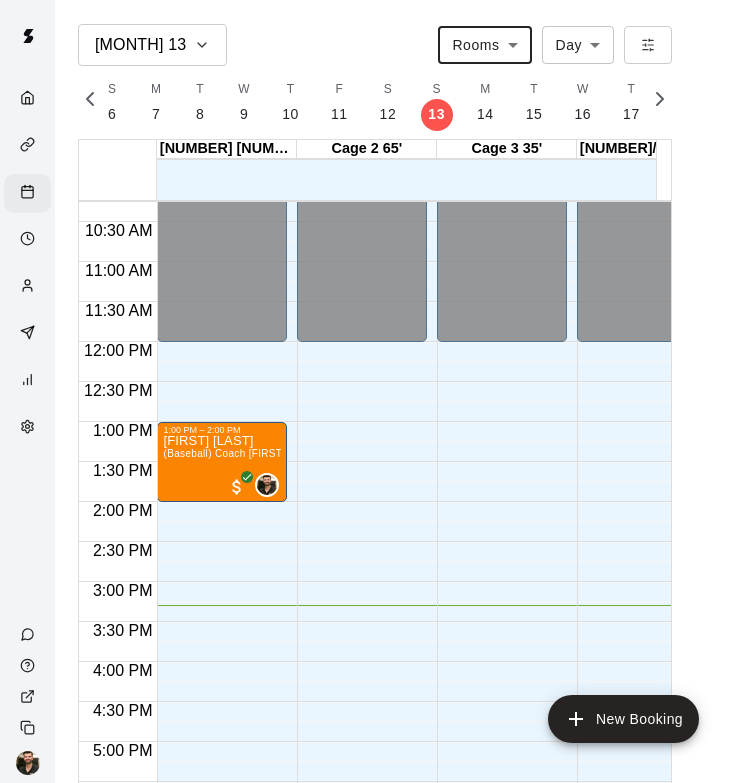 click on "[MONTH] 13 Rooms ***** Day *** M 13 T 14 W 15 T 16 F 17 S 18 S 19 M 20 T 21 W 22 T 23 F 24 S 25 S 26 M 27 T 28 W 29 T 30 F 31 S 1 S 2 M 3 T 4 W 5 T 6 F 7 S 8 S 9 M 10 T 11 W 12 T 13 F 14 S 15 S 16 M 17 T 18 W 19 T 20 F 21 S 22 S 23 M 24 T 25 W 26 T 27 F 28 S 29 S 30 M 31 T 1 W 2 T 3 F 4 S 5 S 6 M 7 T 8 W 9 T 10 F 11 S 12 S 13 M 14 T 15 W 16 T 17 F 18 S 19 S 20 M 21 T 22 W 23 T 24 F 25 S 26 S 27 M 28 T 29 W 30 T 1 F 2 S 3 S 4 M 5 T 6 W 7 T 8 F 9 S 10 S 11 M 12 T 13 W 14 T 15 F 16 S 17 S 18 M 19 T 20 W 21 T 22 F 23 S 24 S 25 M 26 T 27 W 28 T 29 F 30 S 31 S 1 M 2 T 3 W 4 T 5 F 6 S 7 S 8 M 9 T 10 W 11 T 12 F 13 S 14 S 15 M 16 T 17 W 18 T 19 F 20 S 21 S 22 M 23 T 24 W 25 T 26 F 27 S 28 S 29 M 30 T 1 W 2 T 3 F 4 S 5 S 6 M 7 T 8 W 9 T 10 F 11 S 12 S 13 M 14 T 15 W 16 T 17 F 18 S 19 S 20 M 21 T 22 W 23 T 24 F 25 S 26 S 27 M 28 T 29 W 30 T 31 F 1 S 2 S 3 M 4 T 5 W 6 T 7 F 8 S 9 S 10 M" at bounding box center [376, 407] 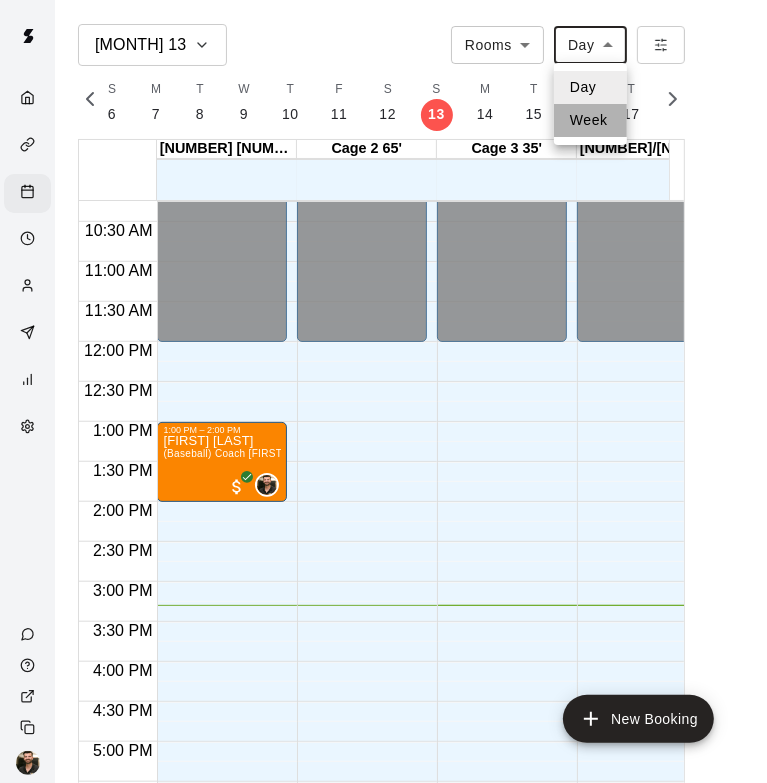 click on "Week" at bounding box center [590, 120] 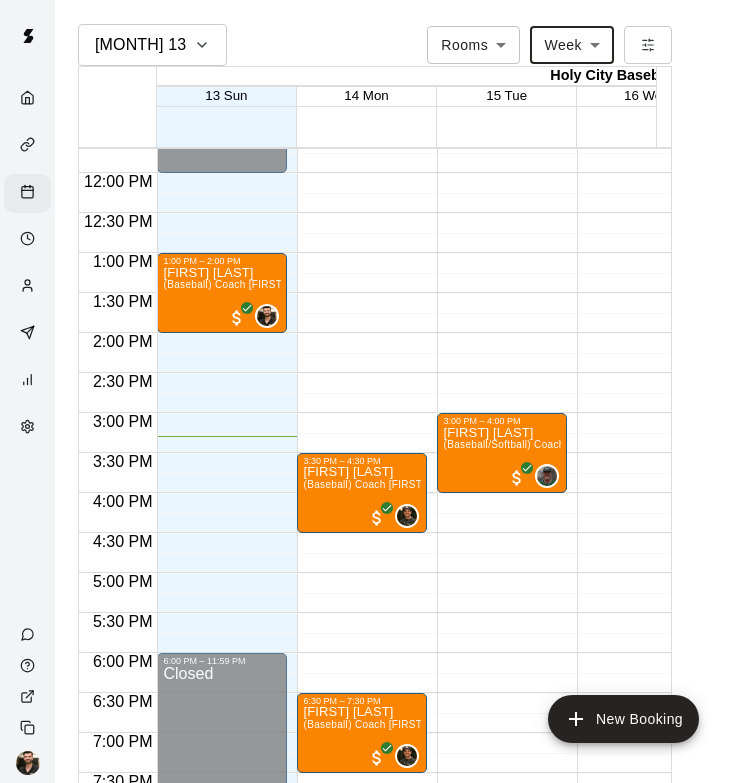 scroll, scrollTop: 936, scrollLeft: 308, axis: both 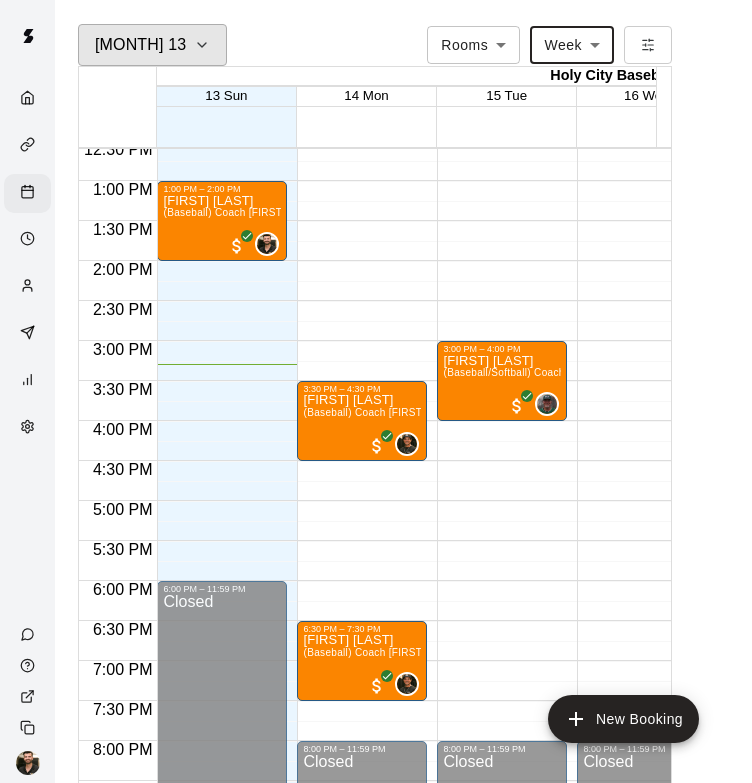 click 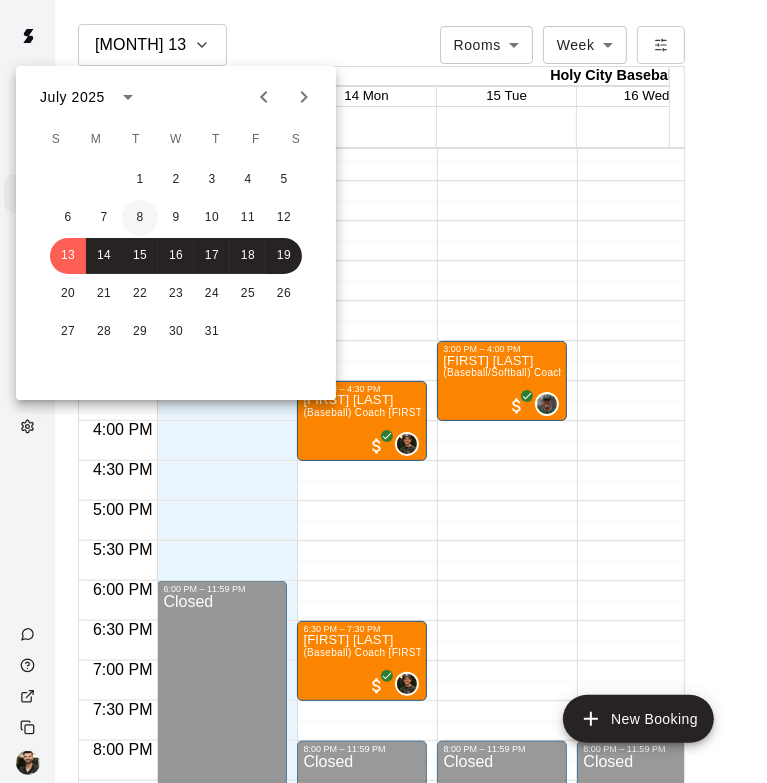 click on "8" at bounding box center [140, 218] 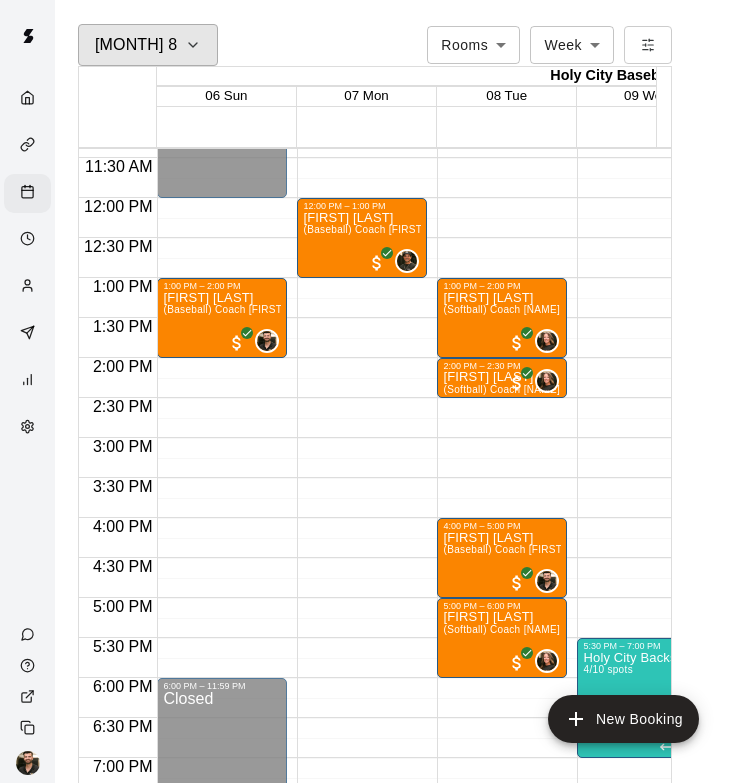 scroll, scrollTop: 952, scrollLeft: 36, axis: both 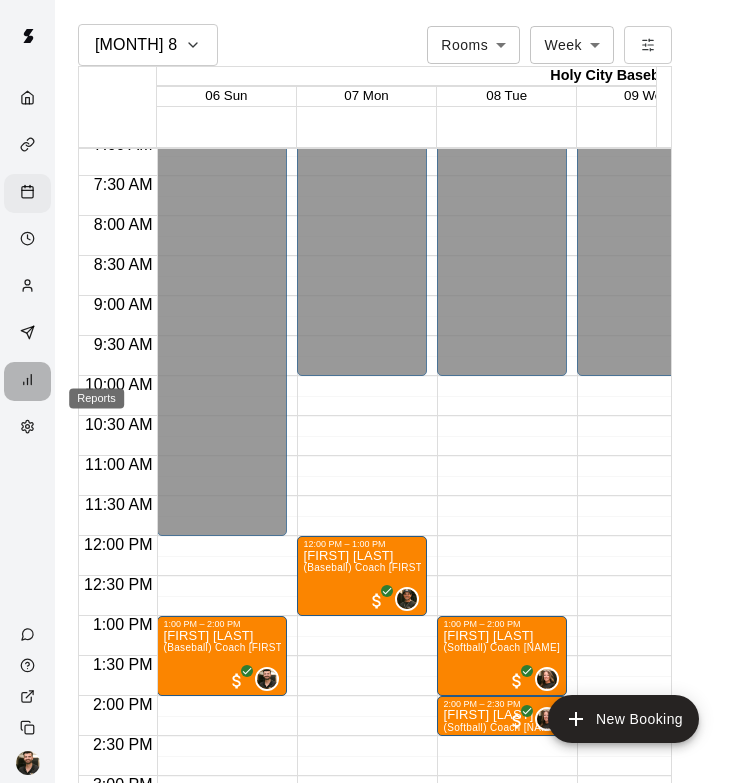click at bounding box center [27, 381] 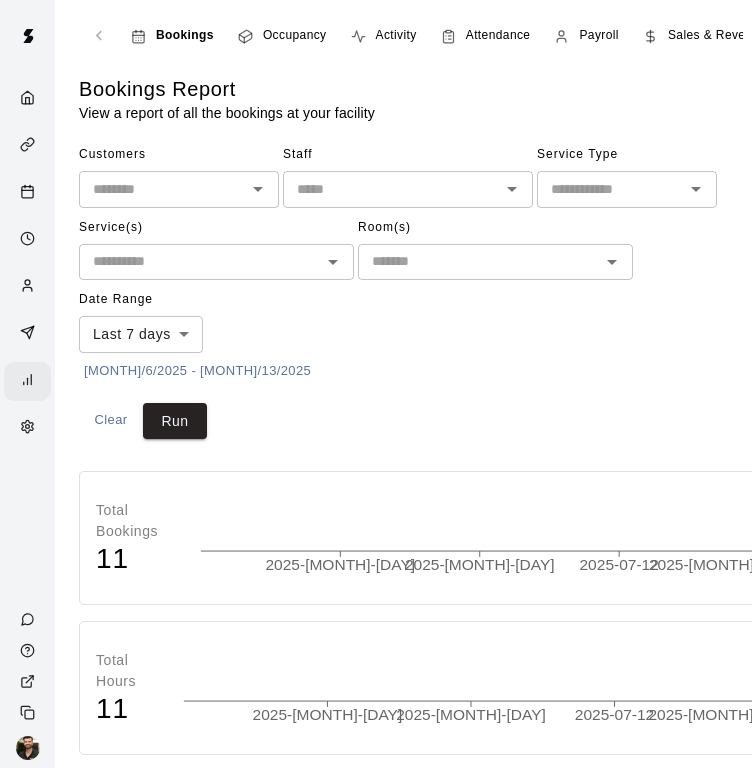 click on "Payroll" at bounding box center [586, 36] 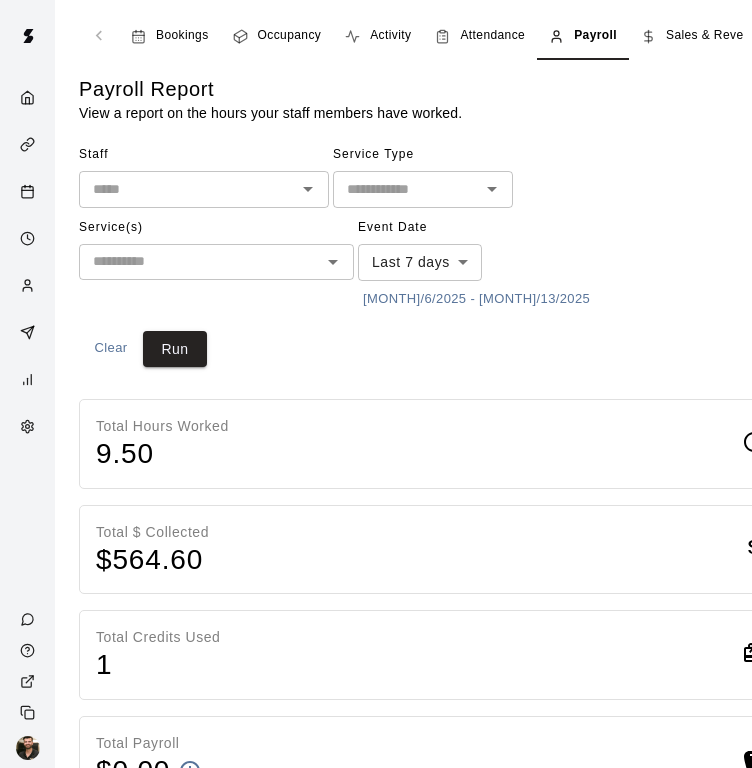 click on "[MONTH]/6/2025 - [MONTH]/13/2025" at bounding box center (476, 299) 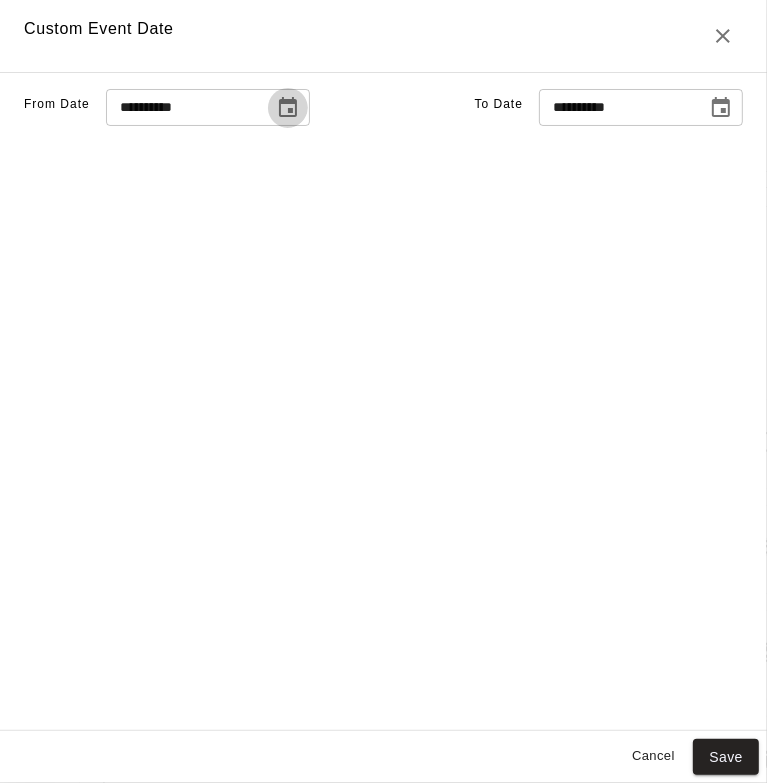 click 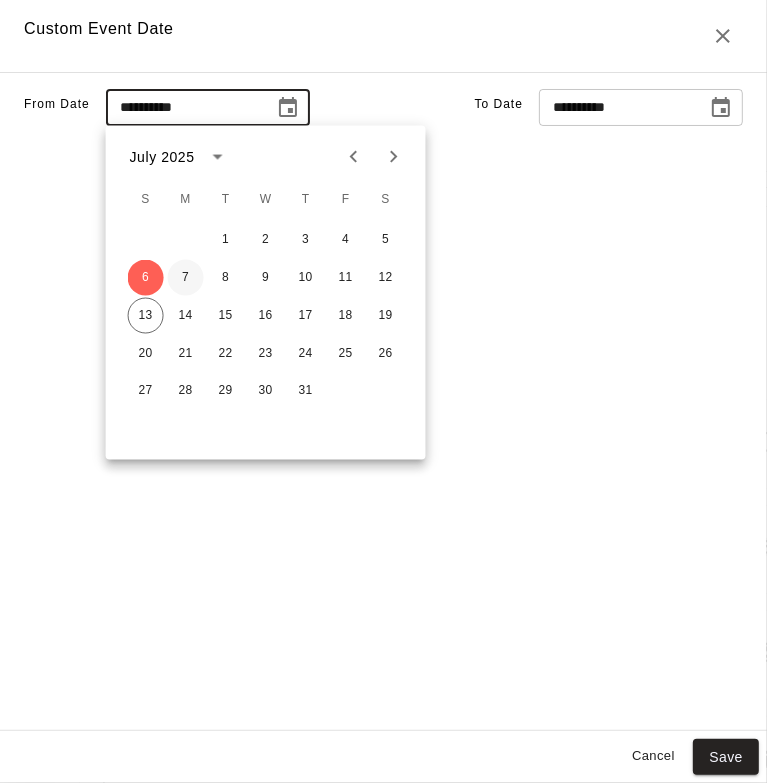 click on "7" at bounding box center (186, 278) 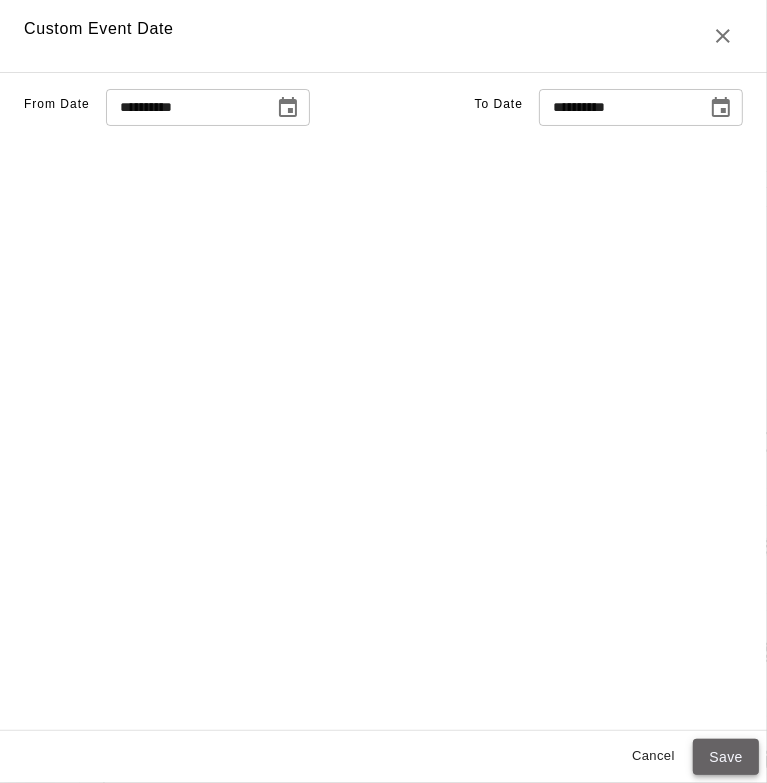 click on "Save" at bounding box center [726, 757] 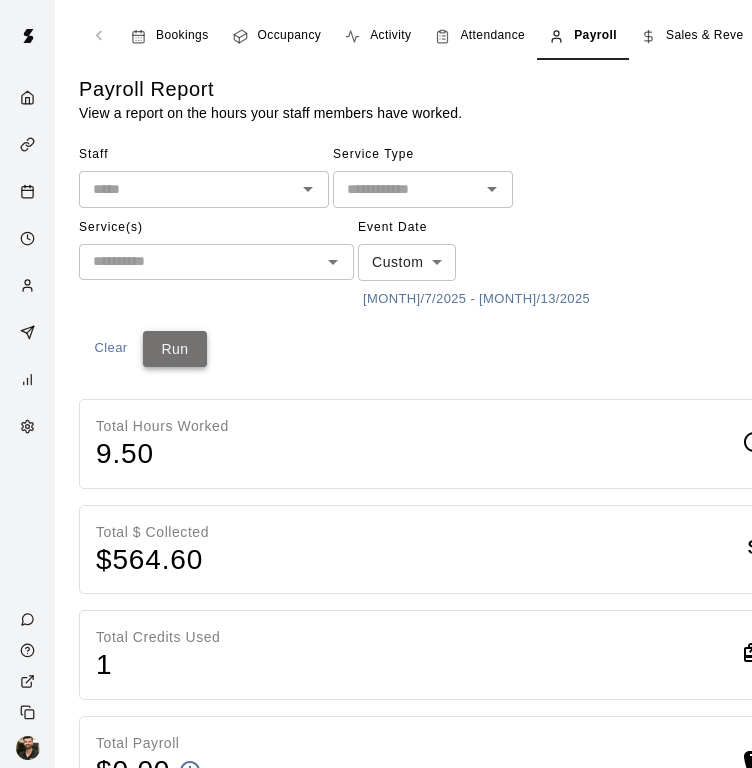 click on "Run" at bounding box center [175, 349] 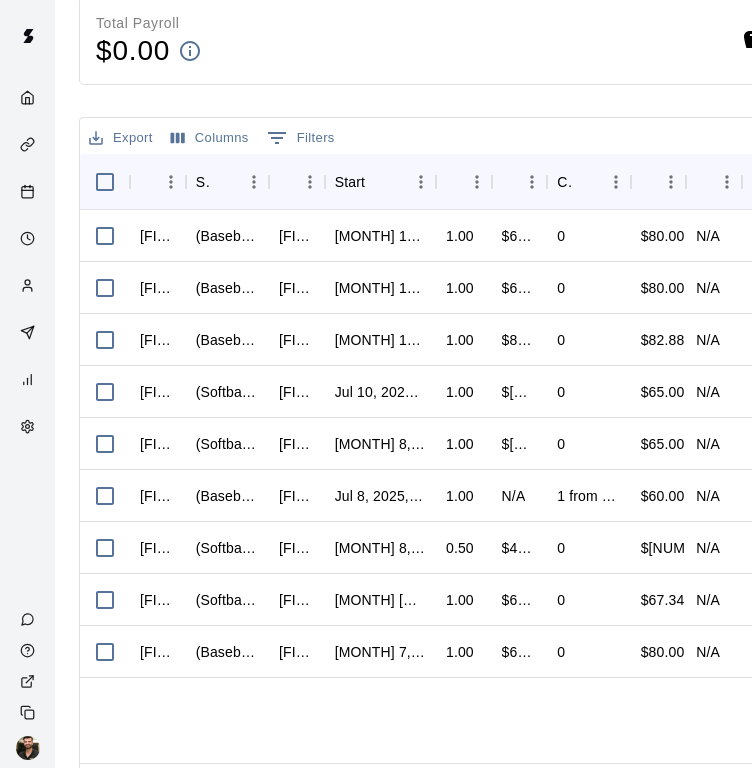 scroll, scrollTop: 720, scrollLeft: 0, axis: vertical 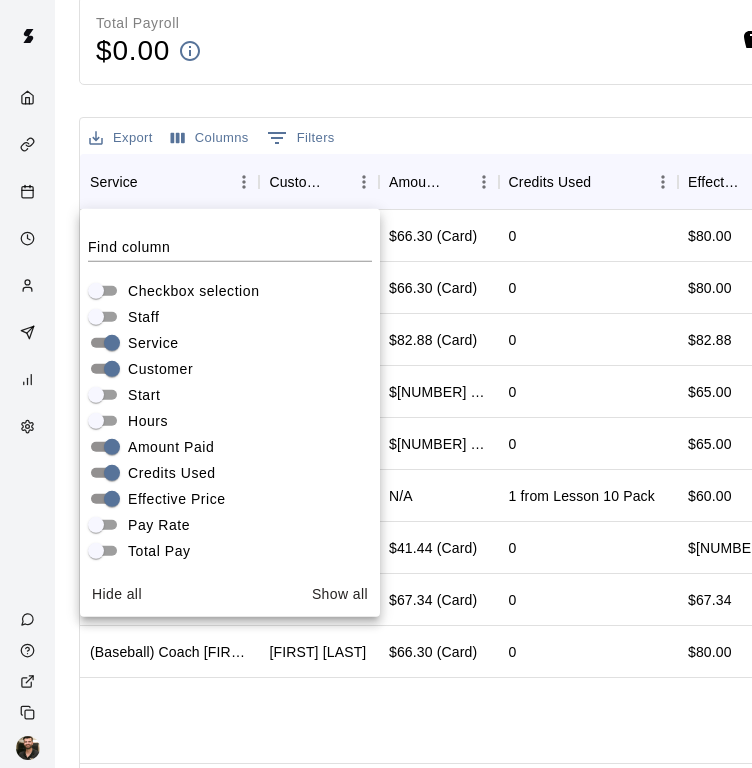 click on "Total Hours Worked [NUMBER] Total $ Collected $ [NUMBER] Total Credits Used [NUMBER] Total Payroll $ [NUMBER] Export Columns [NUMBER] Filters Service Customer Amount Paid Credits Used Effective Price (Baseball) Coach [NAME] Pitching Lesson: [NUMBER] min [NAME] $[NUMBER] (Card) [NUMBER] $[NUMBER] (Baseball) Coach [NAME] Pitching Lesson: [NUMBER] min [NAME] $[NUMBER] (Card) [NUMBER] $[NUMBER] (Baseball) Coach [NAME] Pitching Lesson: [NUMBER] min [NAME] $[NUMBER] (Card) [NUMBER] $[NUMBER] (Softball) Coach [NAME] Hitting or Fielding and Agilities Lesson: [NUMBER] min [NAME] $[NUMBER] (Card) [NUMBER] $[NUMBER] (Softball) Coach [NAME] Hitting or Fielding and Agilities Lesson: [NUMBER] min [NAME] $[NUMBER] (Card) [NUMBER] $[NUMBER] (Baseball) Coach [NAME] Pitching Lesson: [NUMBER] min [NAME] N/A  [NUMBER] from Lesson [NUMBER] Pack $[NUMBER] (Softball) Coach [NAME] Hitting or Fielding and Agilities: [NUMBER] min [NAME] $[NUMBER] (Card) [NUMBER] $[NUMBER] (Softball) Coach [NAME] Hitting or Fielding and Agilities Lesson: [NUMBER] min [NAME] $[NUMBER] (Card) [NUMBER] $[NUMBER] (Baseball) Coach [NAME] Hitting Lesson: [NUMBER] min [NAME]  $[NUMBER] (Card) [NUMBER] [NUMBER]" at bounding box center (431, 248) 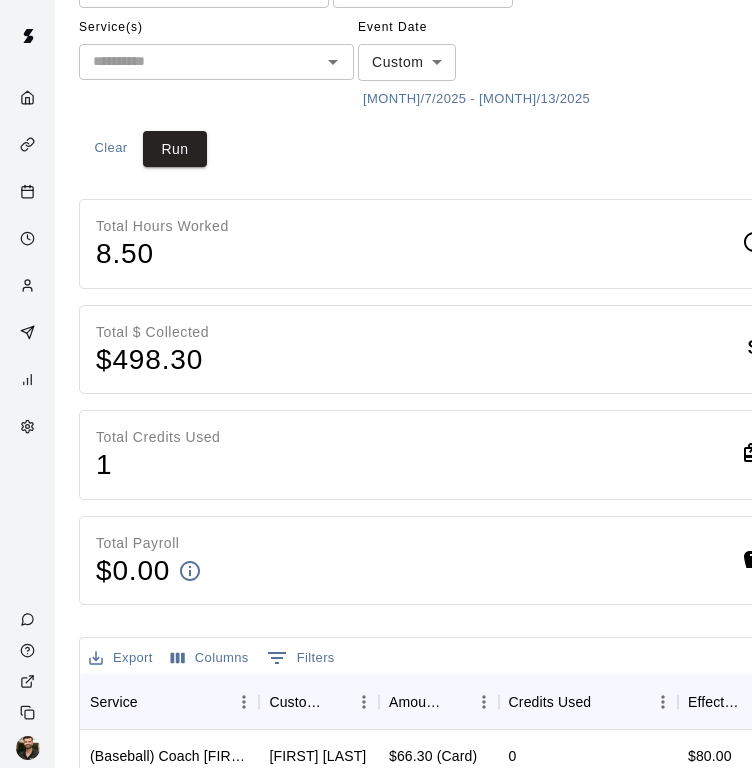 scroll, scrollTop: 0, scrollLeft: 0, axis: both 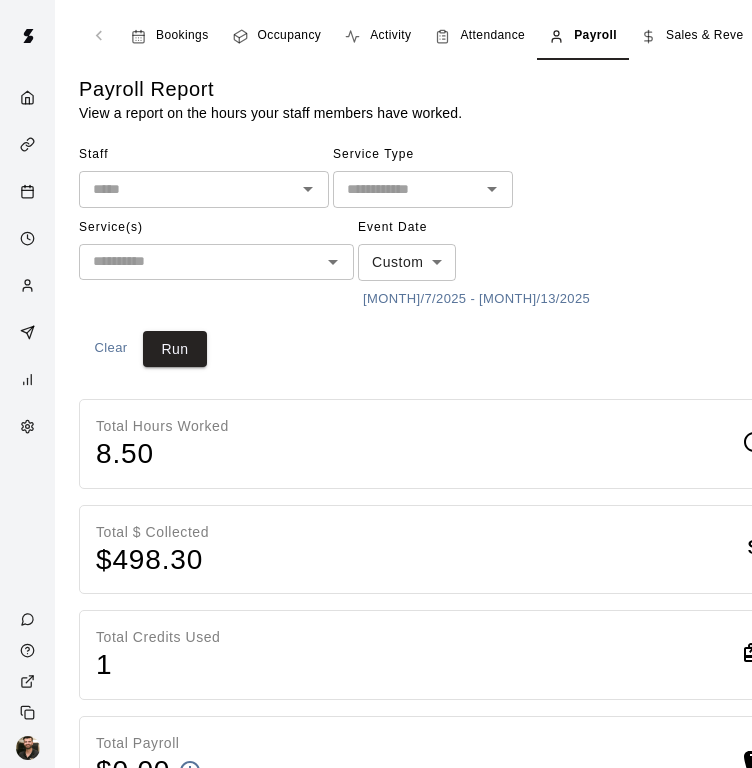click on "[MONTH]/7/2025 - [MONTH]/13/2025" at bounding box center [476, 299] 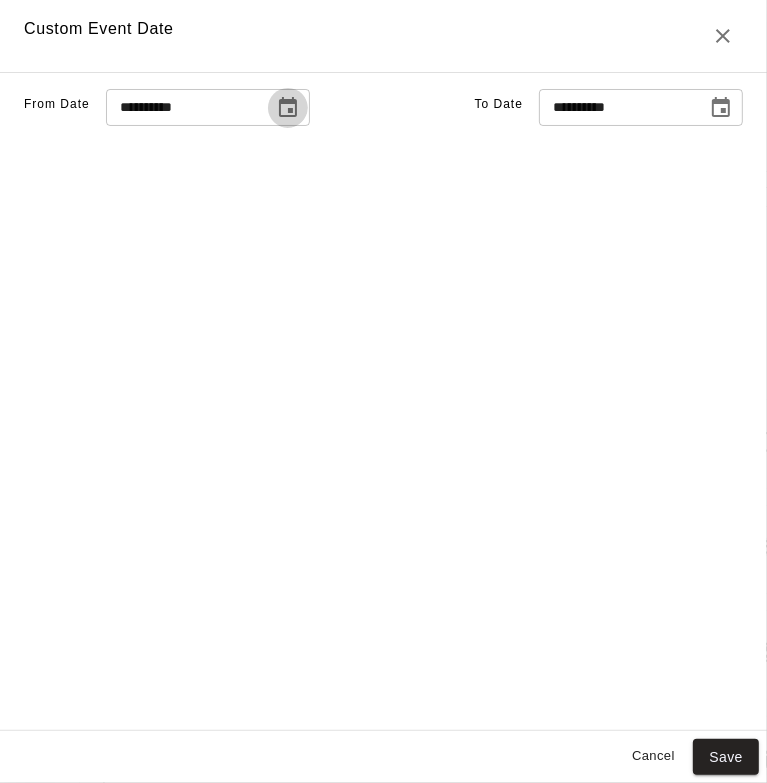 click at bounding box center (288, 108) 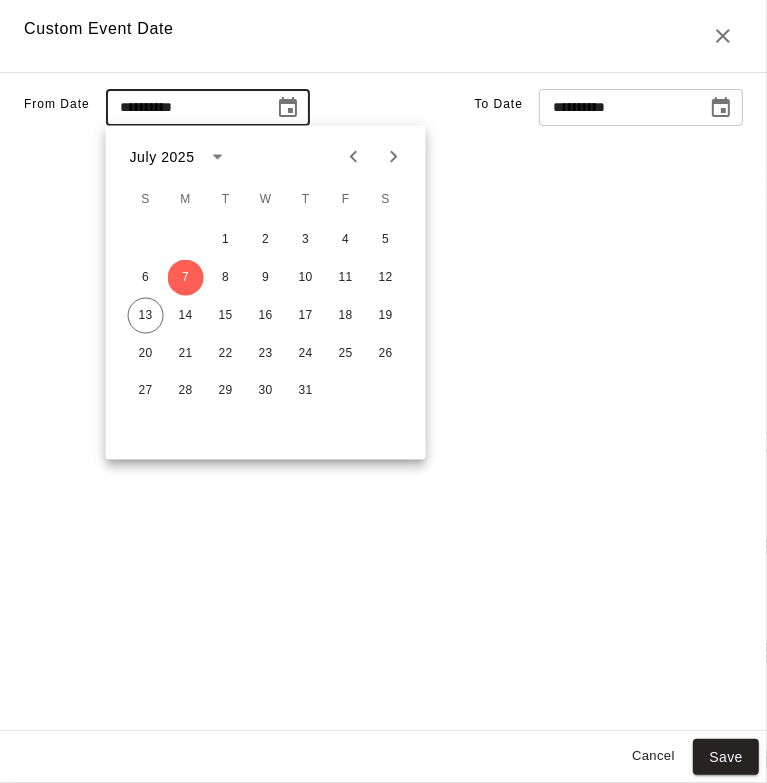 click on "July 2025" at bounding box center (266, 157) 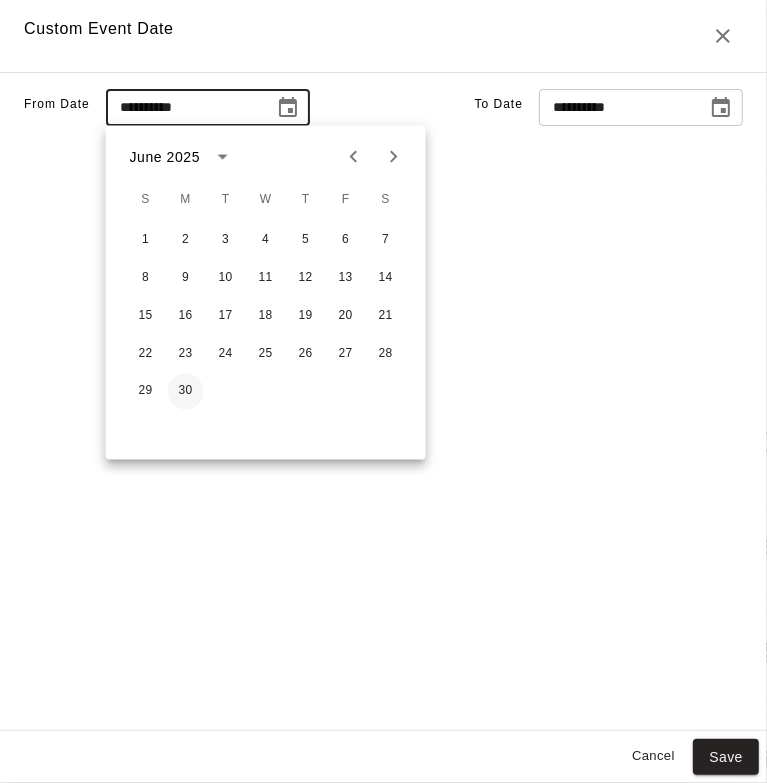 click on "30" at bounding box center [186, 392] 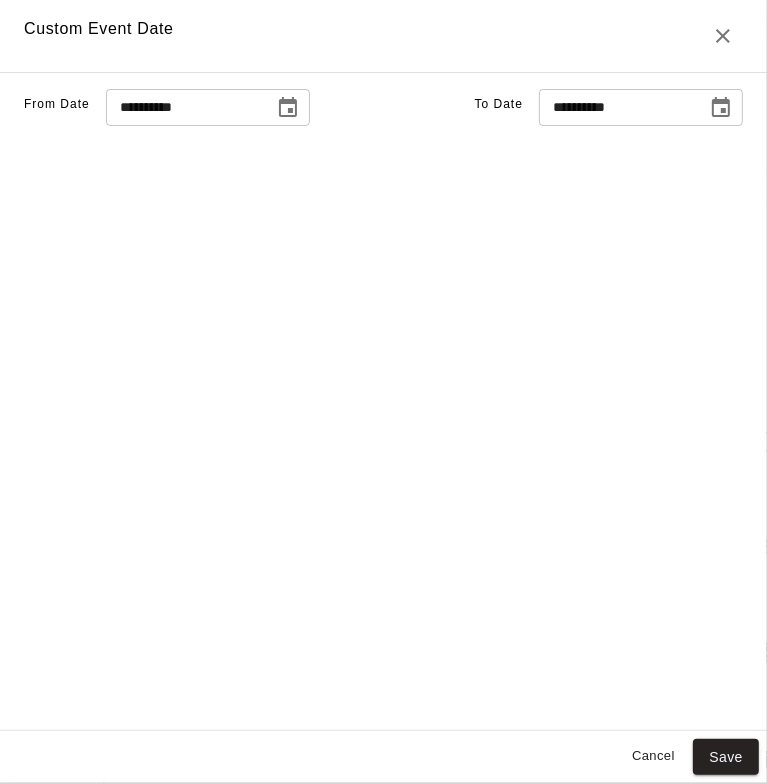 click 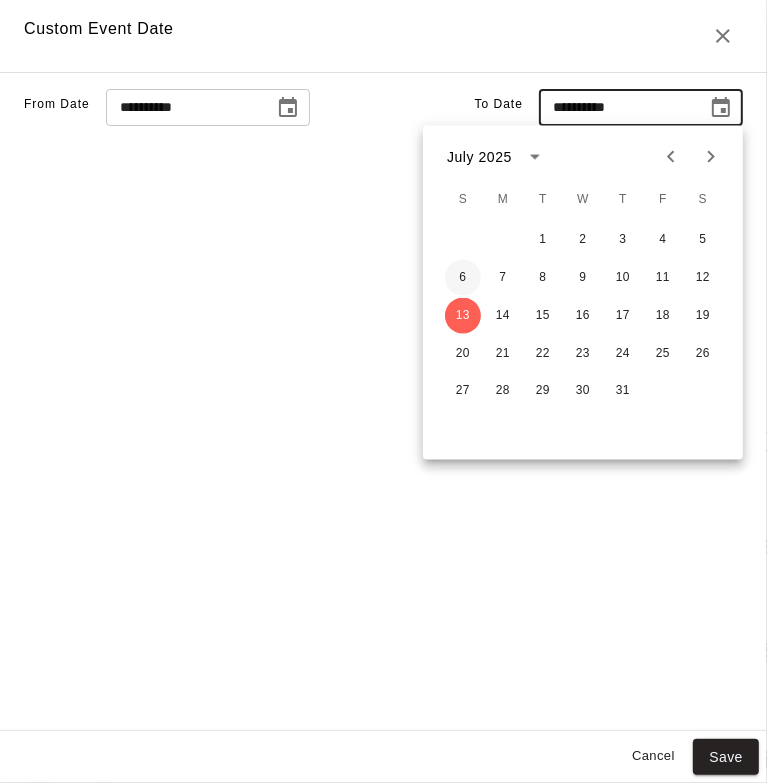 click on "6" at bounding box center [463, 278] 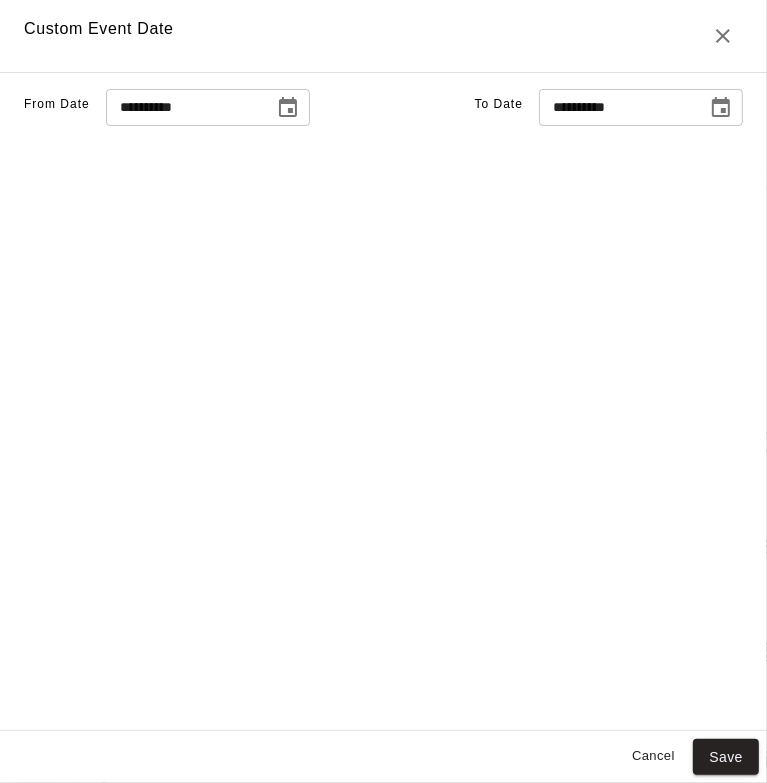 click on "**********" at bounding box center (383, 401) 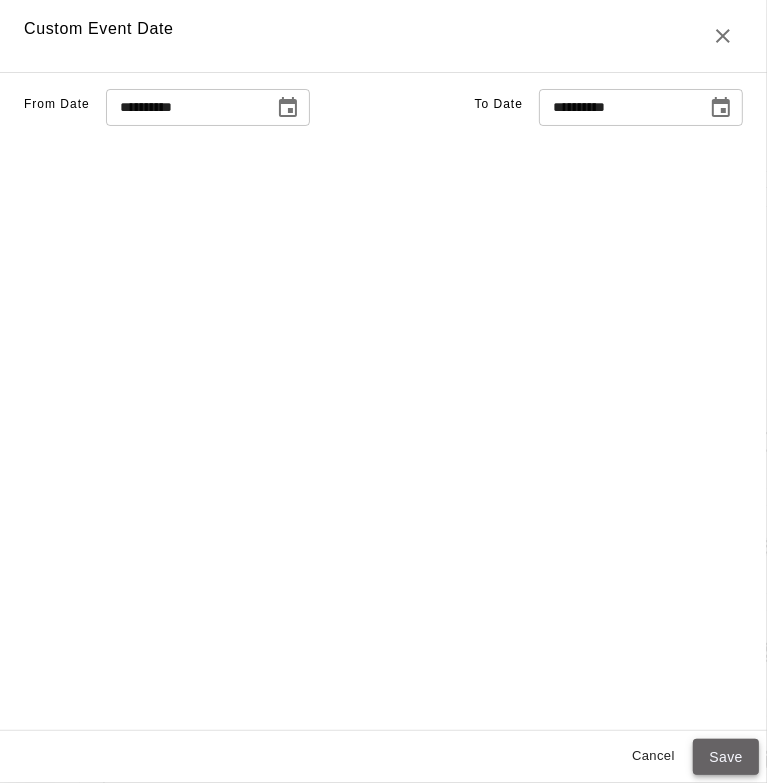 click on "Save" at bounding box center (726, 757) 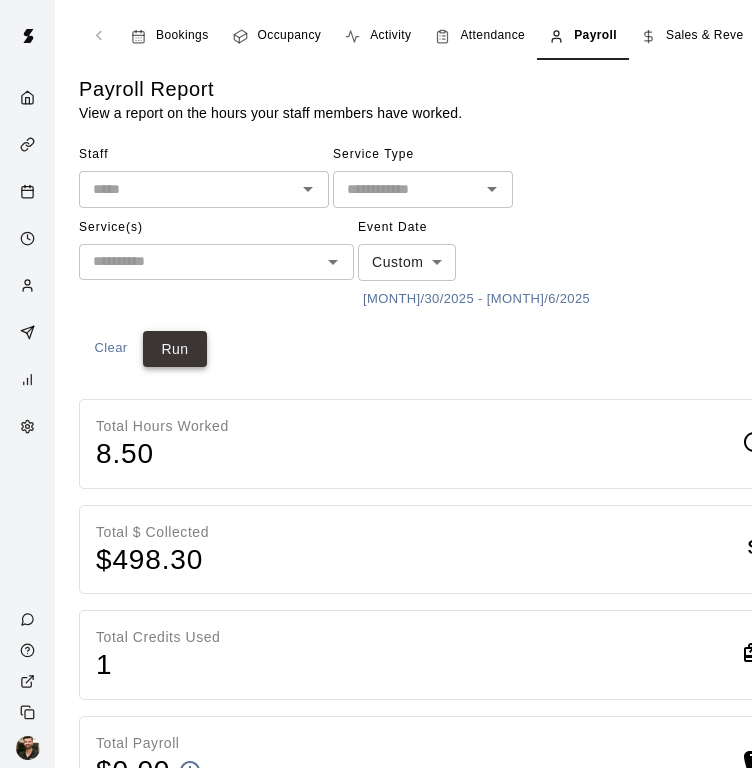 click on "Run" at bounding box center (175, 349) 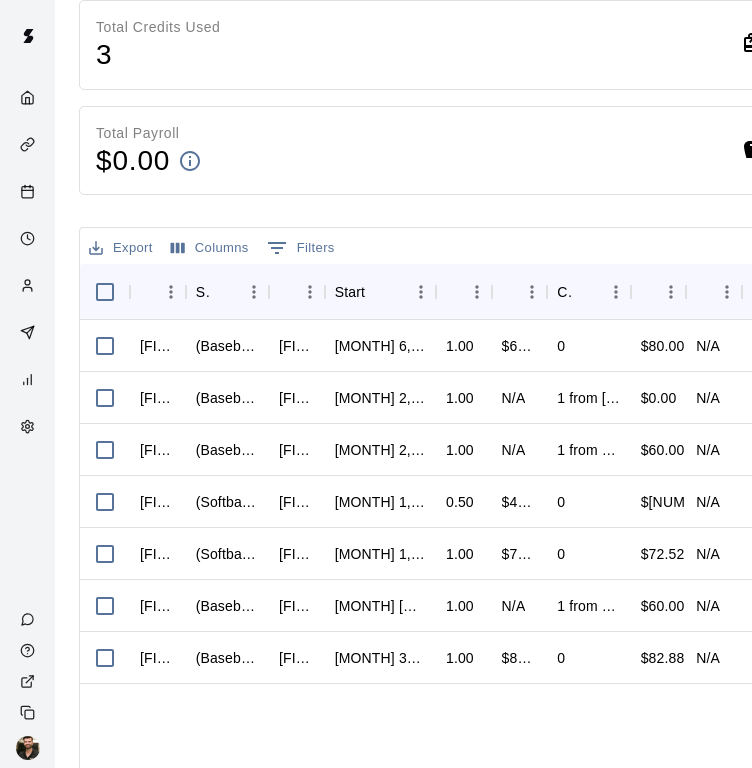 scroll, scrollTop: 611, scrollLeft: 0, axis: vertical 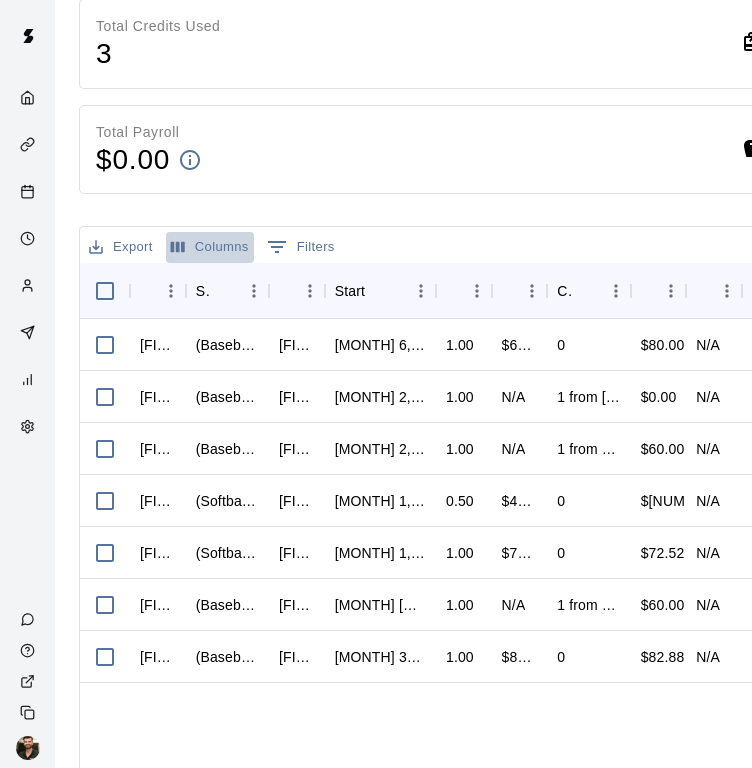 click on "Columns" at bounding box center [210, 247] 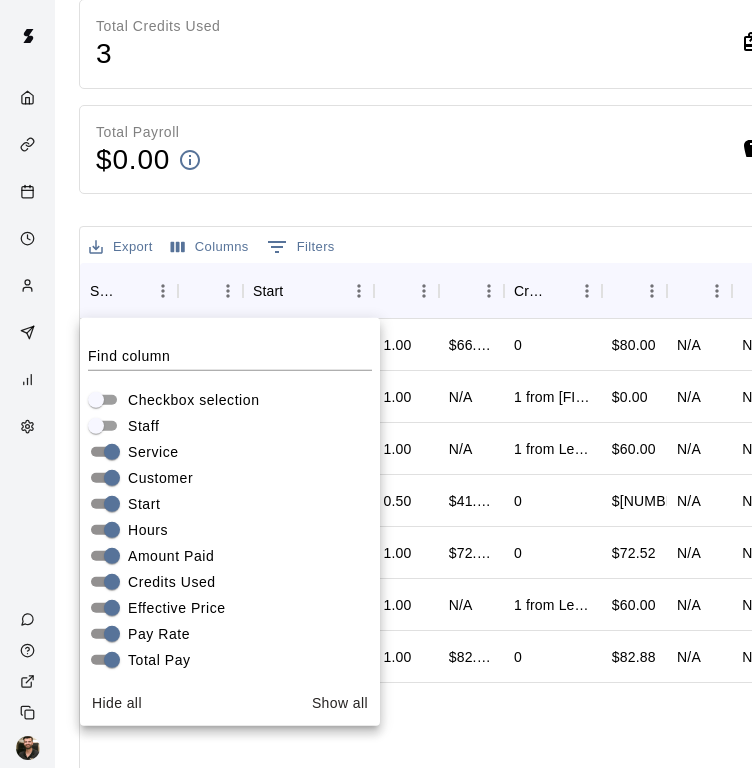 click on "Staff" at bounding box center (143, 425) 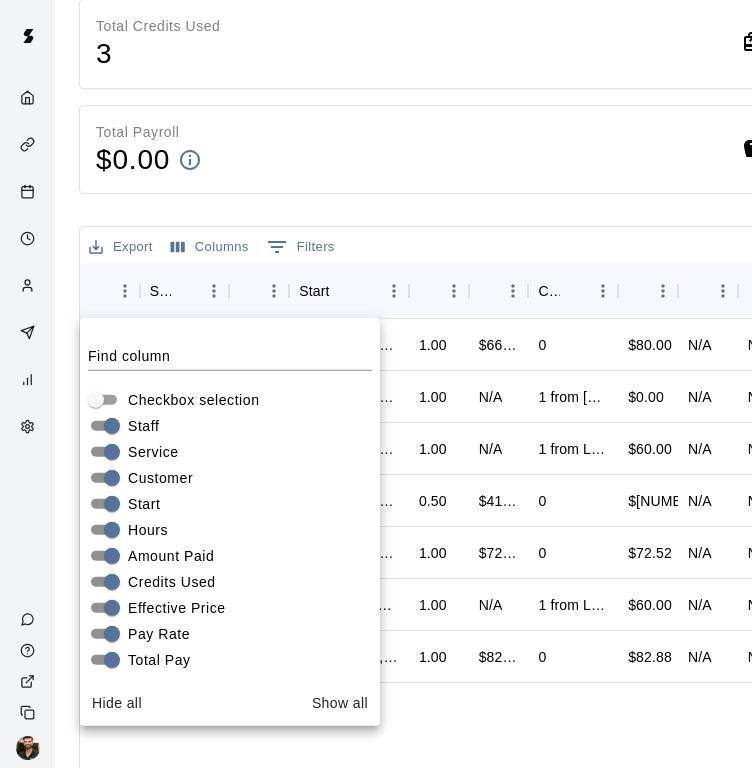 click on "Service" at bounding box center [153, 451] 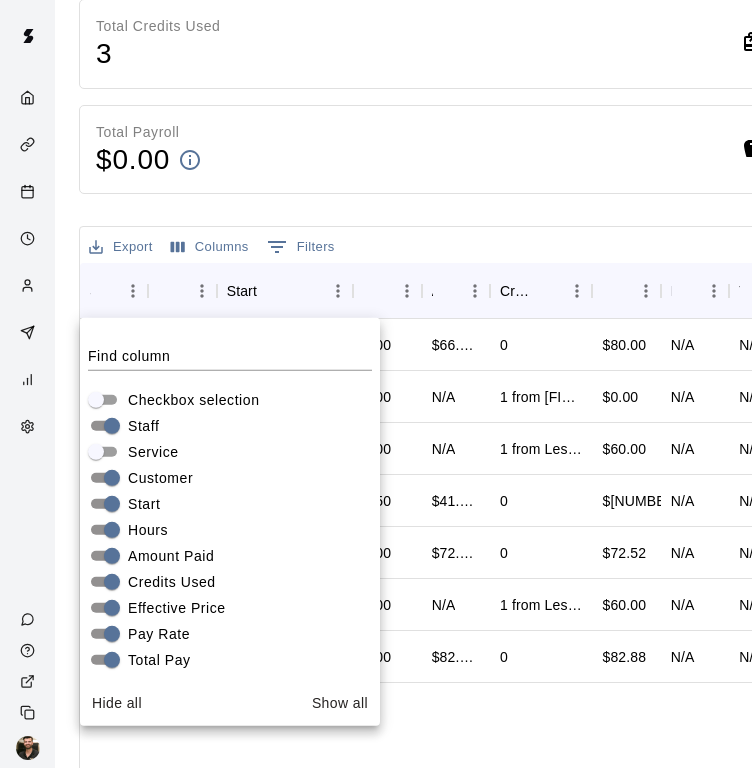 click on "Staff" at bounding box center (143, 425) 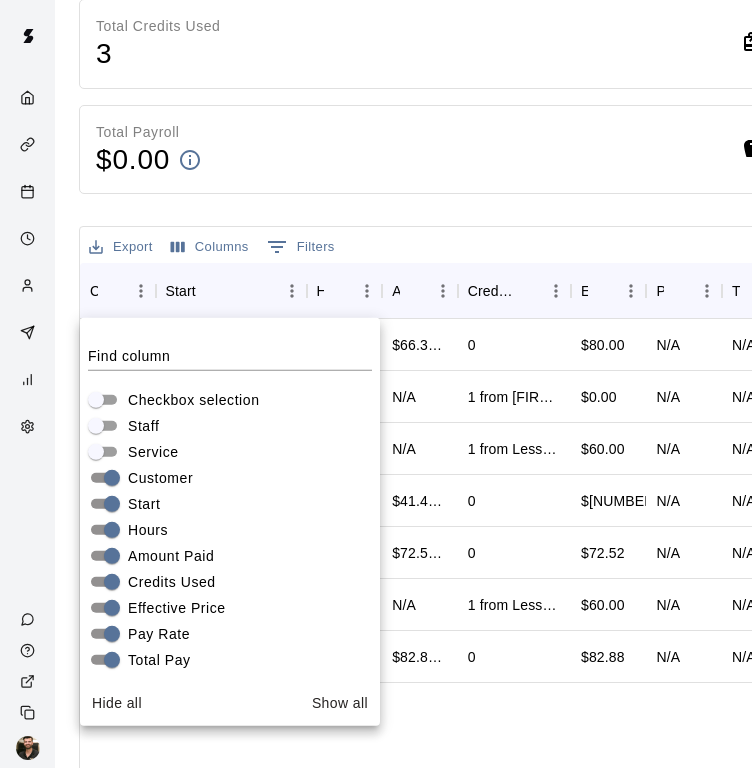 click on "Service" at bounding box center (153, 451) 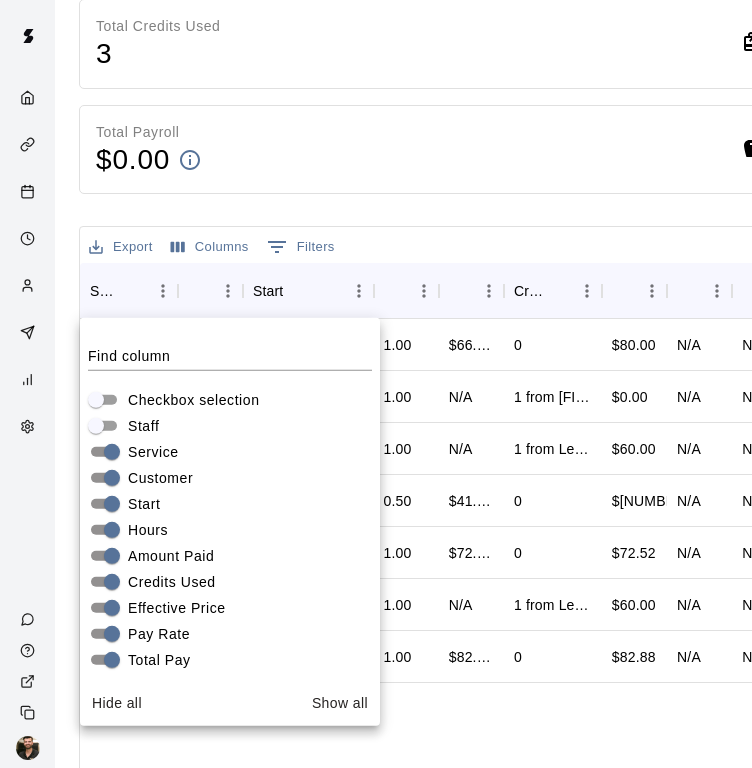 click on "Customer" at bounding box center (160, 477) 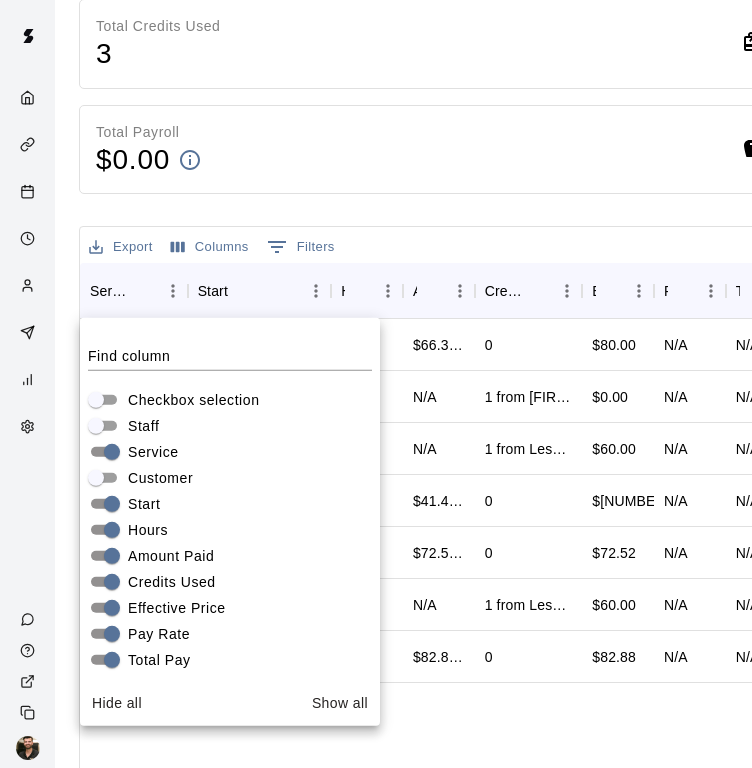 click on "Customer" at bounding box center [160, 477] 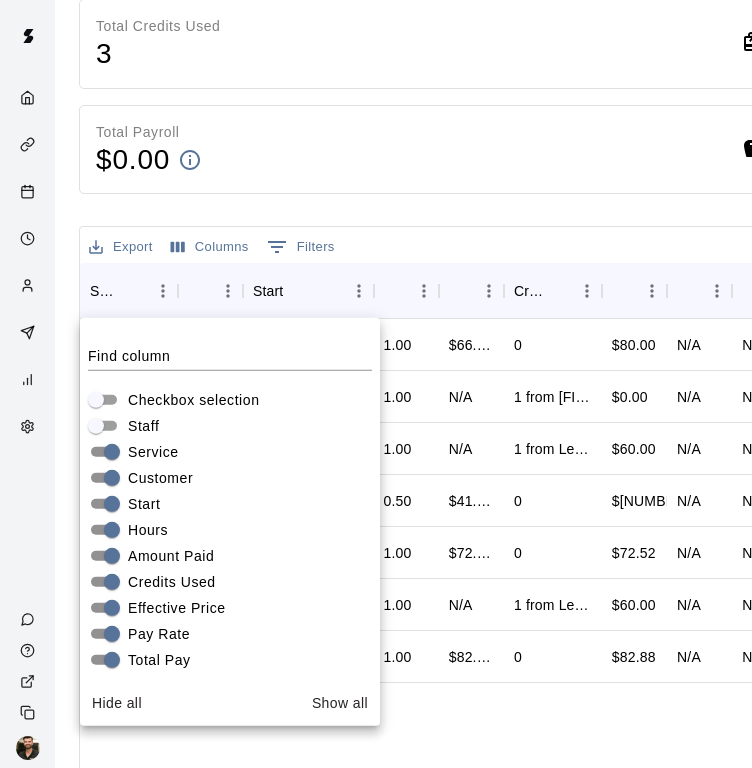 click on "Staff" at bounding box center (143, 425) 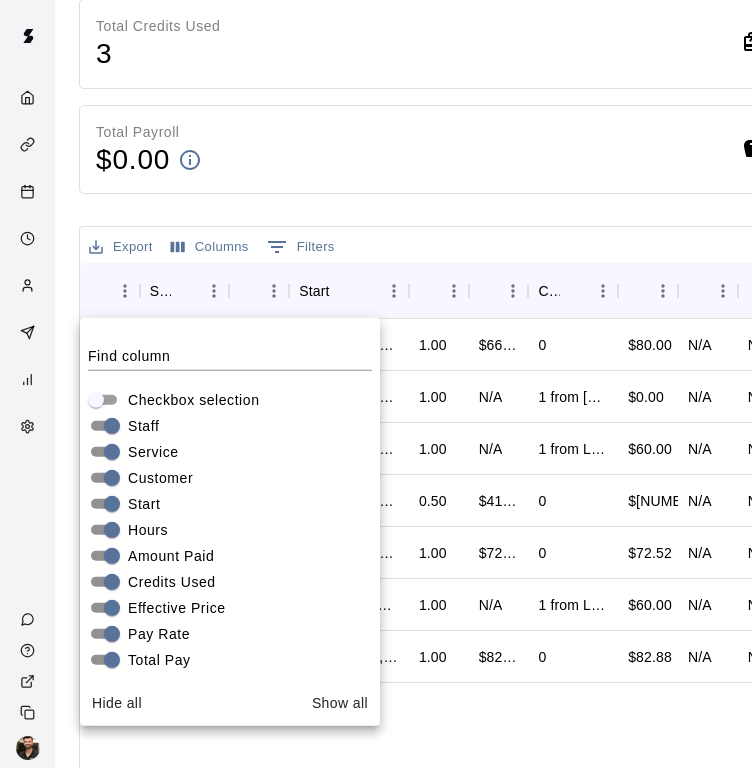 click on "Customer" at bounding box center [160, 477] 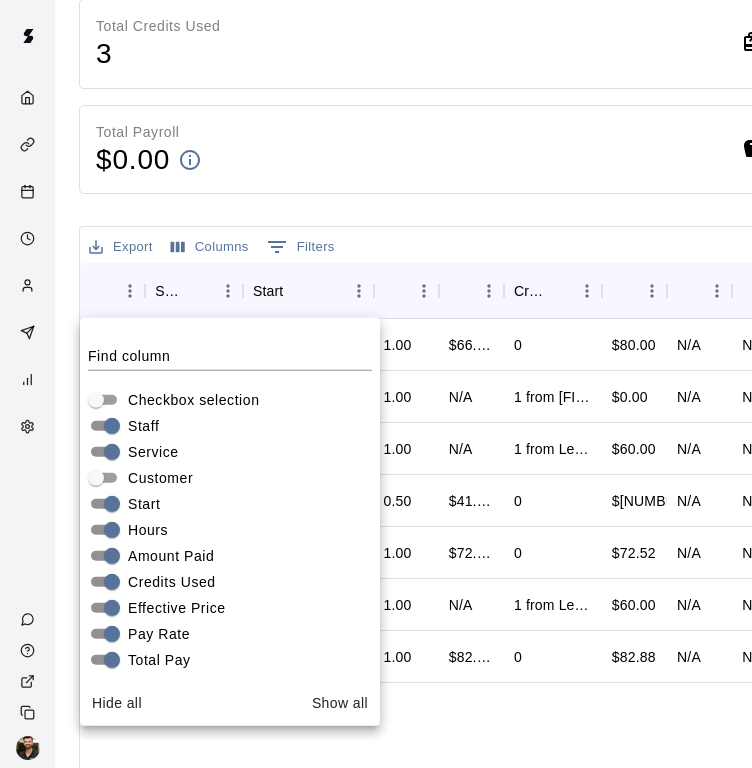 click on "Service" at bounding box center (153, 451) 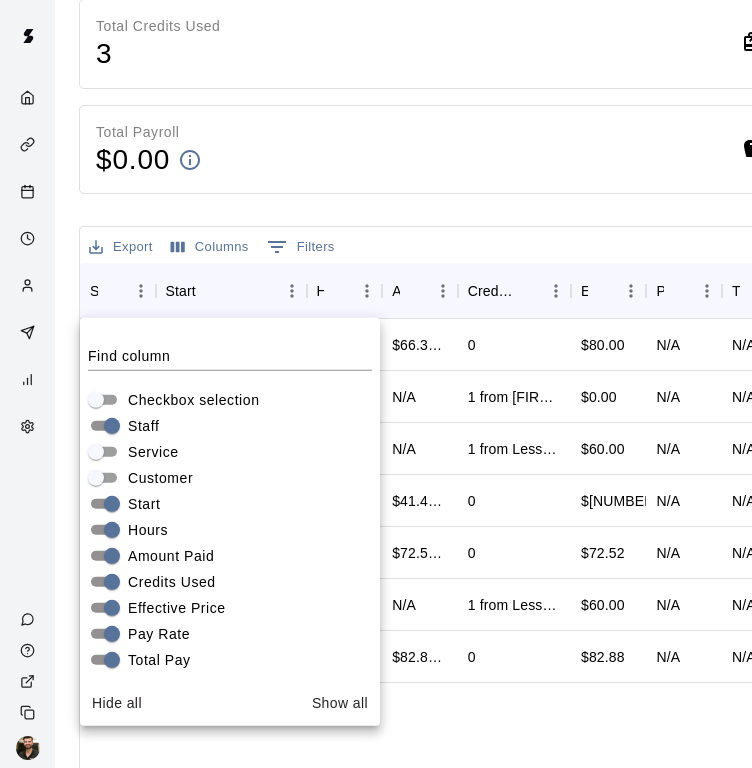 click on "Customer" at bounding box center [160, 477] 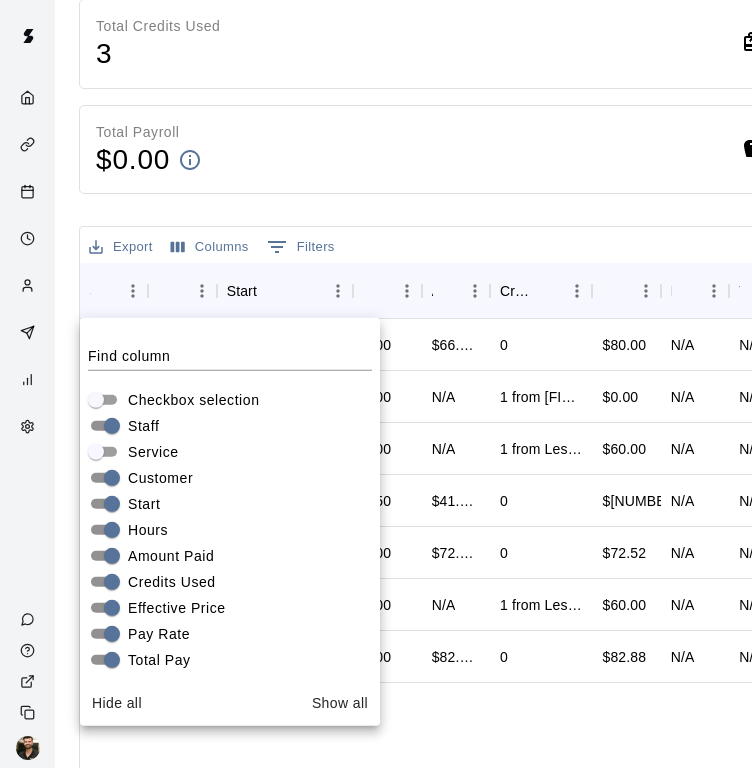 click on "Start" at bounding box center (144, 503) 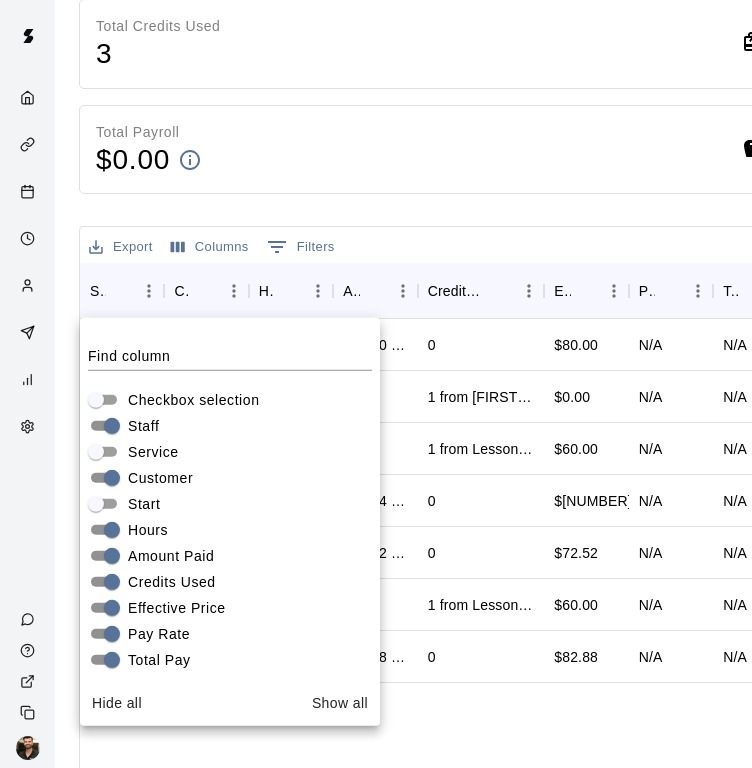 click on "Amount Paid" at bounding box center (171, 555) 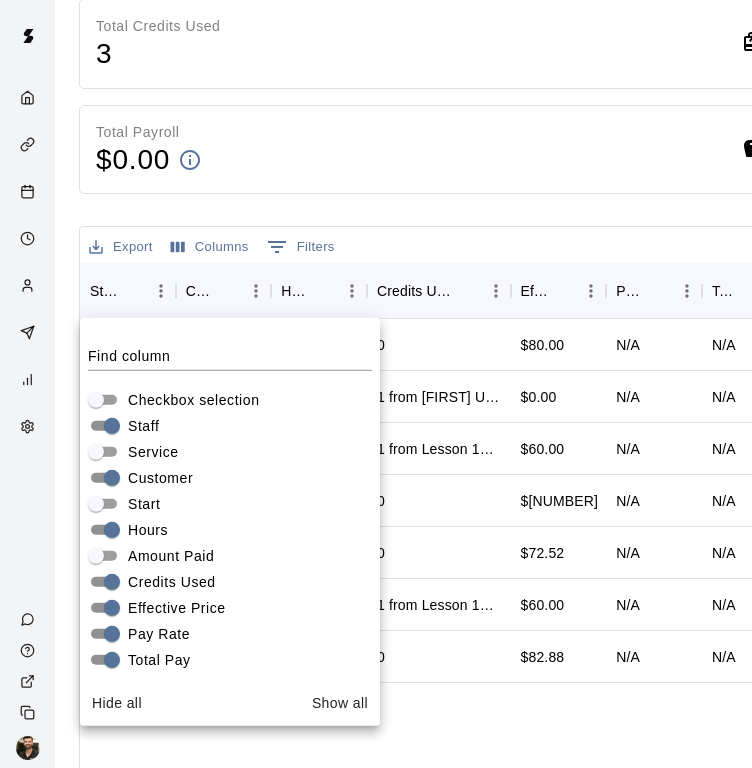 click on "Amount Paid" at bounding box center (171, 555) 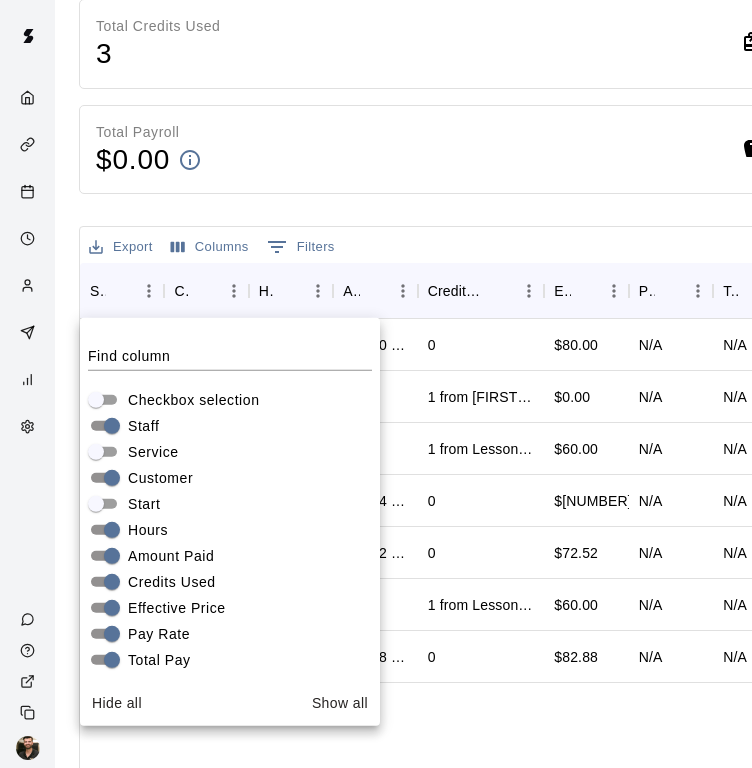 click on "Hours" at bounding box center [148, 529] 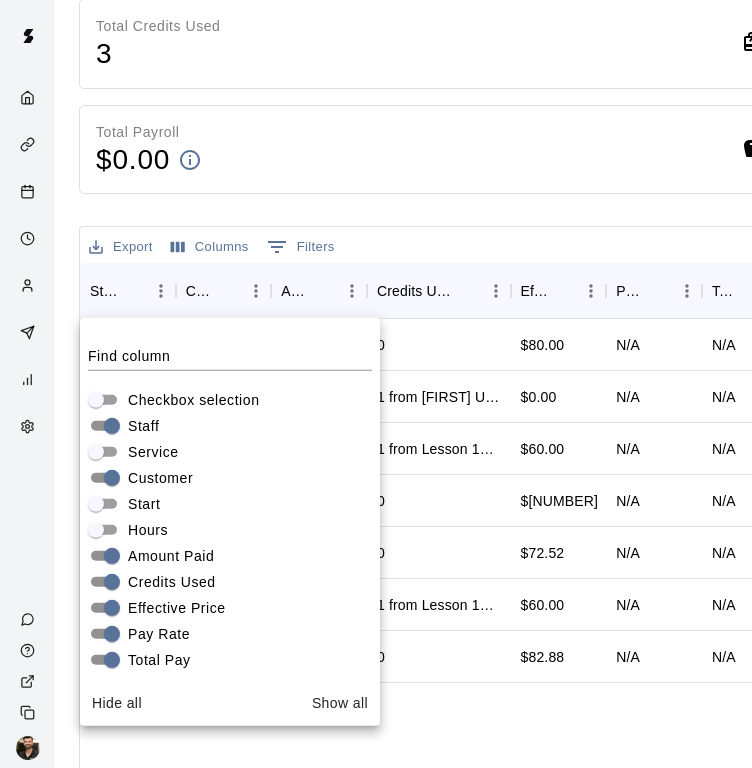 click on "Pay Rate" at bounding box center (159, 633) 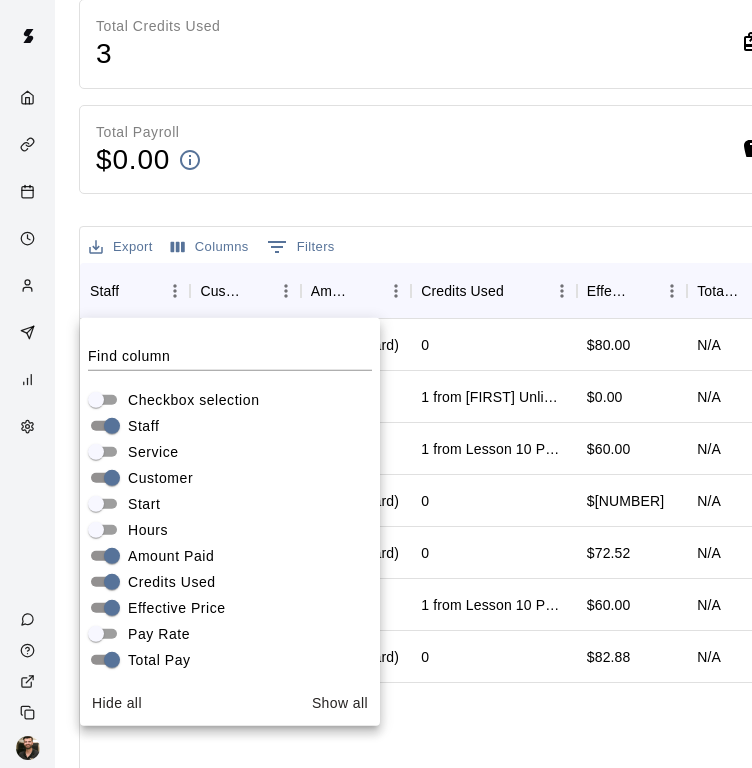 click on "Total Pay" at bounding box center (159, 659) 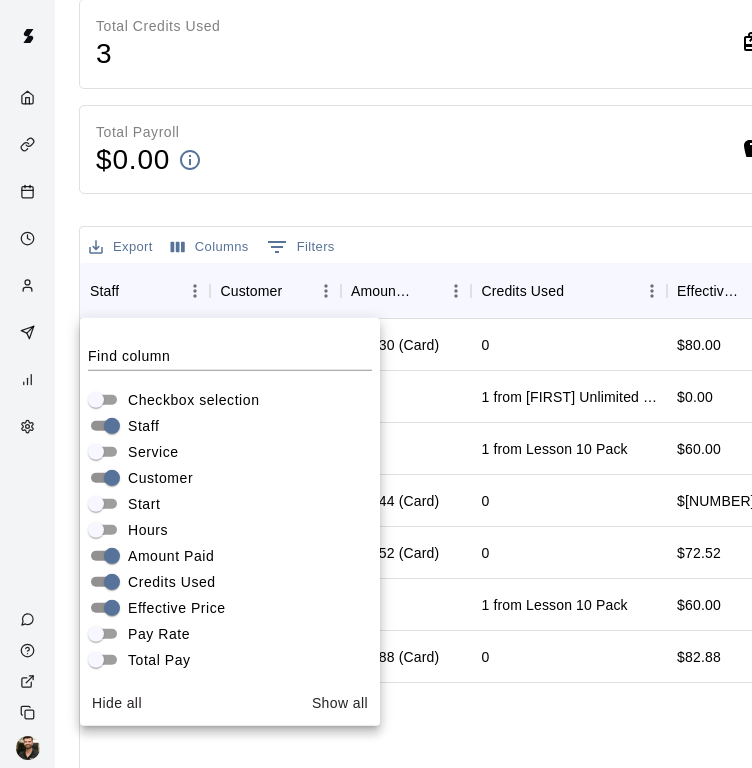 click on "Export Columns 0 Filters" at bounding box center (431, 245) 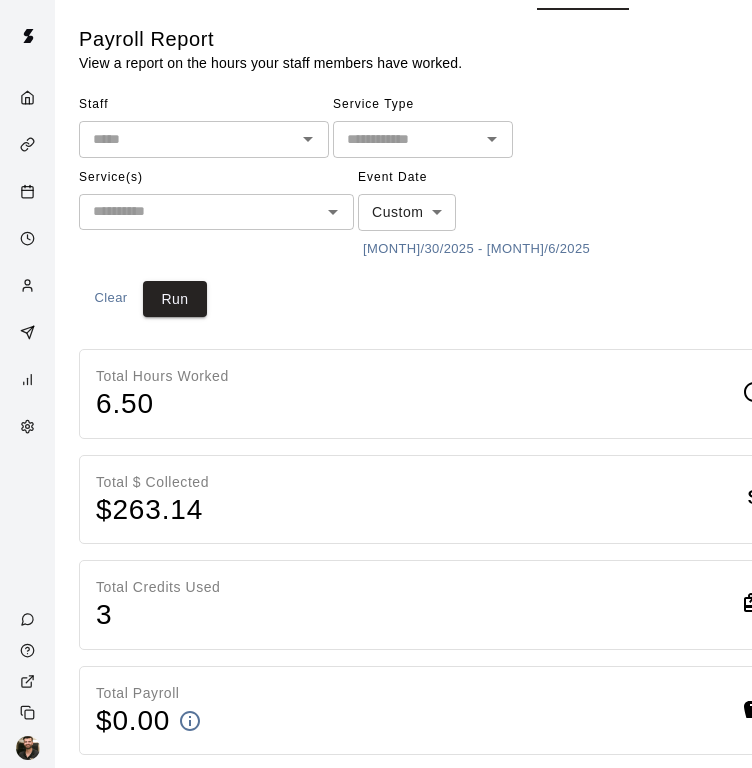 scroll, scrollTop: 0, scrollLeft: 0, axis: both 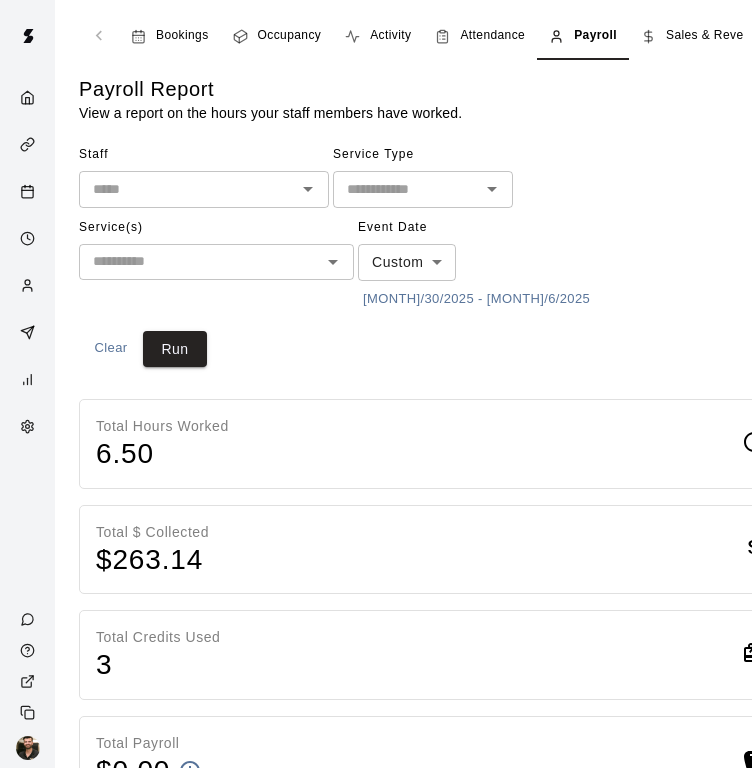 click on "[MONTH]/30/2025 - [MONTH]/6/2025" at bounding box center (476, 299) 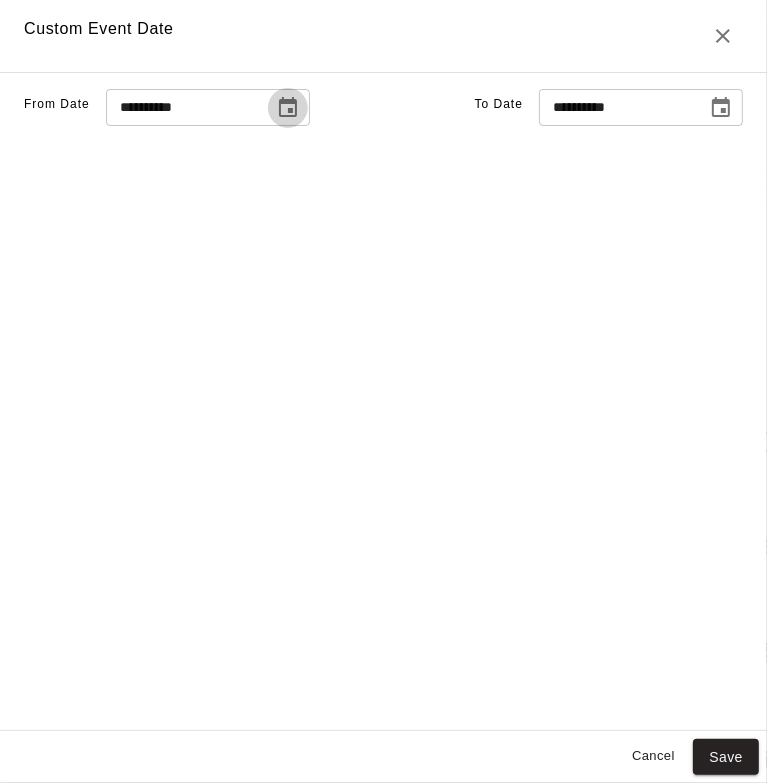 click 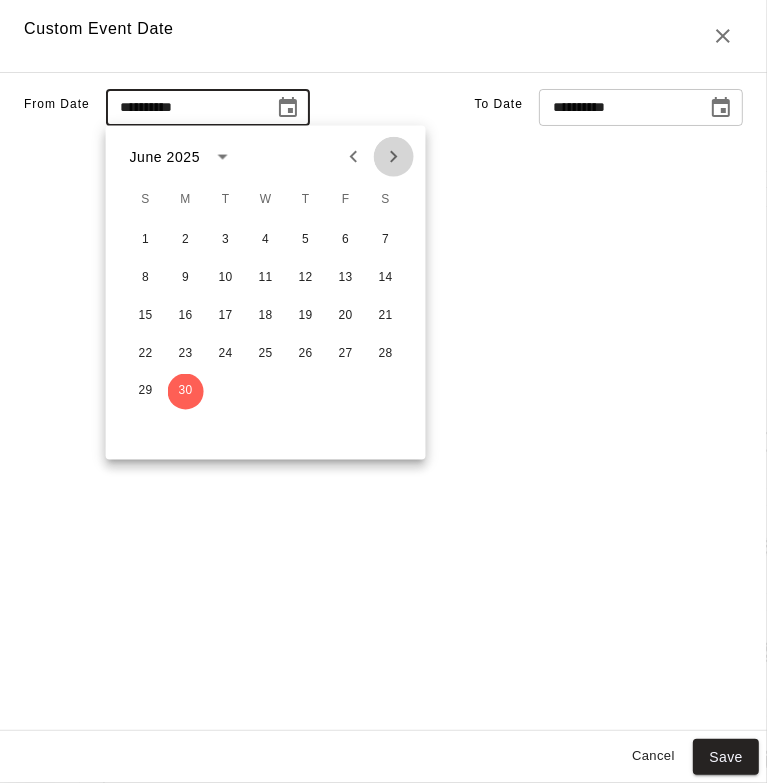 click 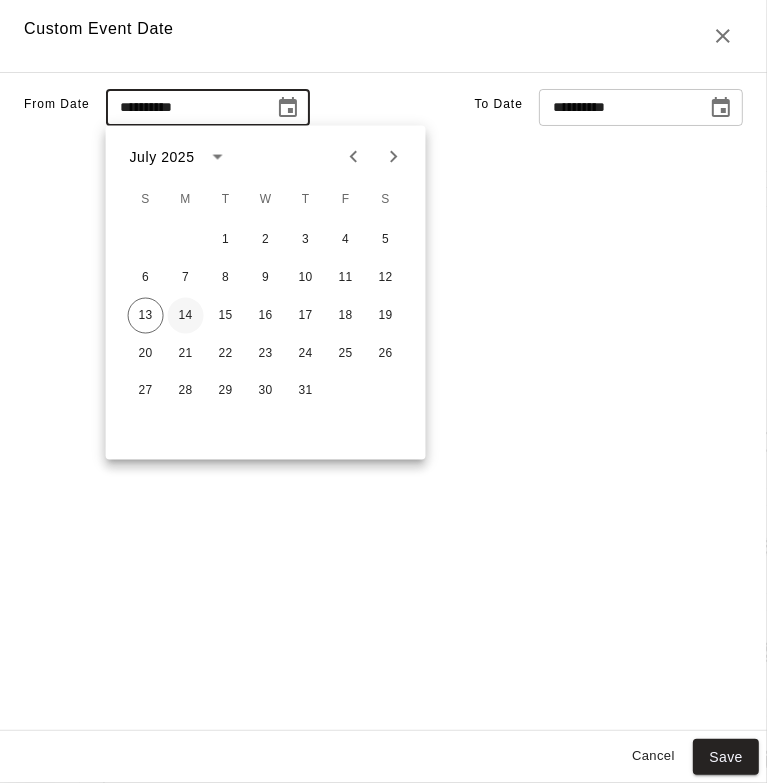 click on "14" at bounding box center [186, 316] 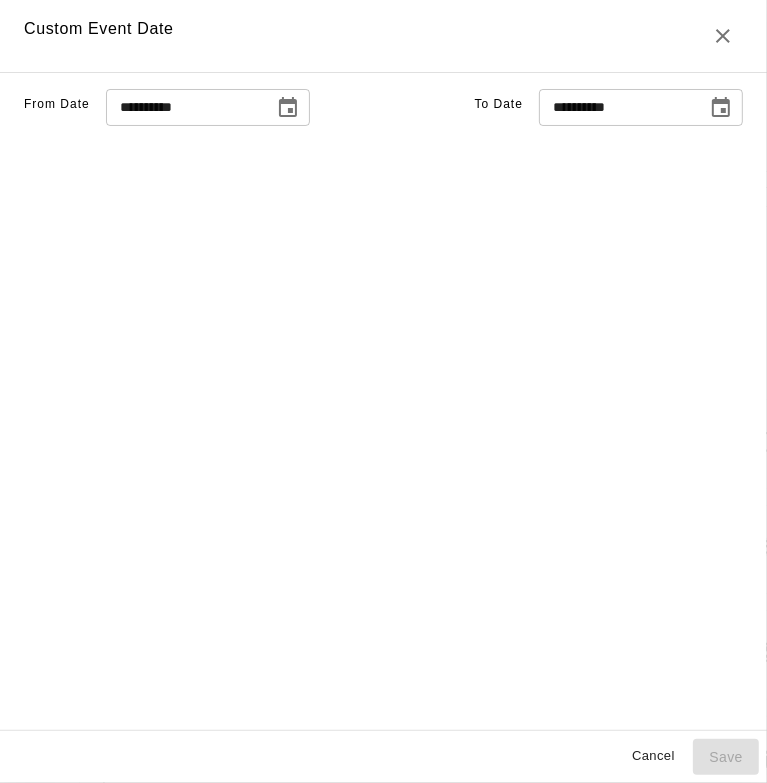 type on "**********" 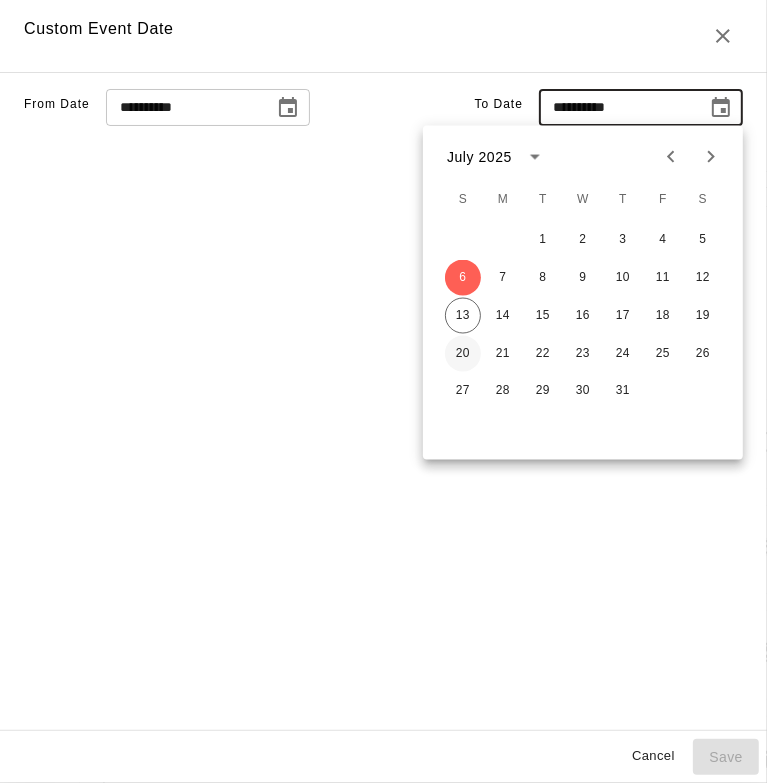 click on "20" at bounding box center [463, 354] 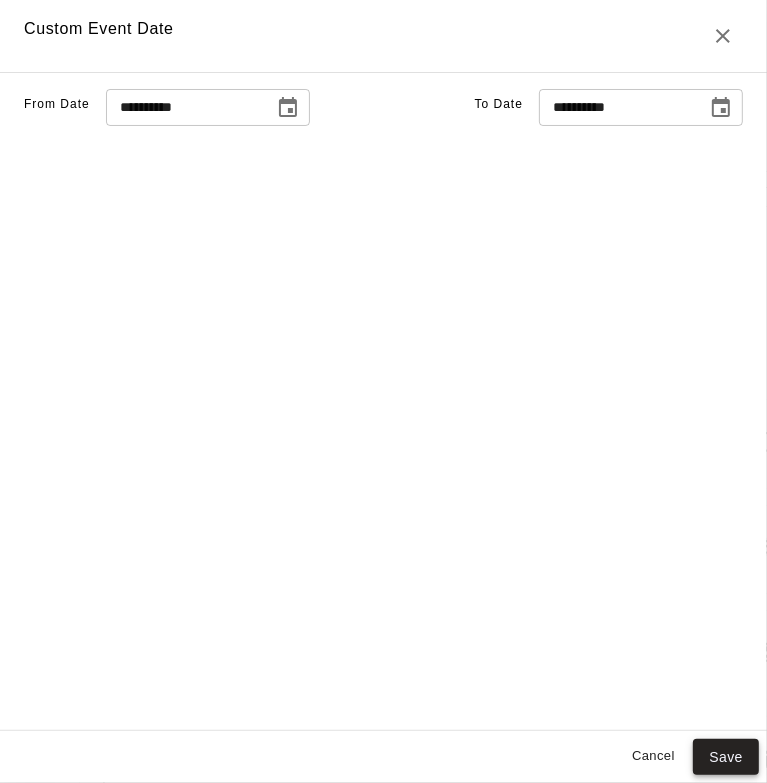 click on "Save" at bounding box center [726, 757] 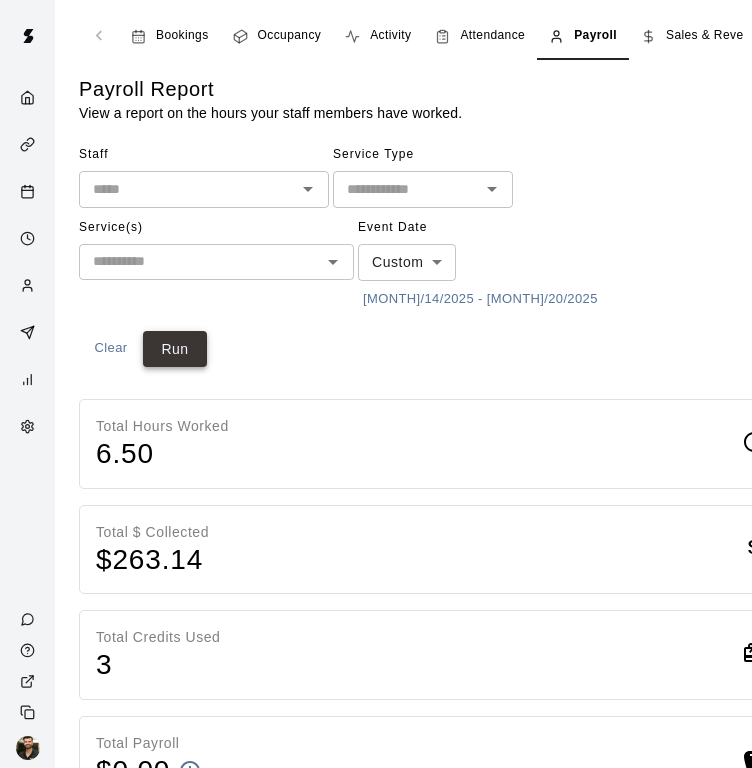 click on "Run" at bounding box center [175, 349] 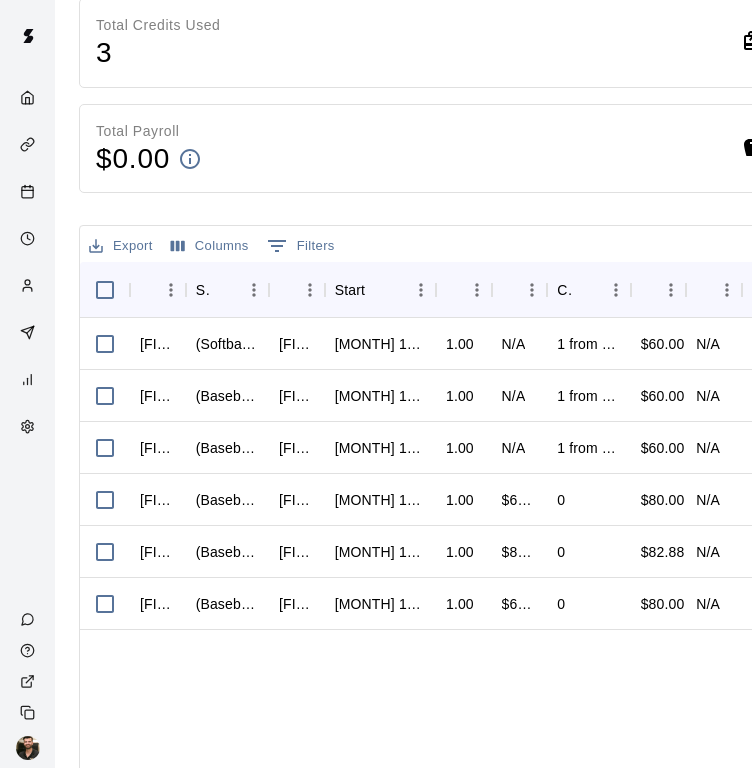 scroll, scrollTop: 656, scrollLeft: 0, axis: vertical 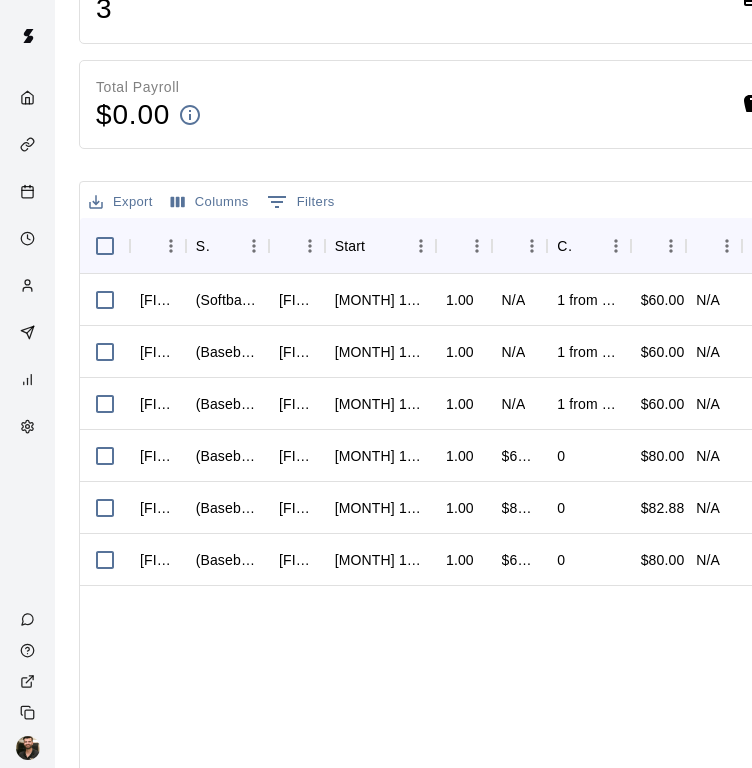 click on "Columns" at bounding box center (210, 202) 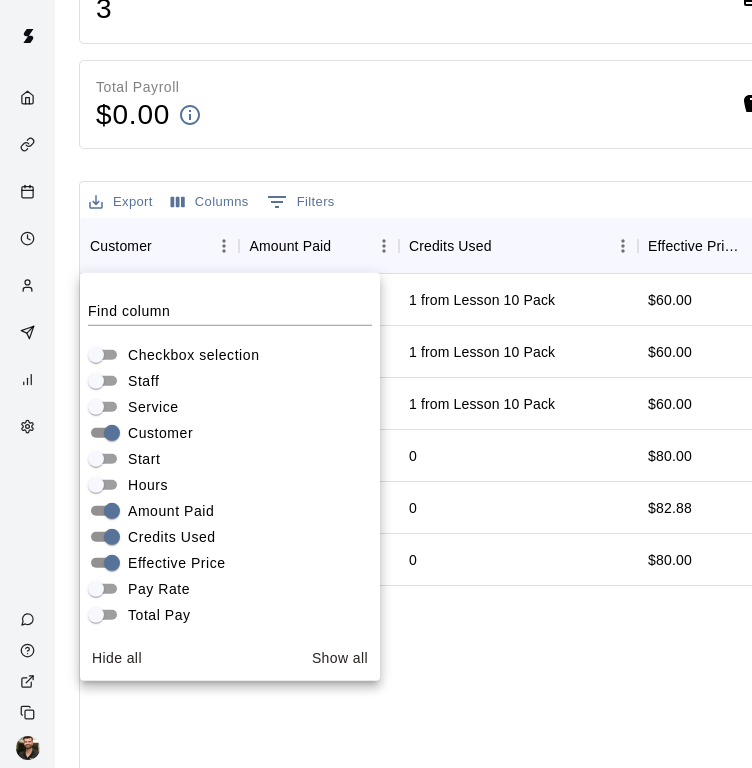 click on "[FIRST] [LAST] N/A 1 from Lesson 10 Pack $60.00 [FIRST] [LAST] N/A 1 from Lesson 10 Pack $60.00 [FIRST] [LAST] N/A 1 from Lesson 10 Pack $60.00 [FIRST] [LAST] $66.30 (Card) 0 $80.00 [FIRST] [LAST] $82.88 (Card) 0 $82.88 [FIRST] [LAST] $66.30 (Card) 0 $80.00" at bounding box center (431, 550) 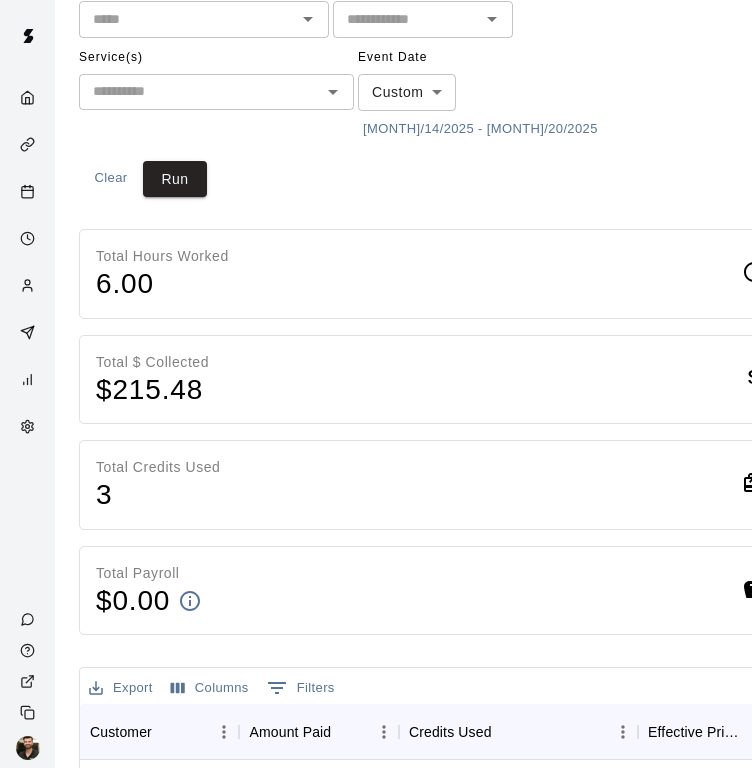 scroll, scrollTop: 168, scrollLeft: 0, axis: vertical 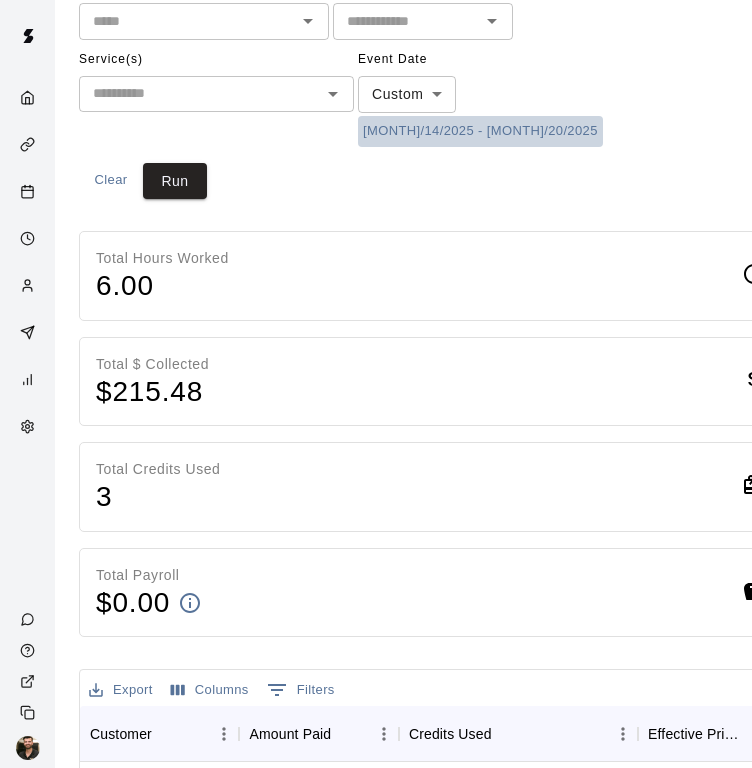 click on "[MONTH]/14/2025 - [MONTH]/20/2025" at bounding box center [480, 131] 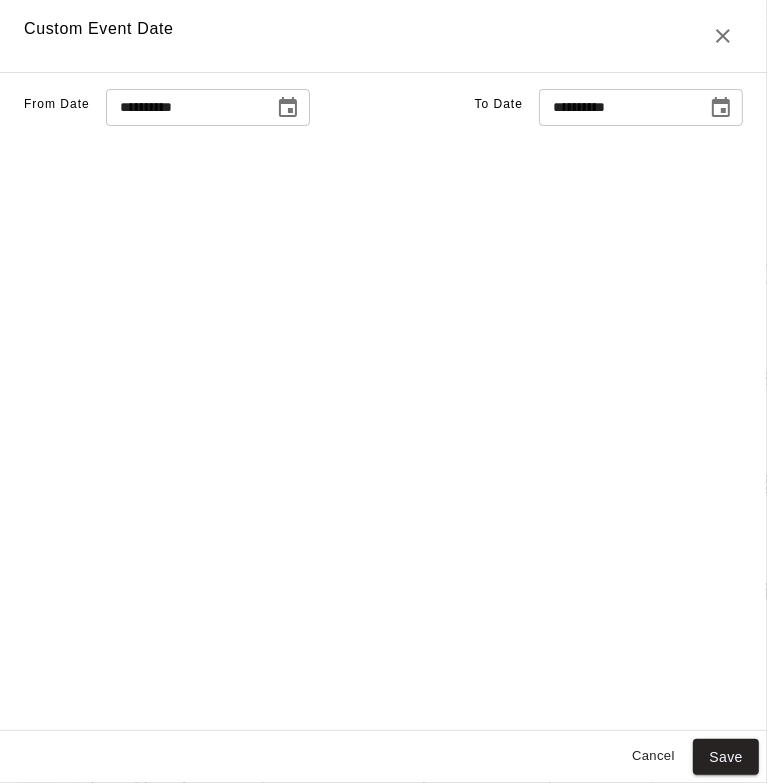 click 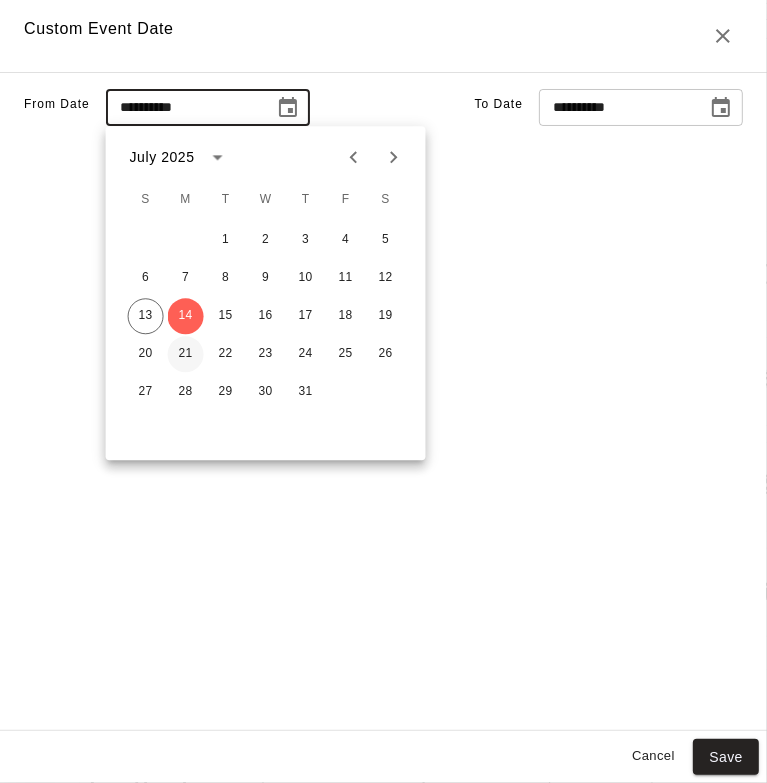 click on "21" at bounding box center (186, 354) 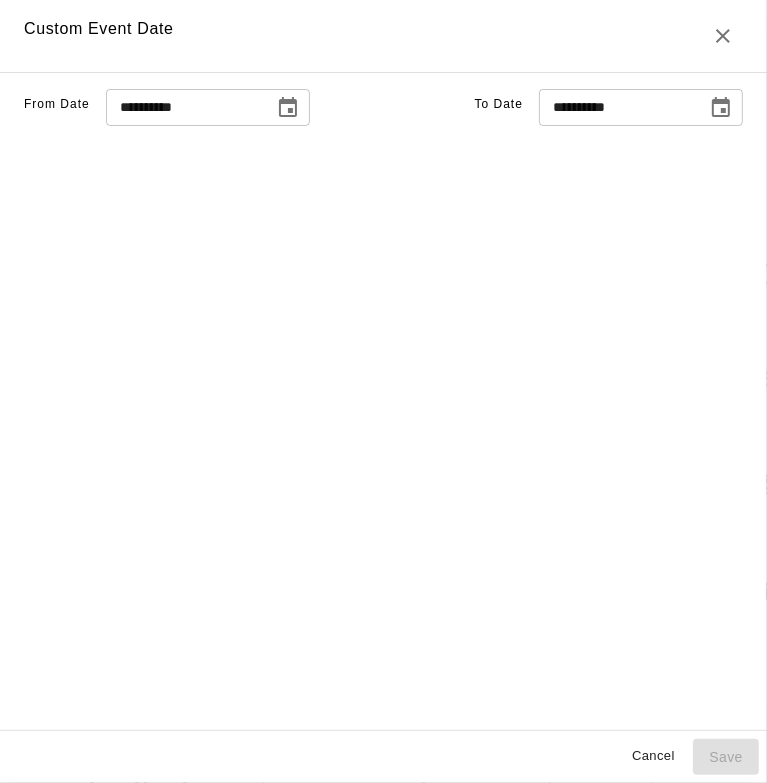 click at bounding box center (721, 108) 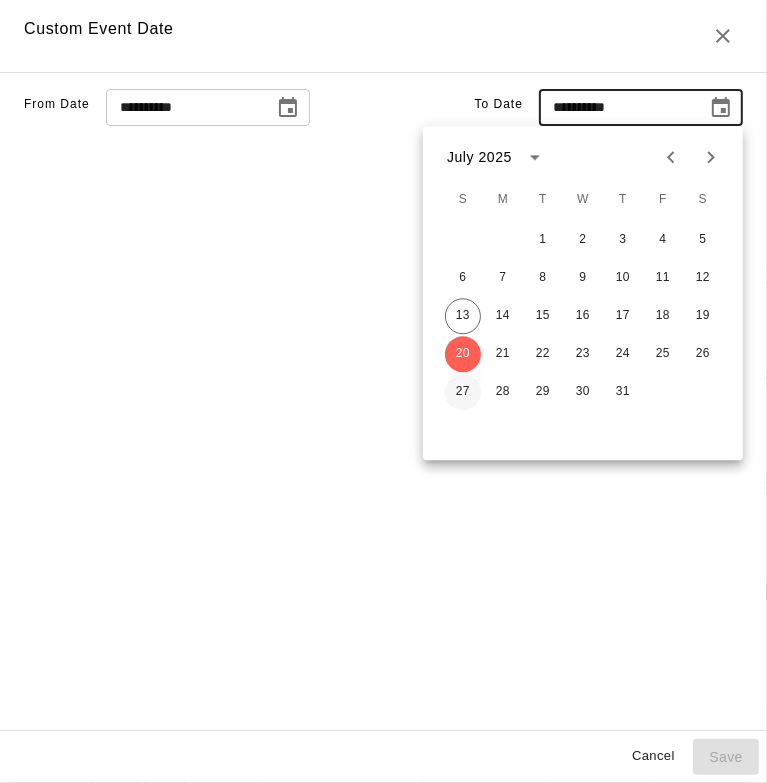 click on "27" at bounding box center [463, 392] 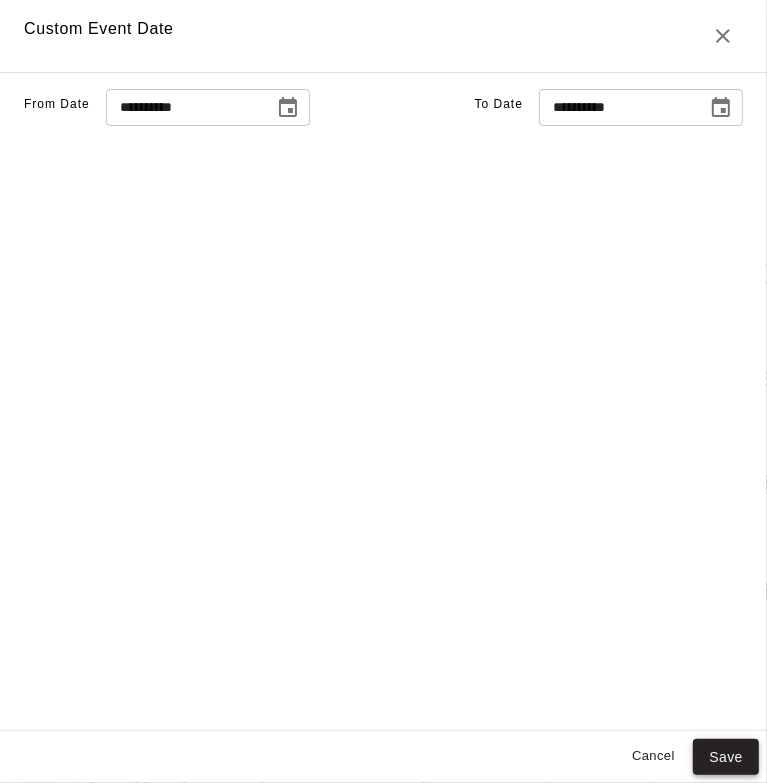 click on "Save" at bounding box center (726, 757) 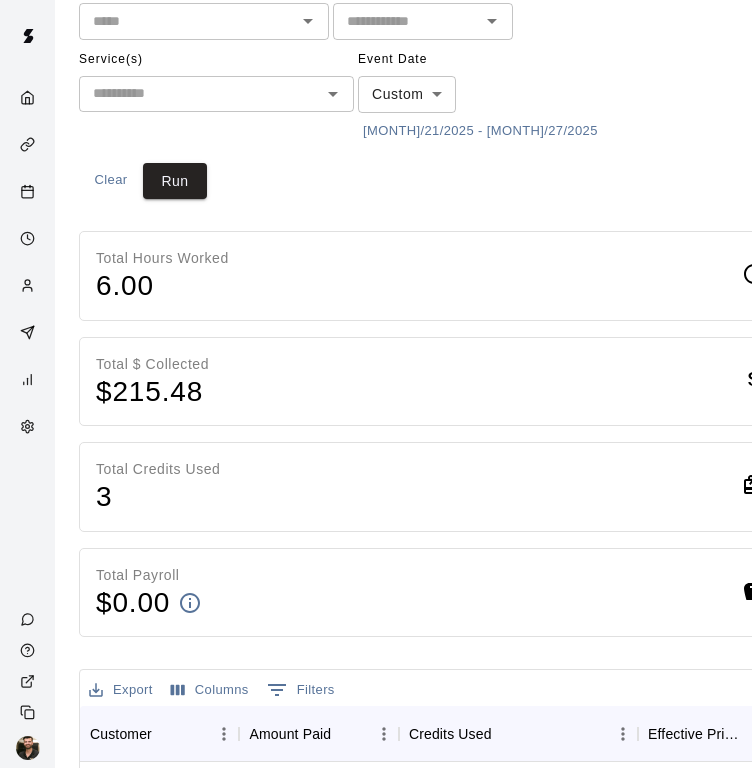 click on "[MONTH]/21/2025 - [MONTH]/27/2025" at bounding box center (480, 131) 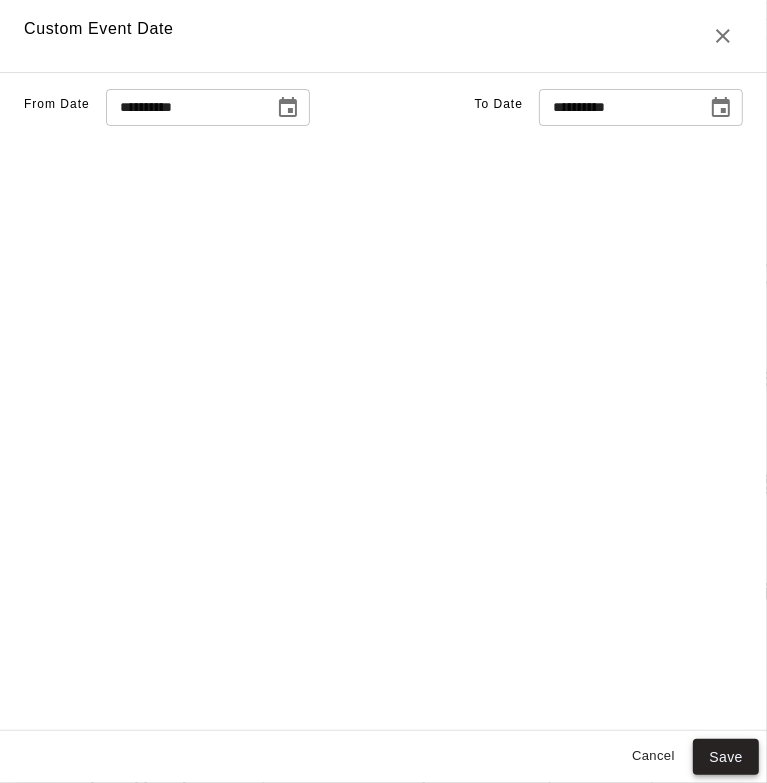 click on "Save" at bounding box center [726, 757] 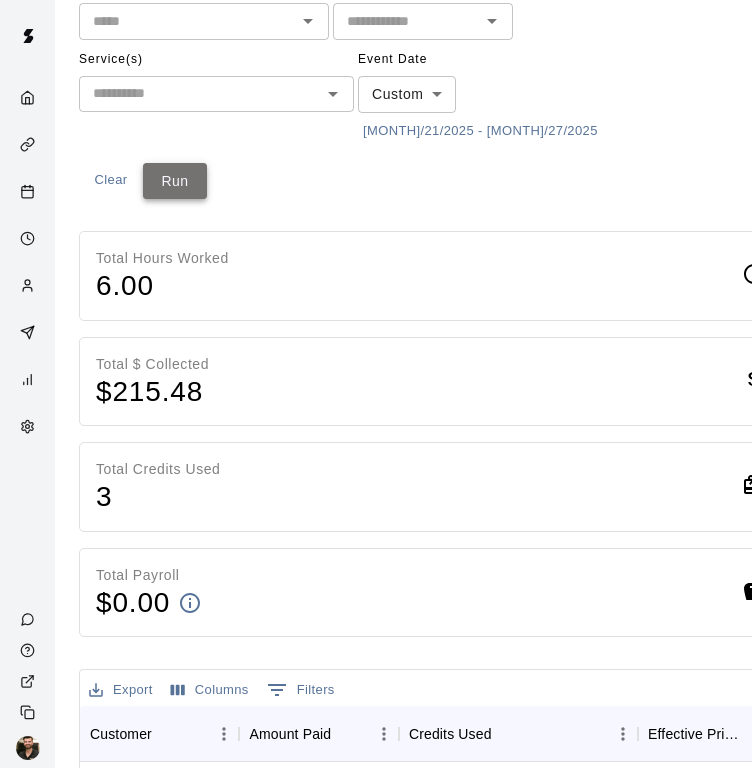 click on "Run" at bounding box center [175, 181] 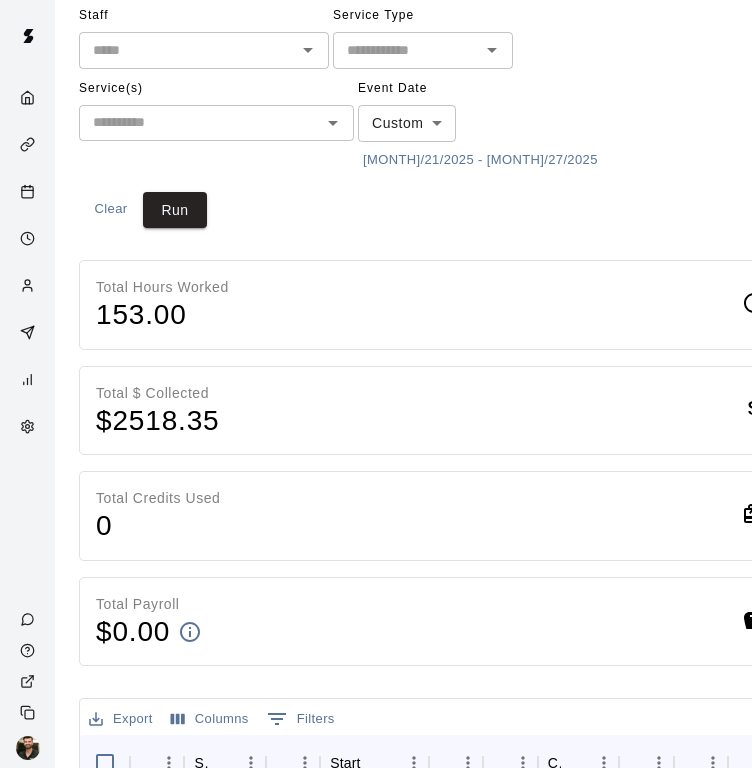 scroll, scrollTop: 0, scrollLeft: 0, axis: both 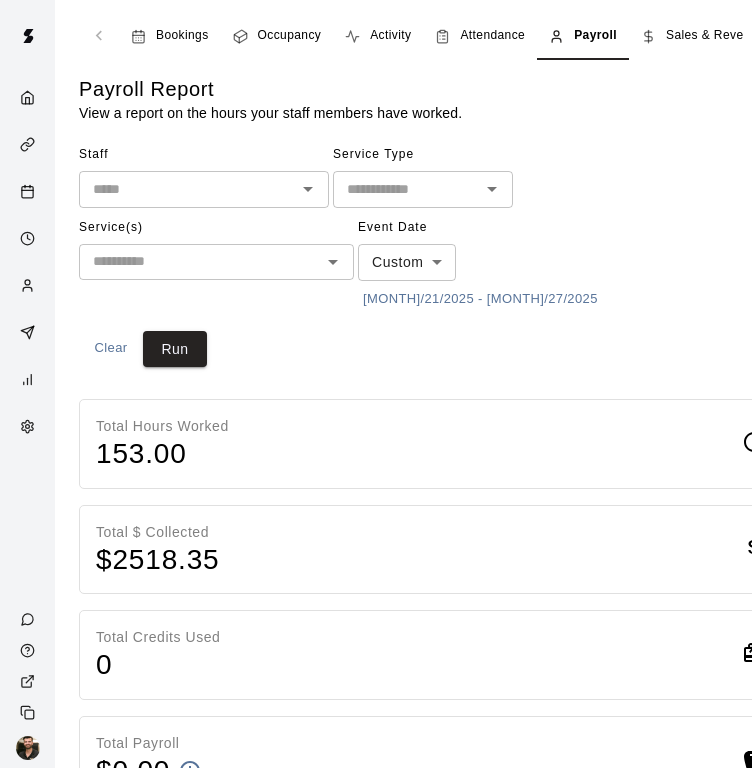 click on "Staff ​ Service Type ​ Service(s) ​ Event Date Custom ****** [MONTH]/21/2025 - [MONTH]/27/2025" at bounding box center (431, 227) 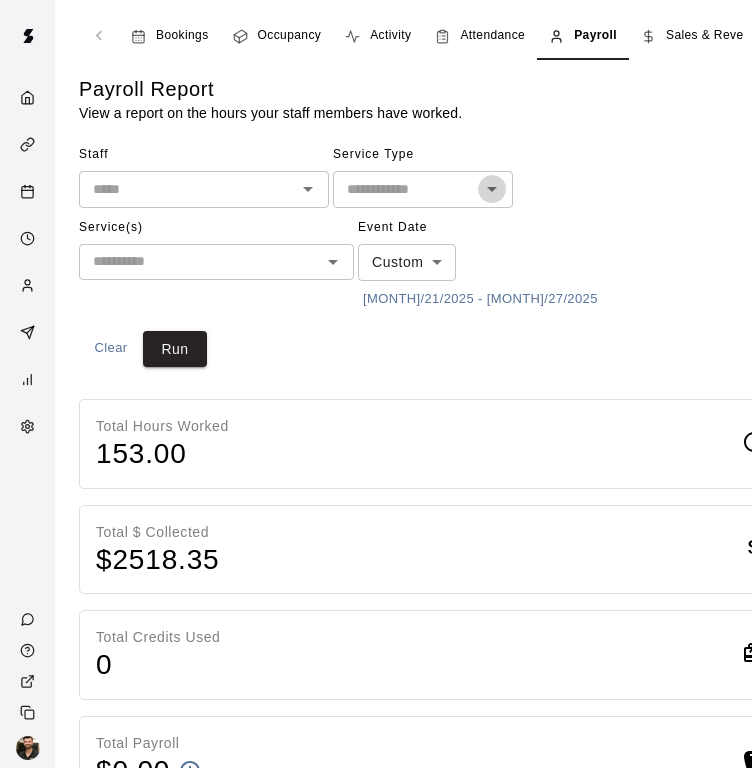 click 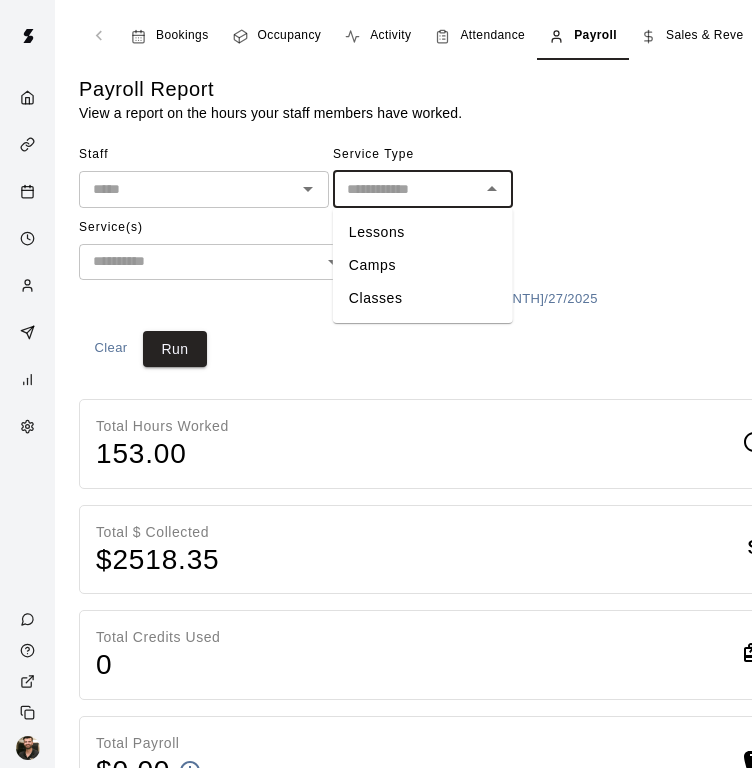 click on "Lessons" at bounding box center (423, 232) 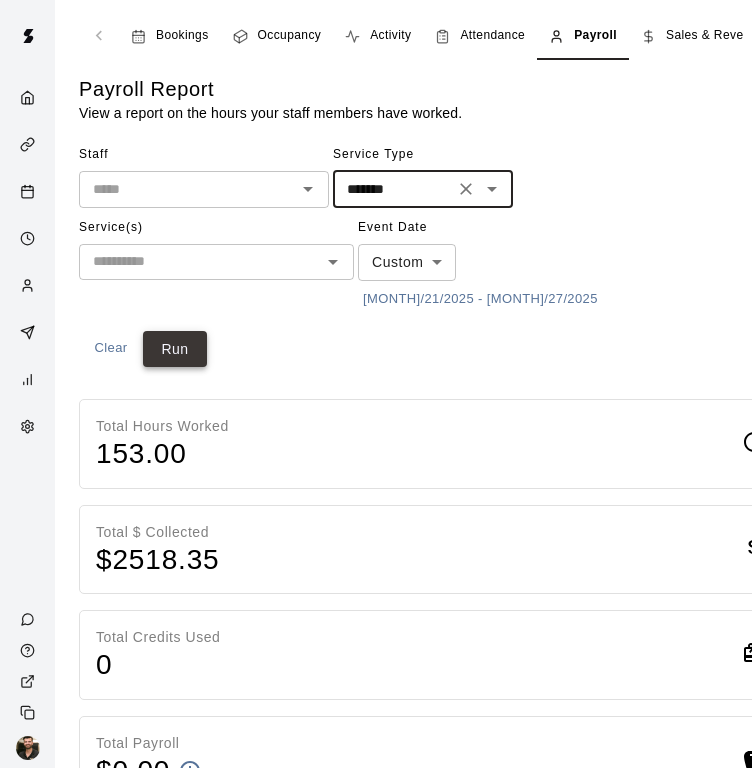 click on "Run" at bounding box center (175, 349) 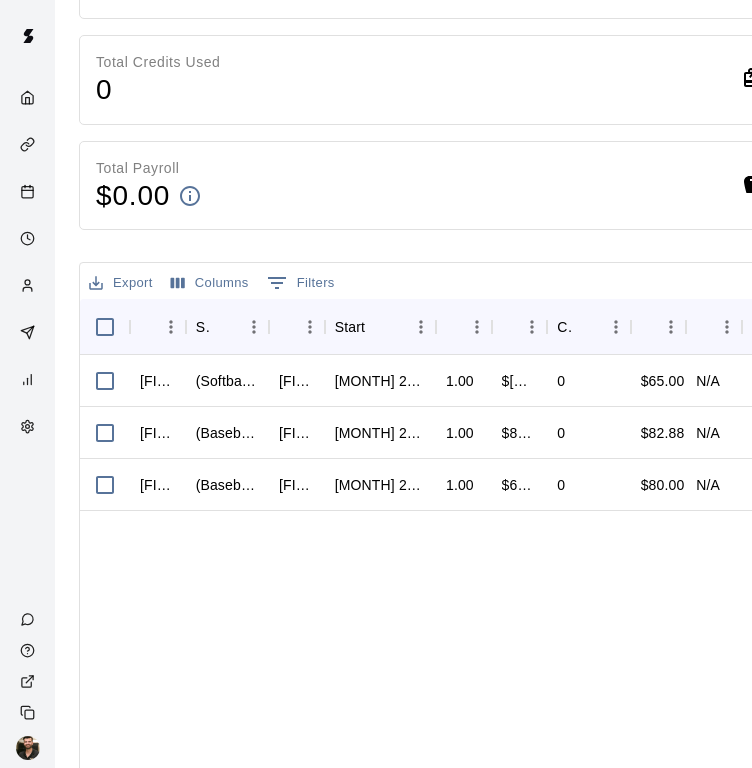 scroll, scrollTop: 0, scrollLeft: 0, axis: both 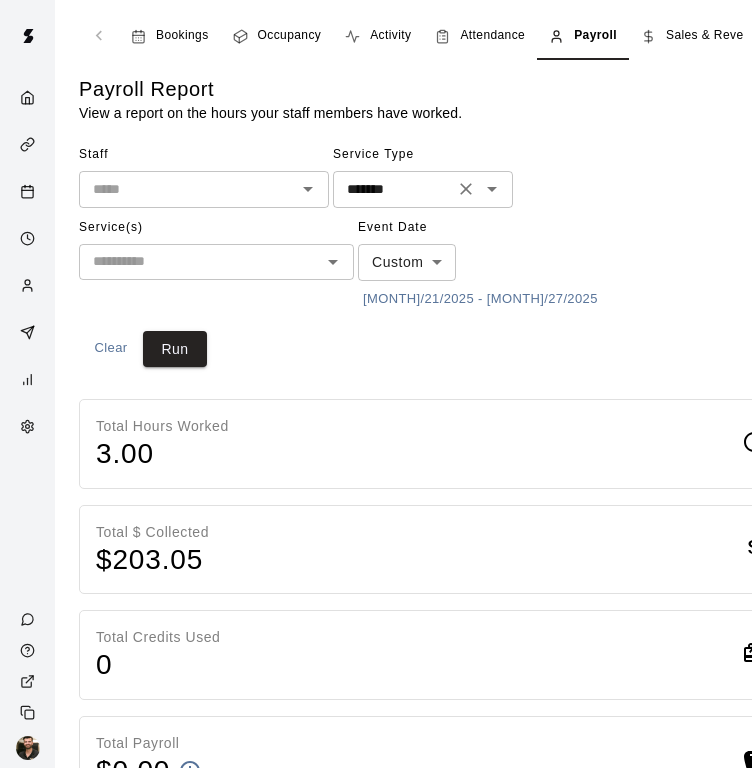 click 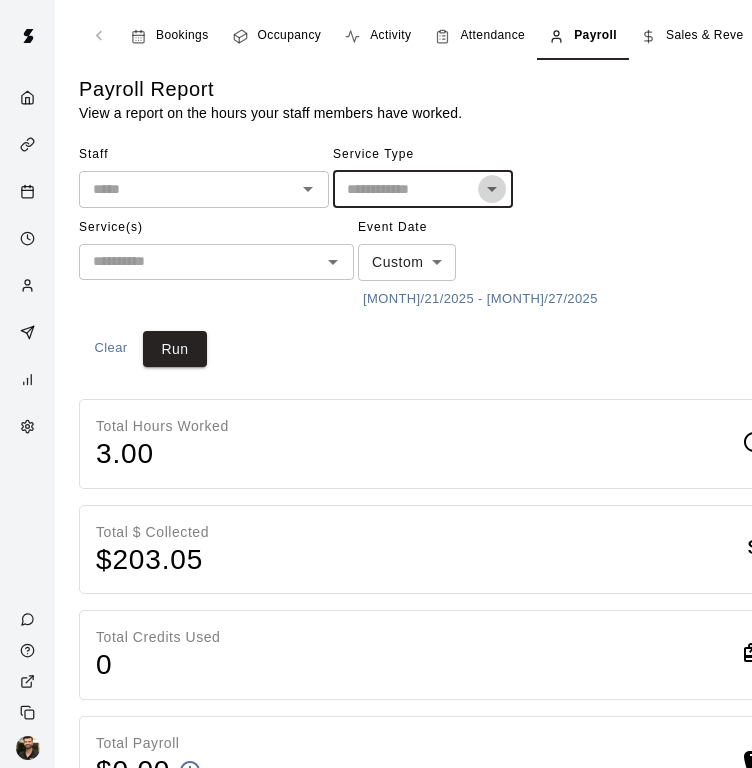 click 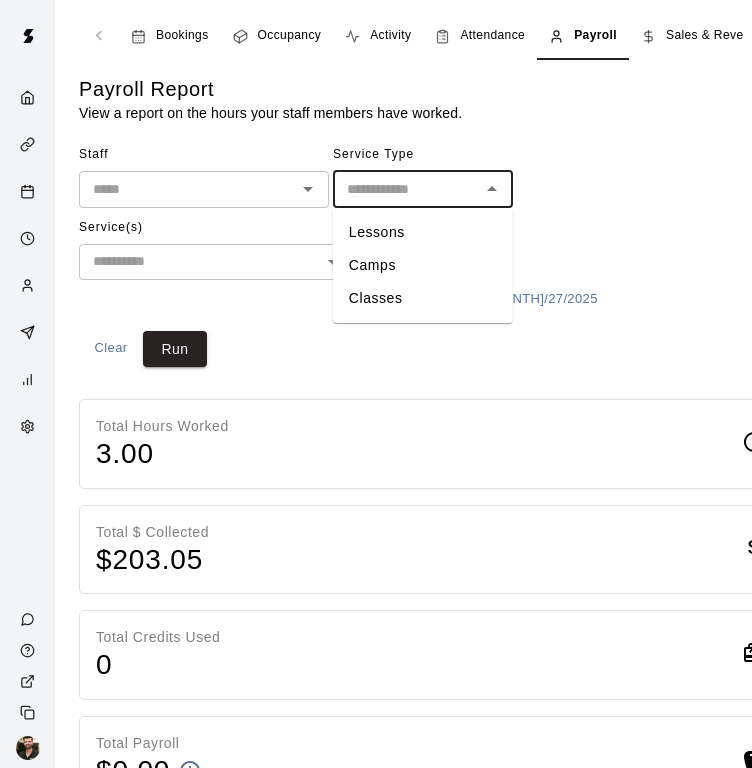click on "Camps" at bounding box center [423, 265] 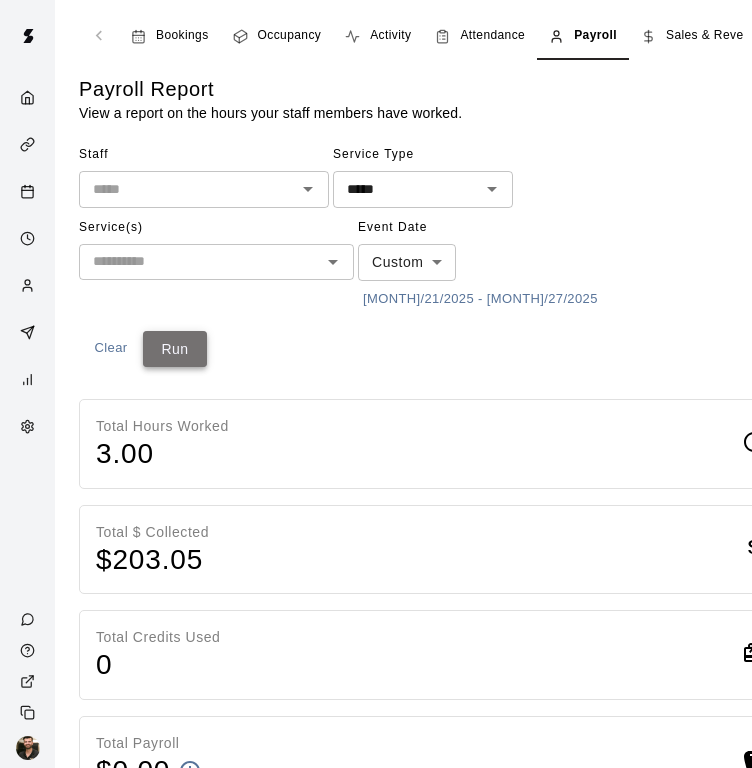 click on "Run" at bounding box center (175, 349) 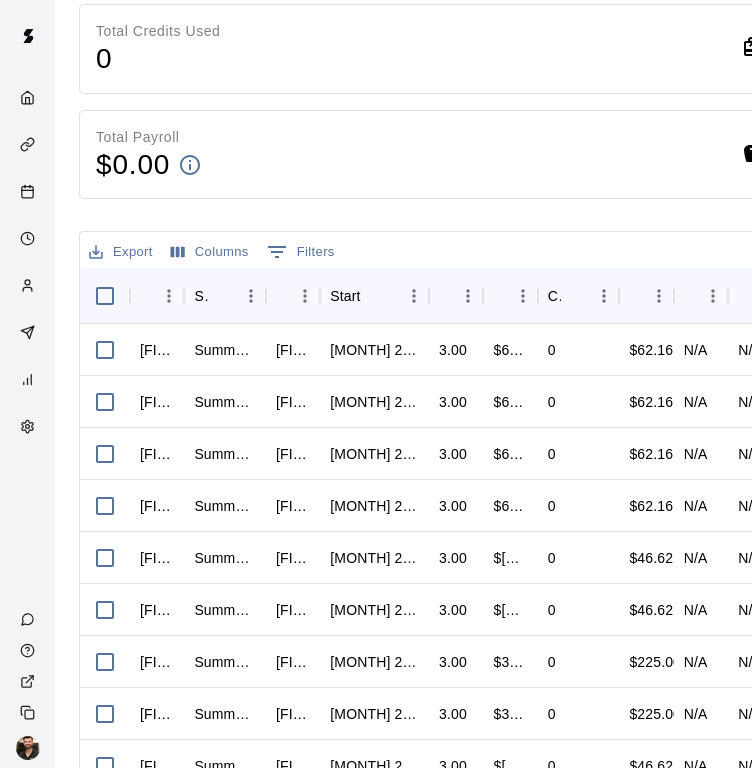 scroll, scrollTop: 607, scrollLeft: 0, axis: vertical 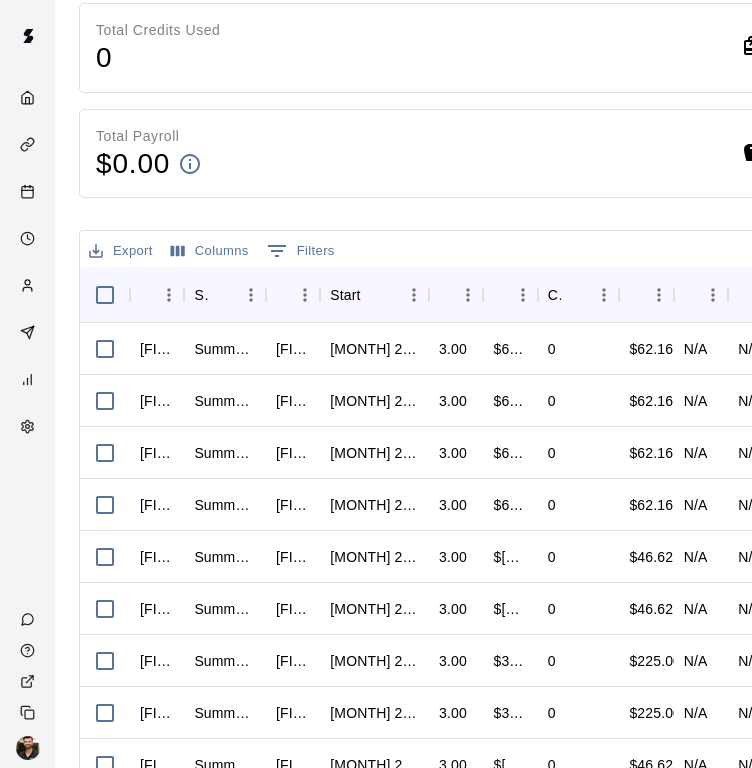 click on "Columns" at bounding box center [210, 251] 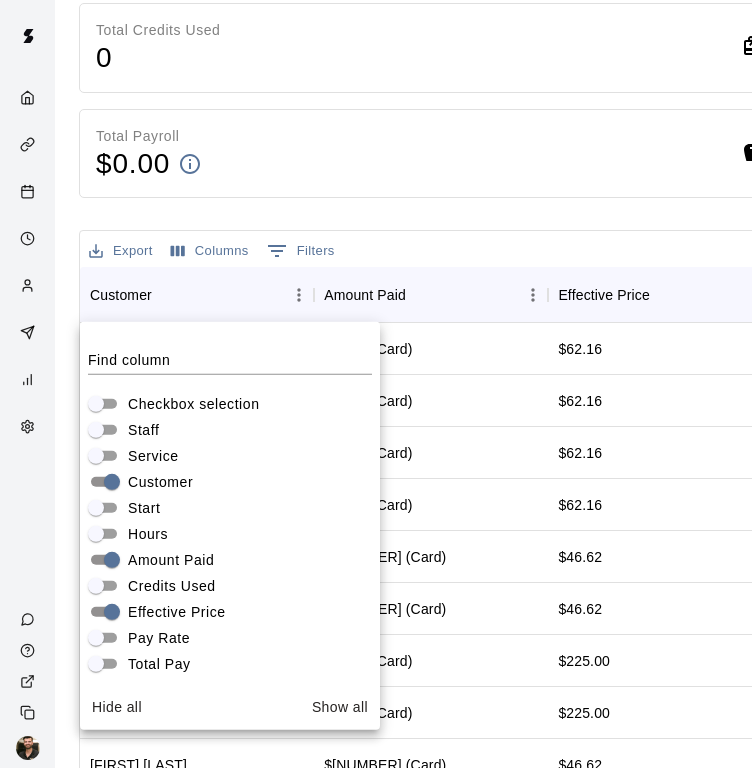 click on "Total Hours Worked 150.00 Total $ Collected $ 2315.30 Total Credits Used 0 Total Payroll $ 0.00 Export Columns 0 Filters Customer Amount Paid Effective Price [FIRST] [LAST] $62.16 (Card) $62.16 [FIRST] [LAST] $62.16 (Card) $62.16 [FIRST] [LAST] $62.16 (Card) $62.16 [FIRST] [LAST] $62.16 (Card) $62.16 [FIRST] [LAST] $46.62 (Card) $46.62 [FIRST] [LAST] $46.62 (Card) $46.62 [FIRST] [LAST] $62.16 (Card) $62.16 [FIRST] [LAST] $62.16 (Card) $62.16 [FIRST] [LAST] $62.16 (Card) $62.16 [FIRST] [LAST] $62.16 (Card) $62.16 Rows per page: 100 *** 1–50 of 50" at bounding box center [431, 361] 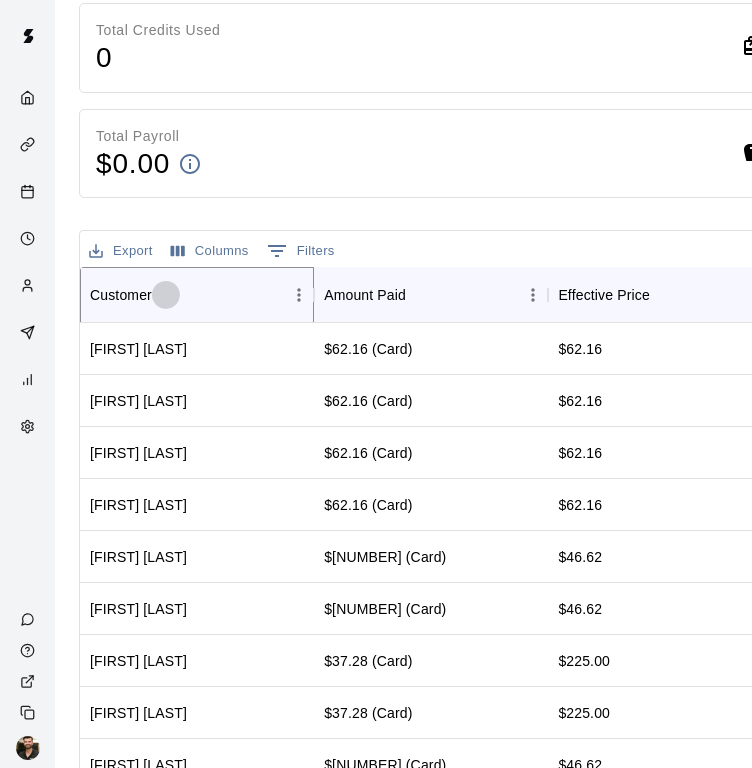 click 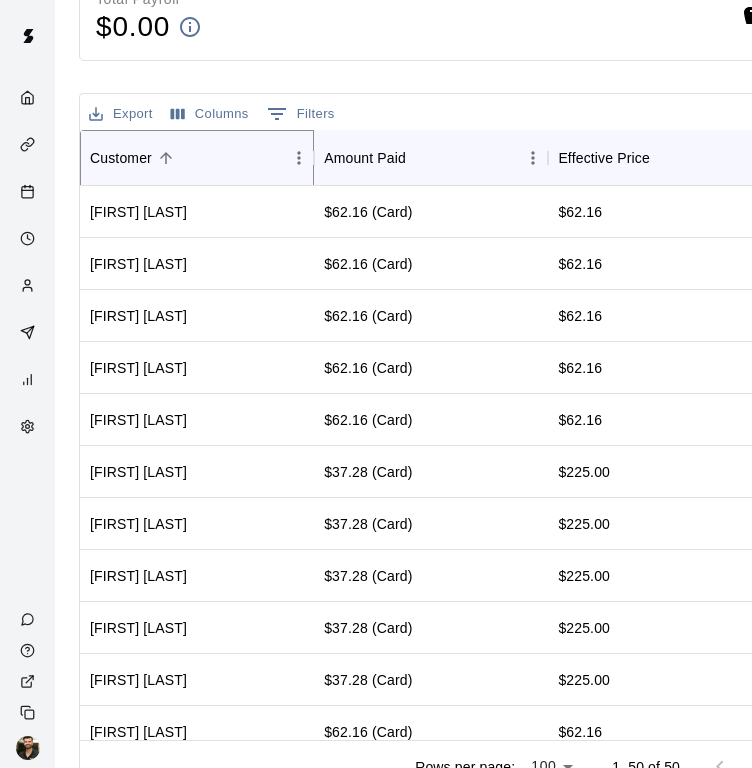scroll, scrollTop: 776, scrollLeft: 0, axis: vertical 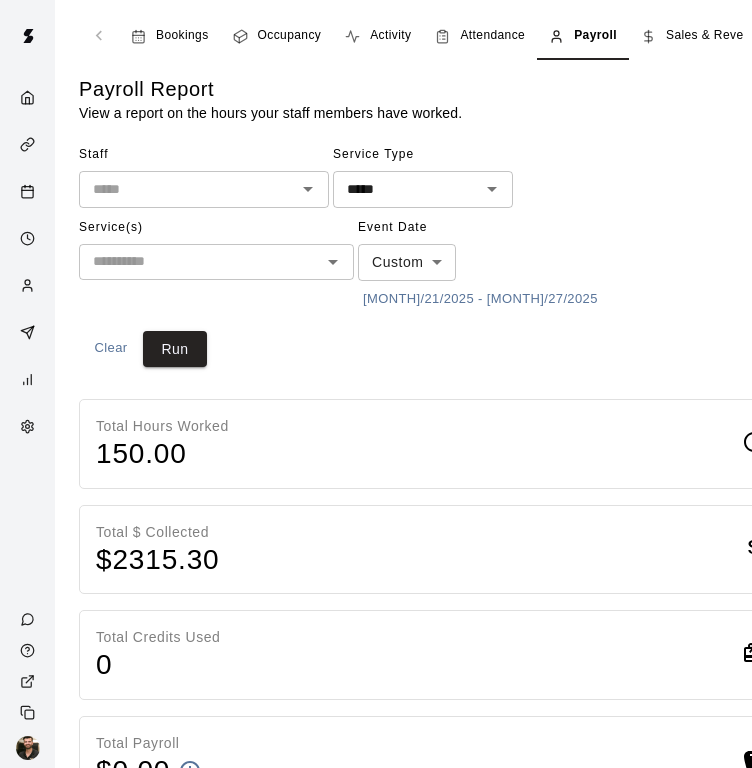 click on "[MONTH]/21/2025 - [MONTH]/27/2025" at bounding box center [480, 299] 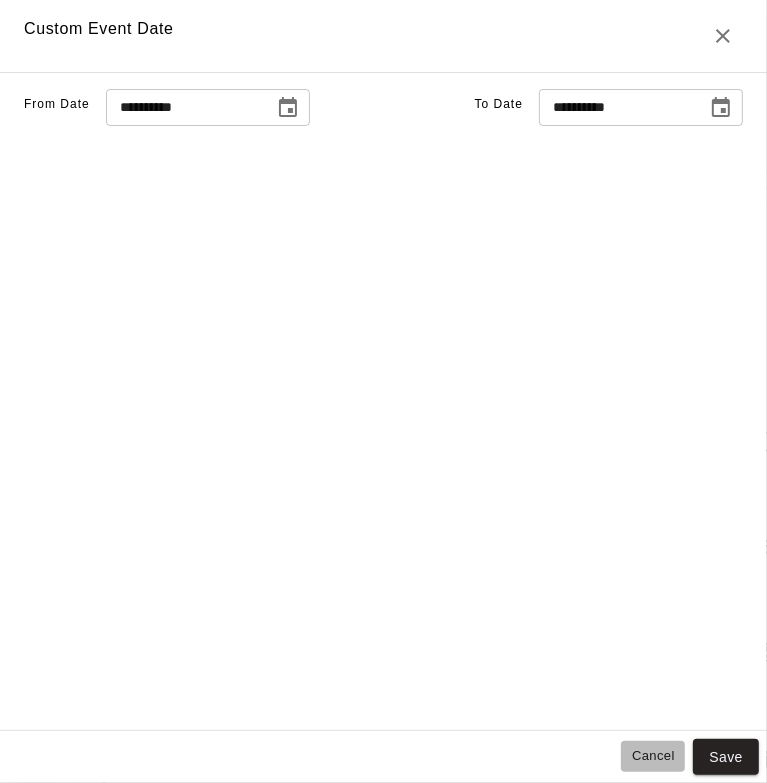click on "Cancel" at bounding box center [653, 756] 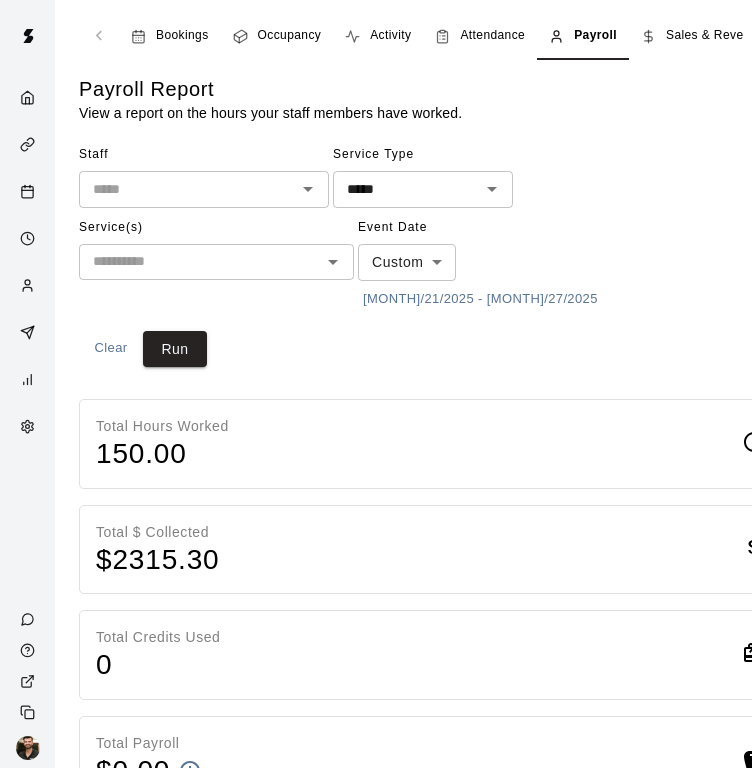 click on "[MONTH]/21/2025 - [MONTH]/27/2025" at bounding box center (480, 299) 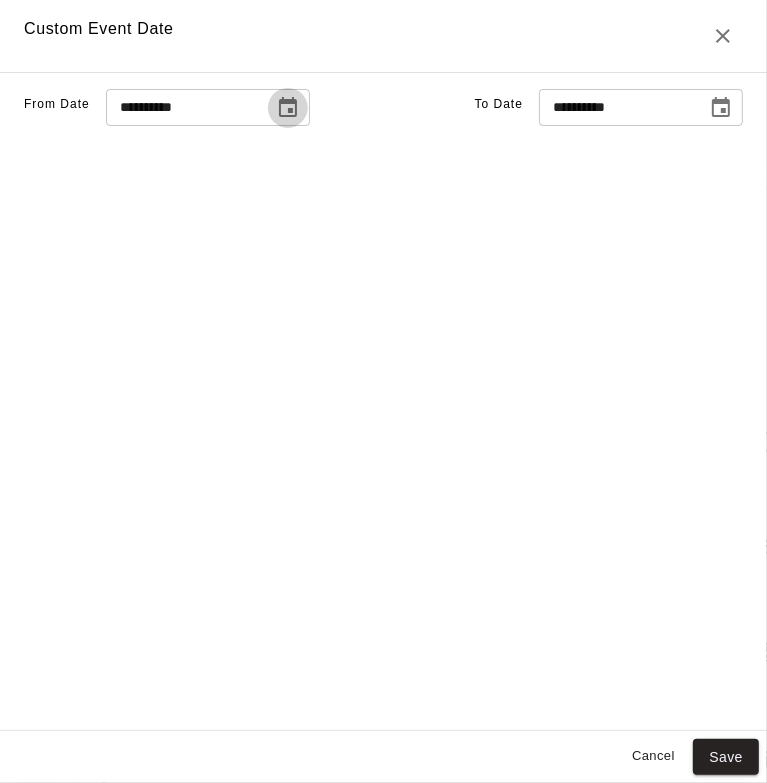 click 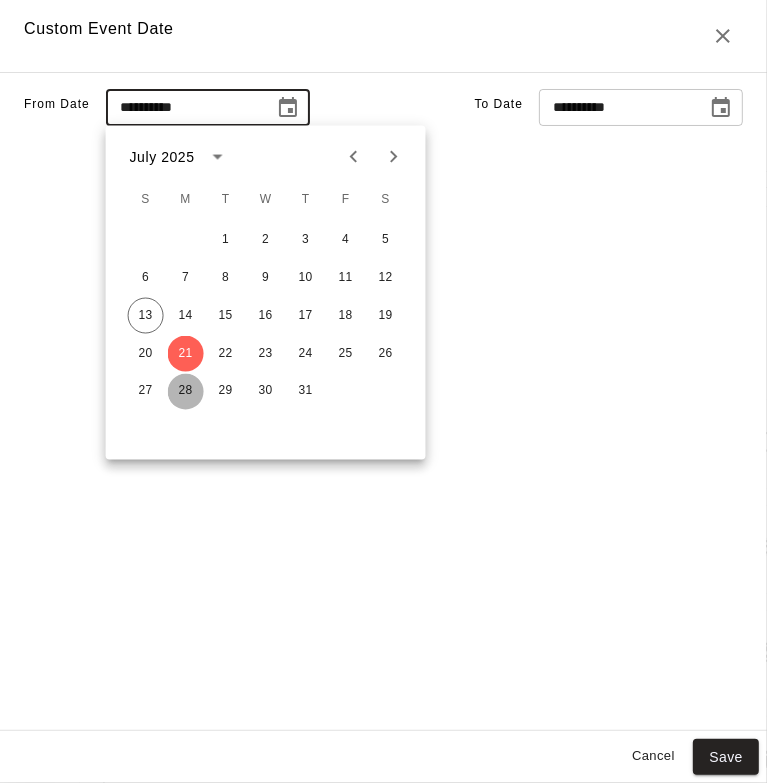 click on "28" at bounding box center [186, 392] 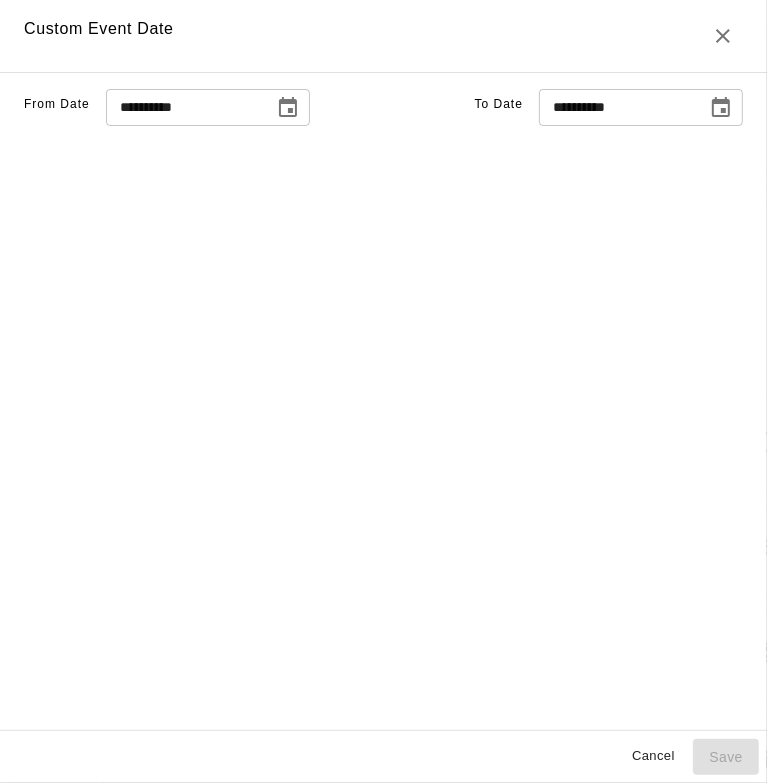 click at bounding box center (721, 108) 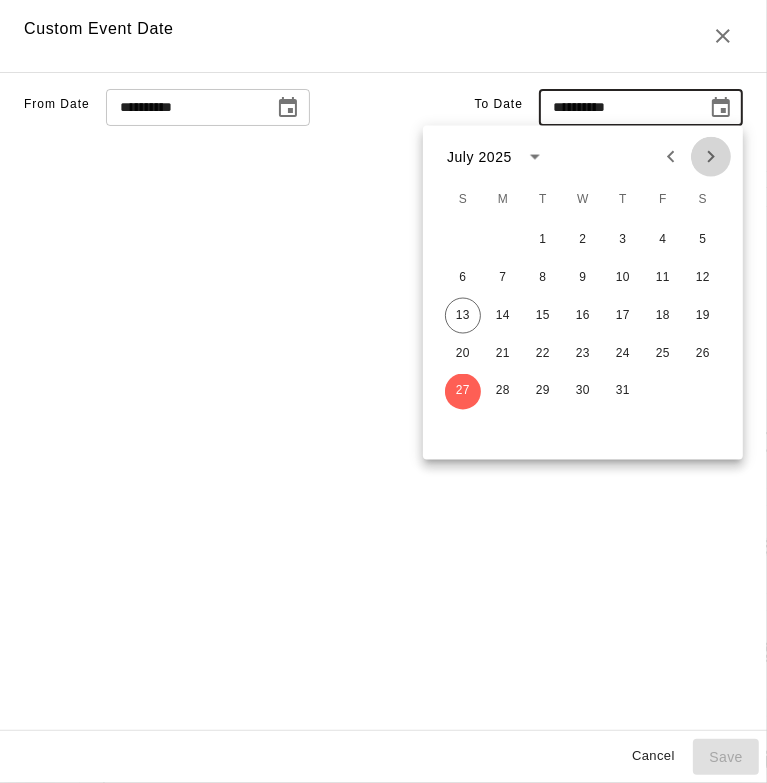 click 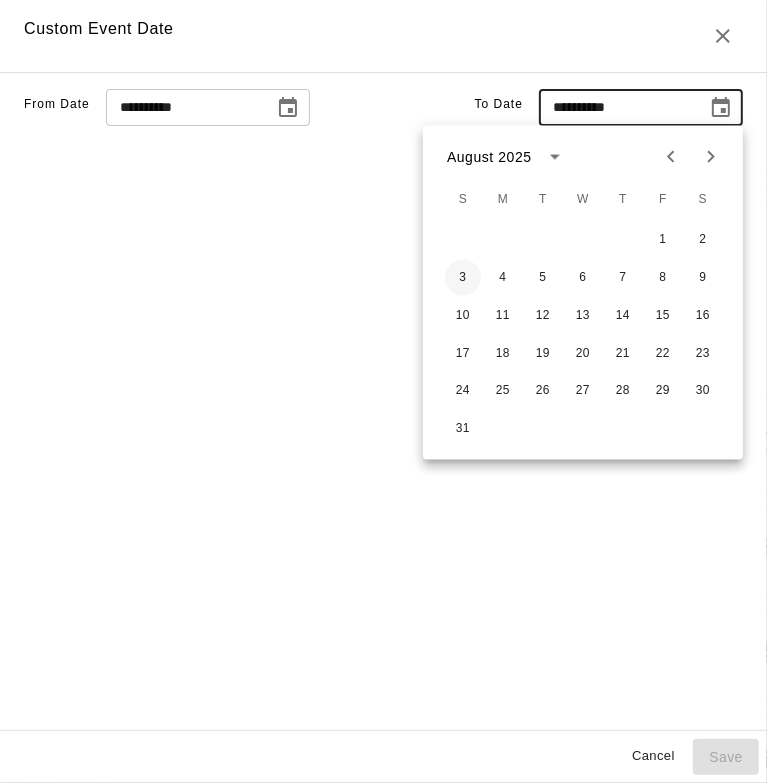 click on "3" at bounding box center (463, 278) 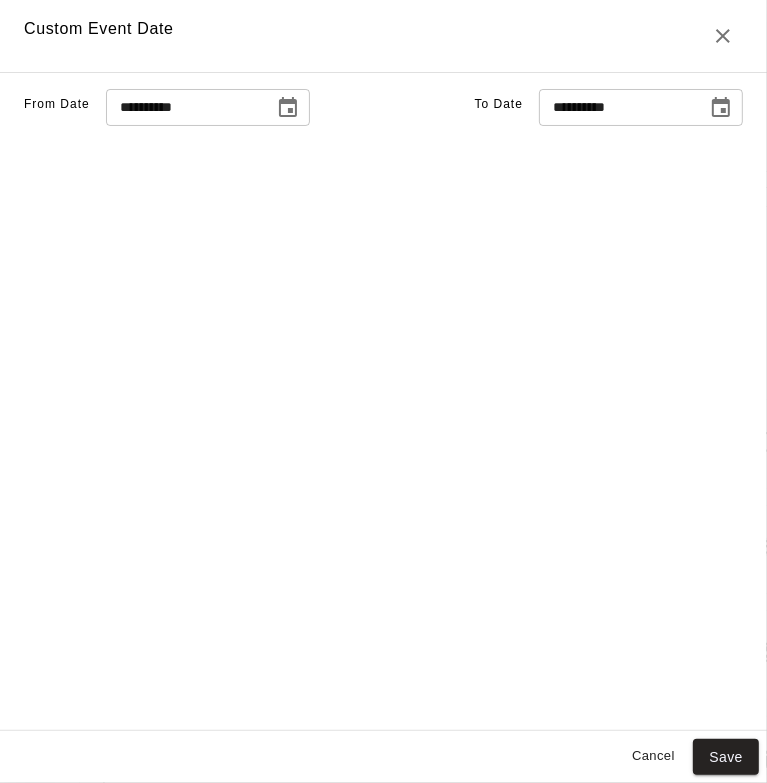 type on "**********" 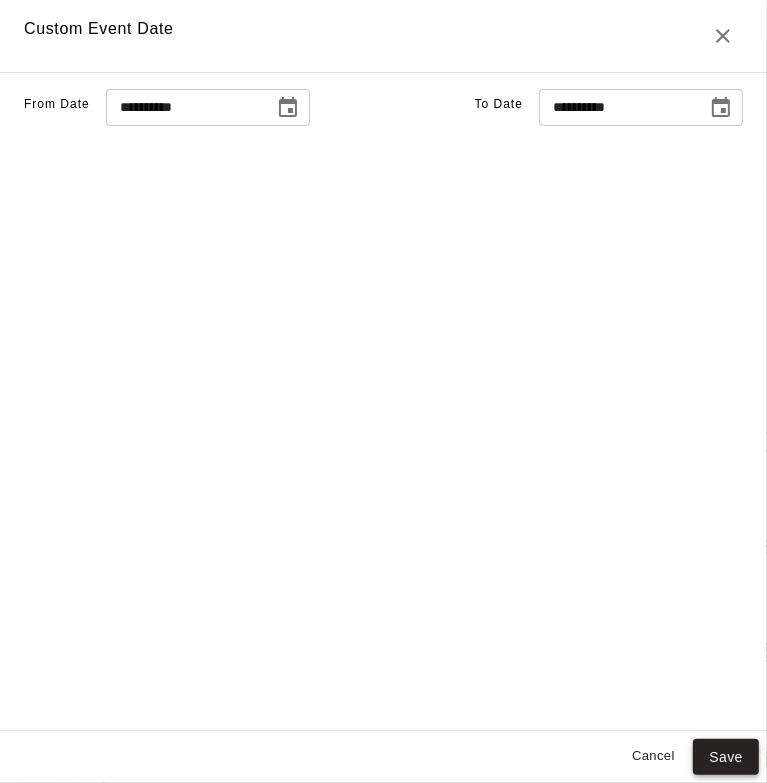 click on "Save" at bounding box center [726, 757] 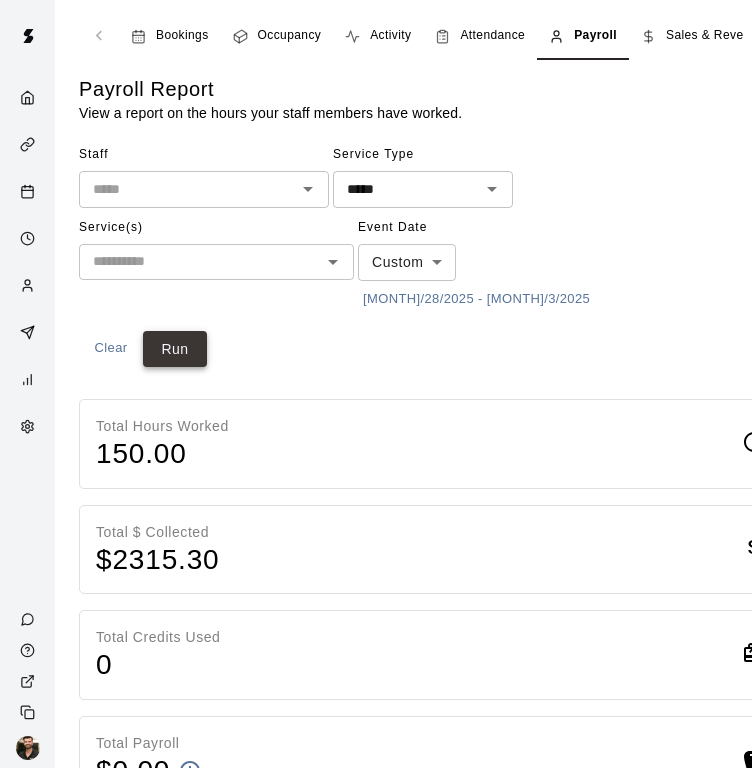 click on "Run" at bounding box center (175, 349) 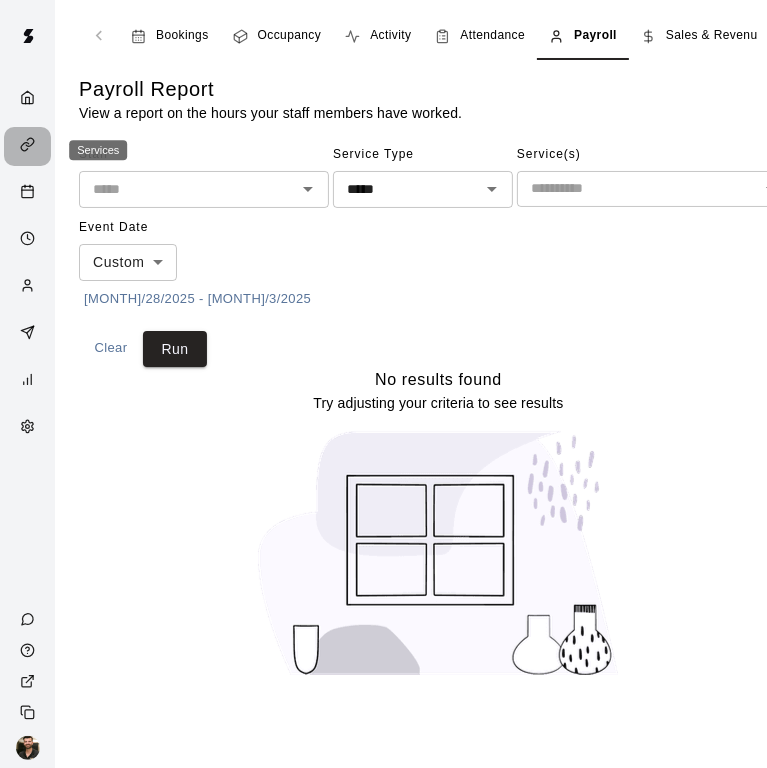 click at bounding box center (32, 146) 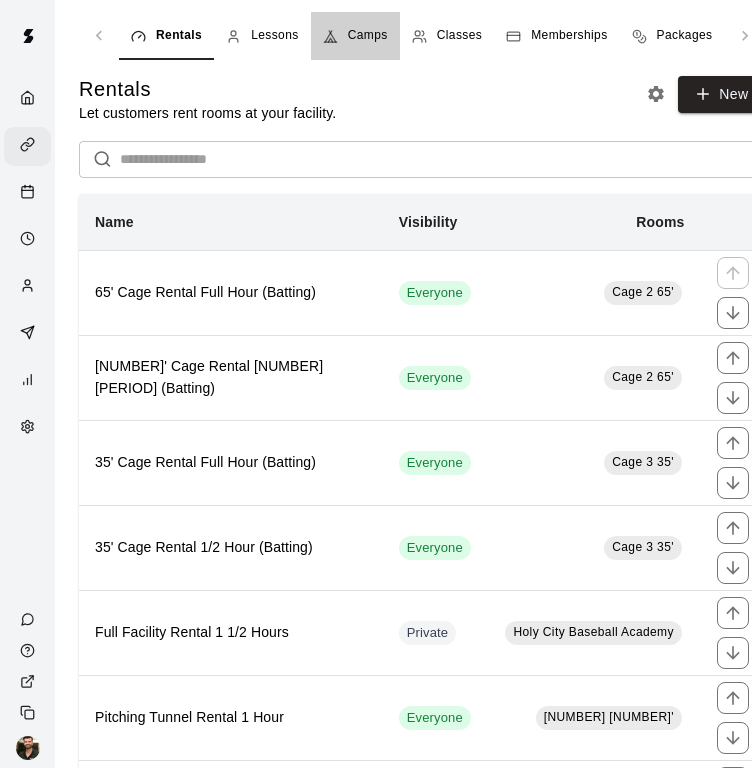 click on "Camps" at bounding box center [368, 36] 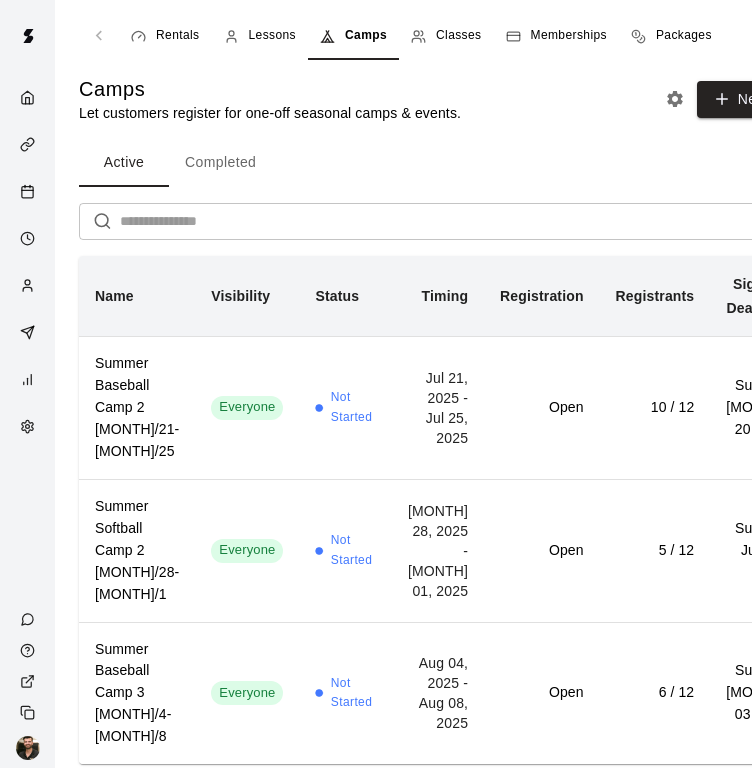 scroll, scrollTop: 67, scrollLeft: 0, axis: vertical 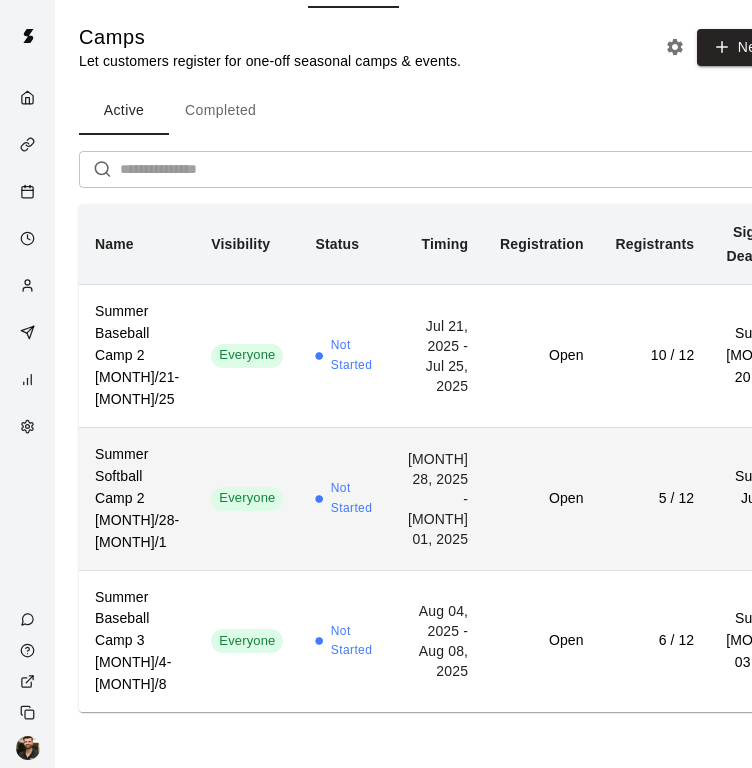 click on "[MONTH] 28, 2025 - [MONTH] 01, 2025" at bounding box center [438, 498] 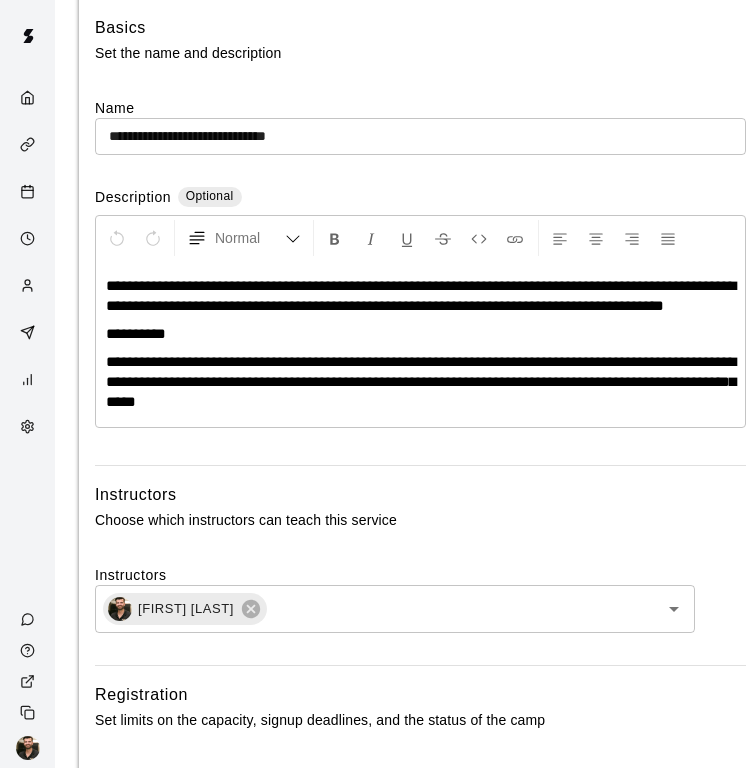 scroll, scrollTop: 204, scrollLeft: 0, axis: vertical 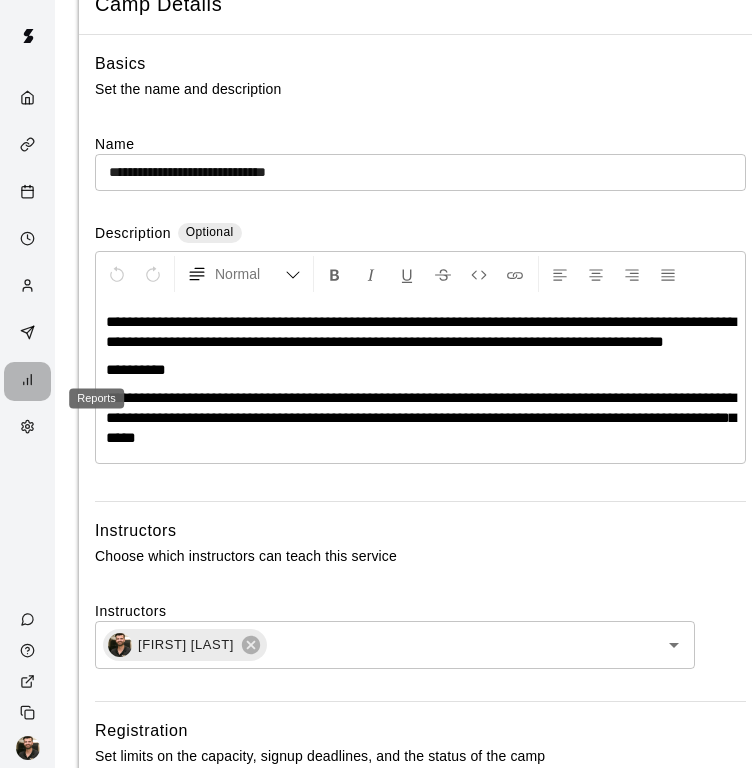 click at bounding box center (27, 381) 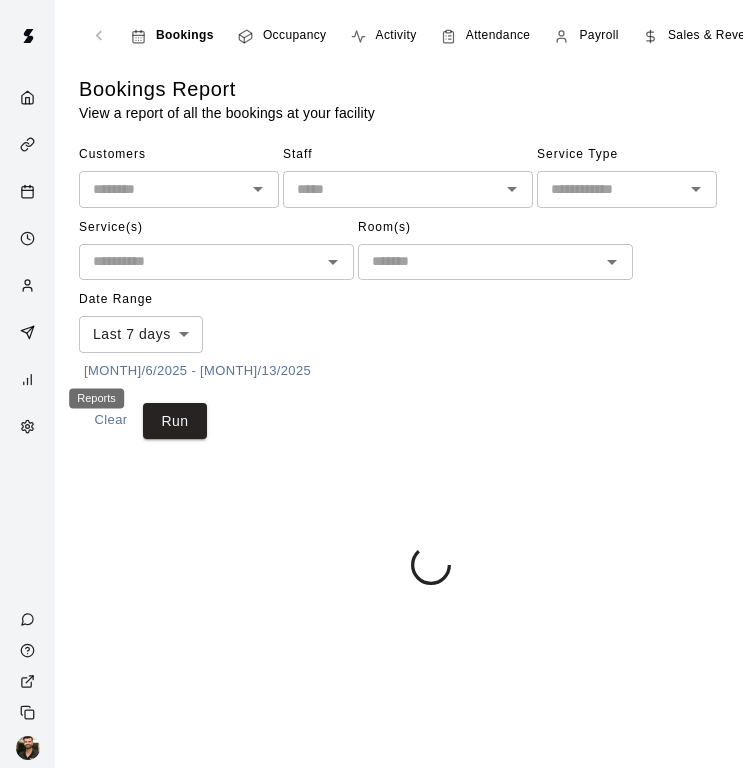 scroll, scrollTop: 0, scrollLeft: 0, axis: both 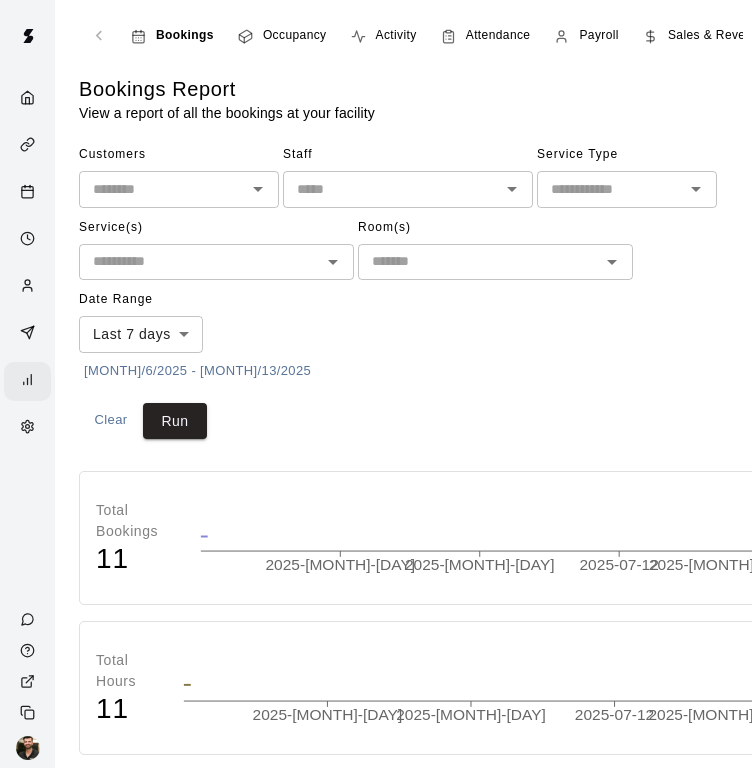 click on "Payroll" at bounding box center [598, 36] 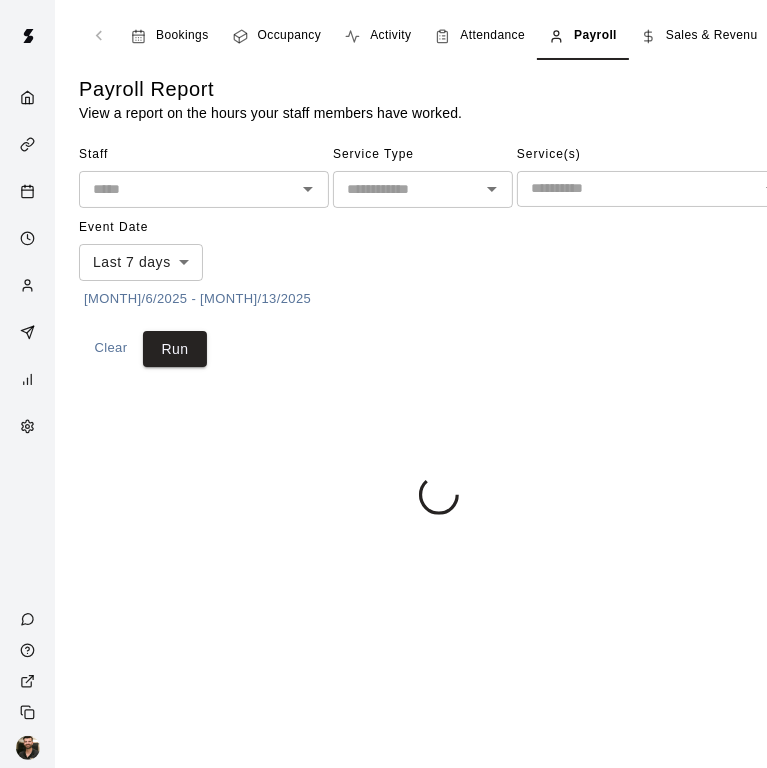 click 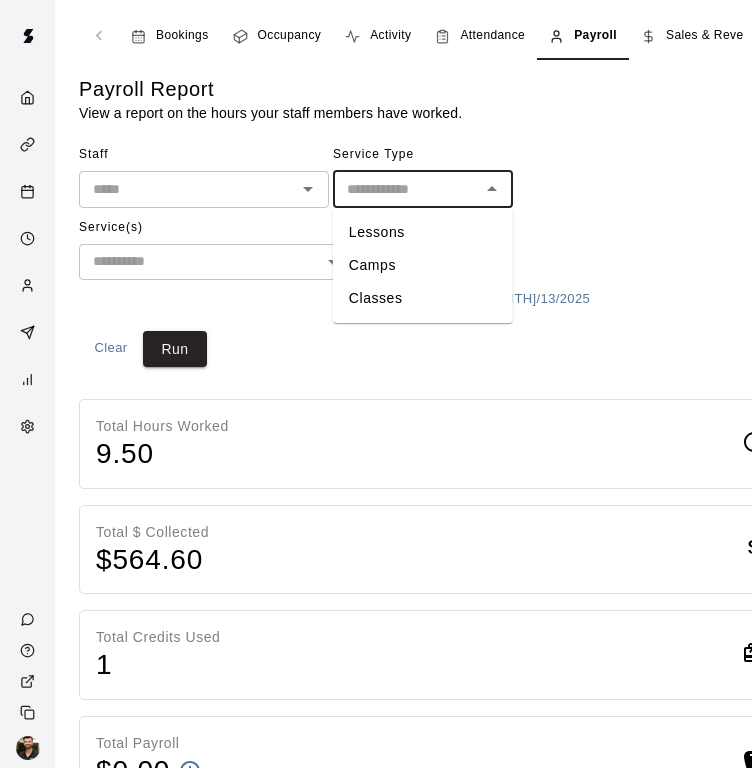 click on "Camps" at bounding box center [423, 265] 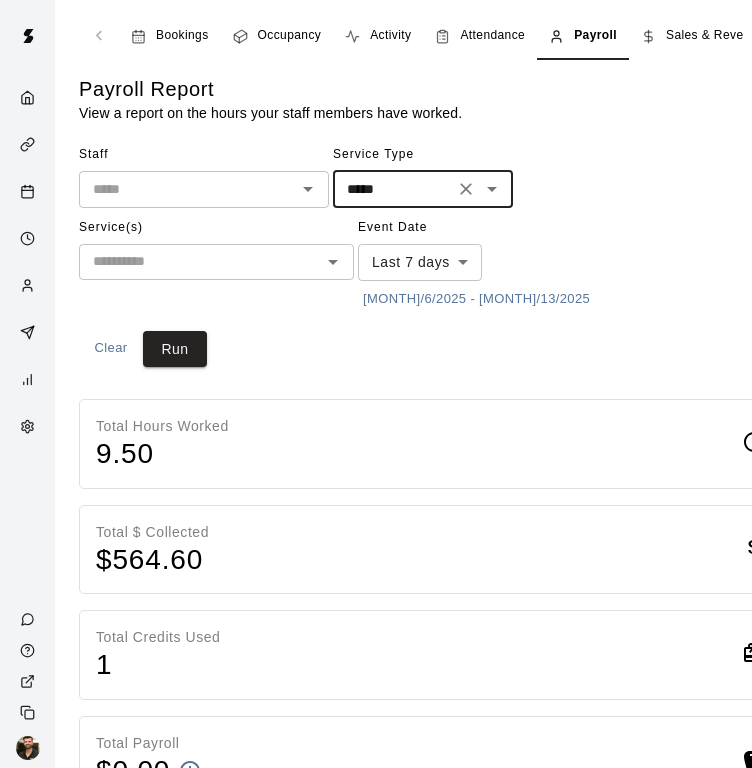 click on "[MONTH]/6/2025 - [MONTH]/13/2025" at bounding box center [476, 299] 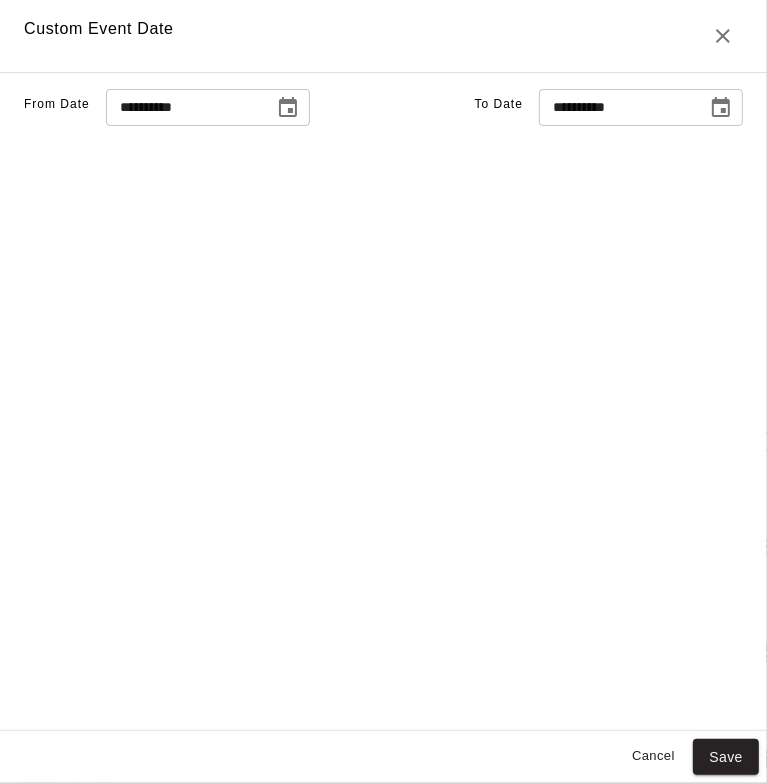 click 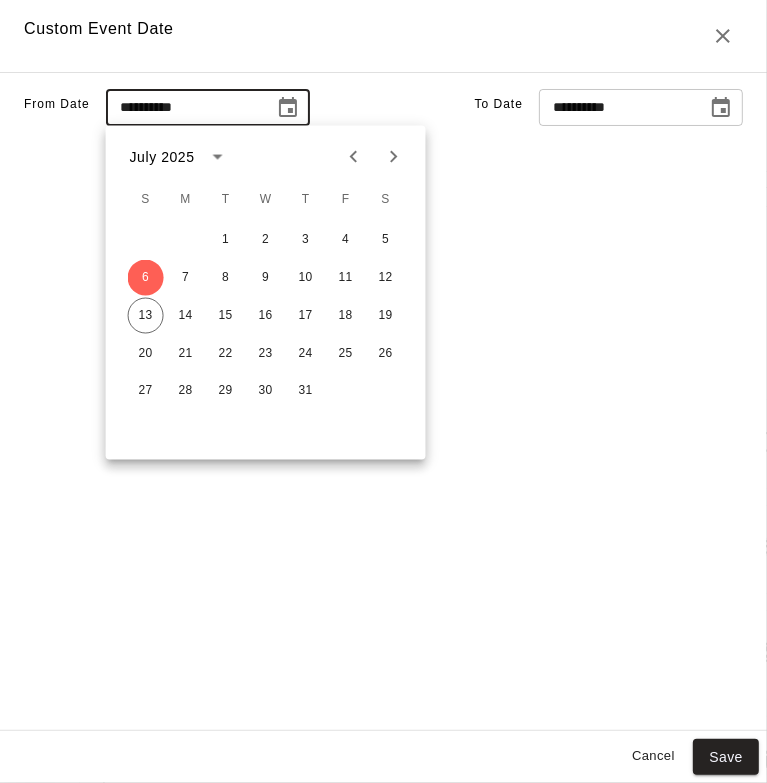 click at bounding box center (394, 157) 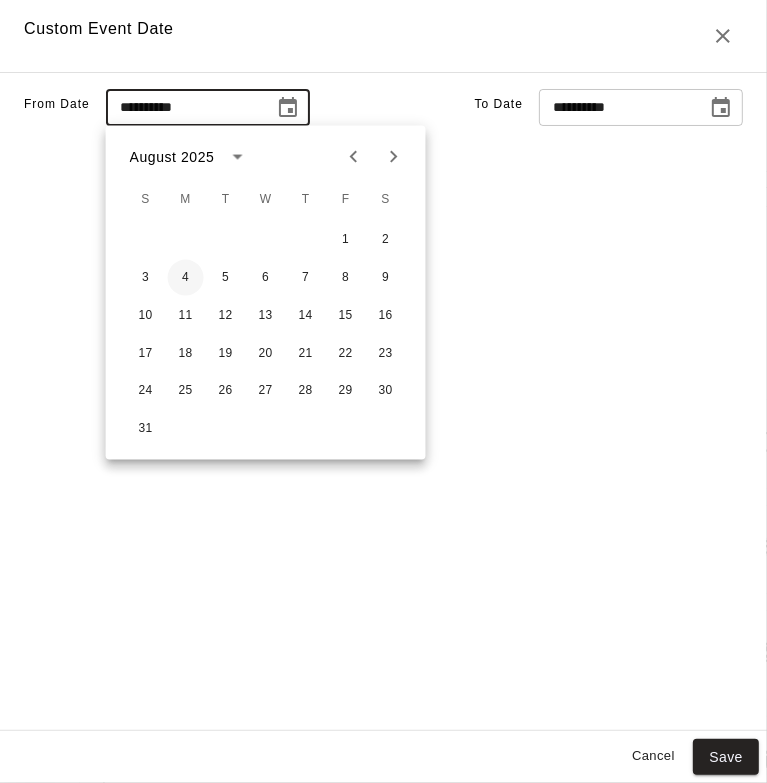 click on "4" at bounding box center (186, 278) 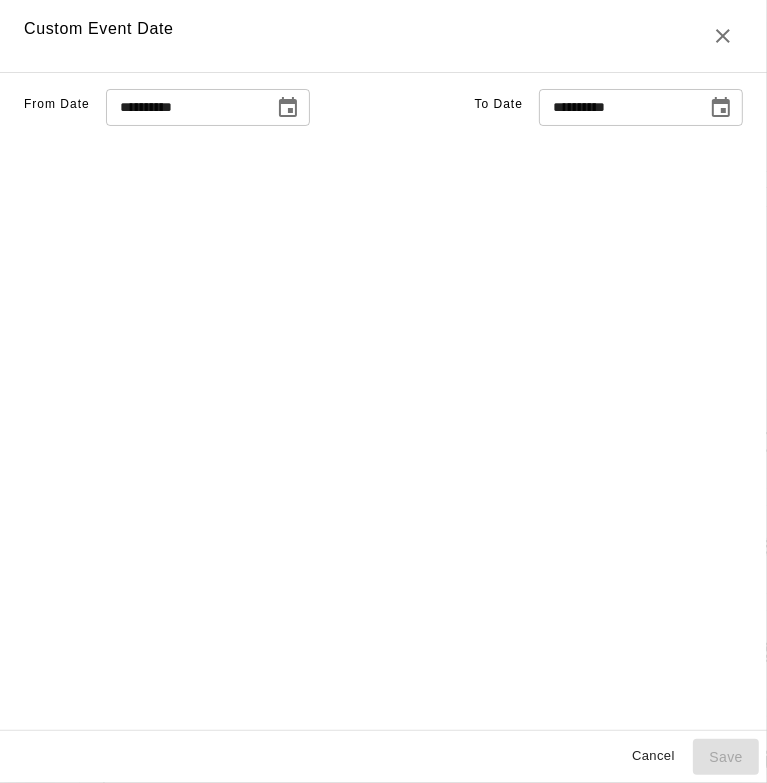click at bounding box center (721, 108) 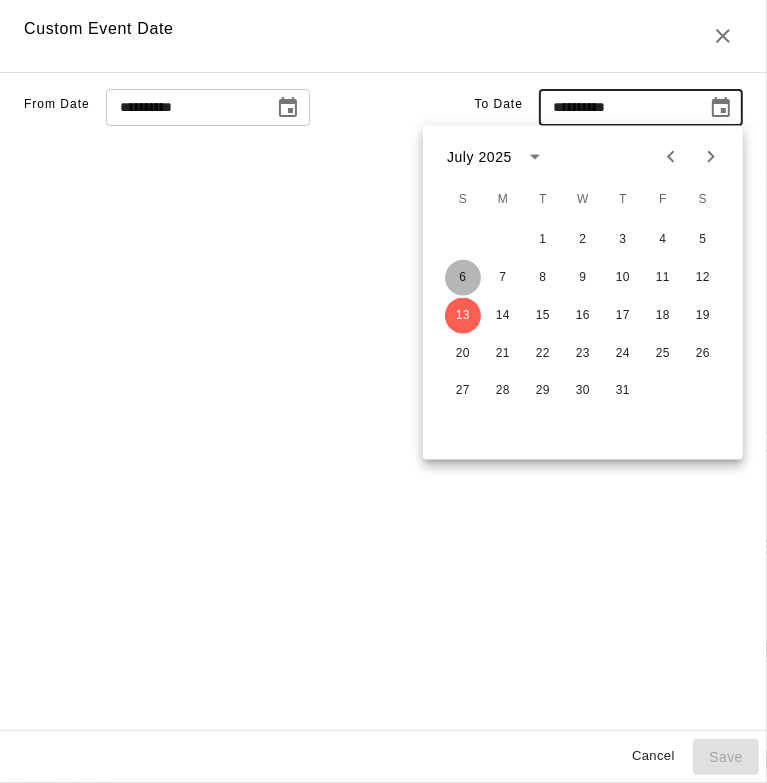 click on "6" at bounding box center (463, 278) 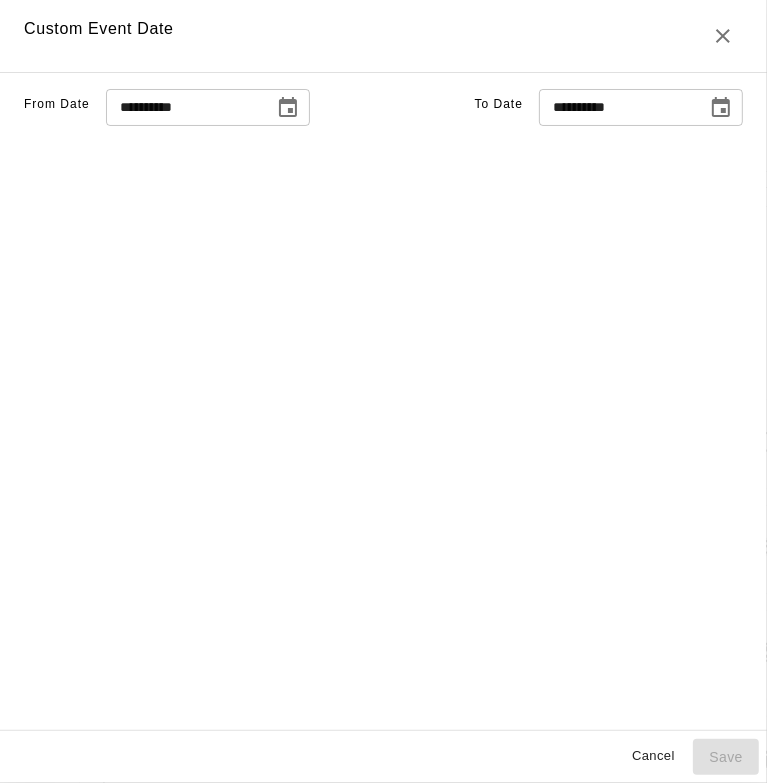 click 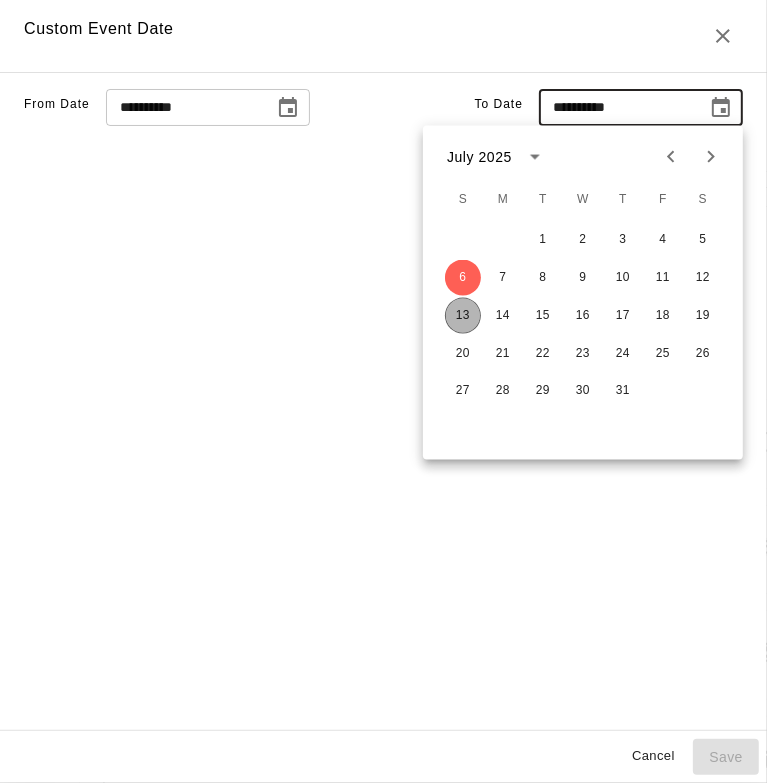 click on "13" at bounding box center (463, 316) 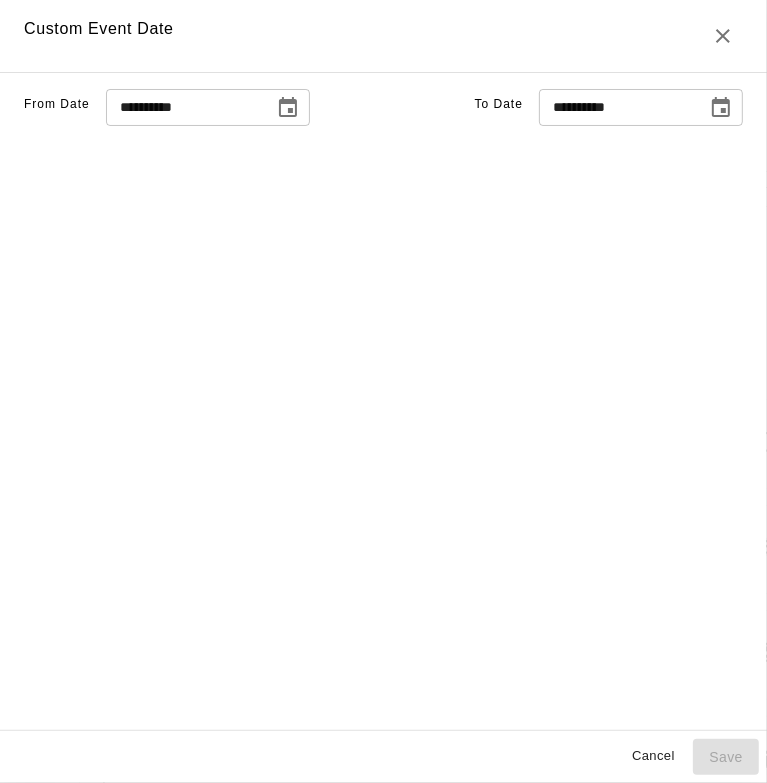 click 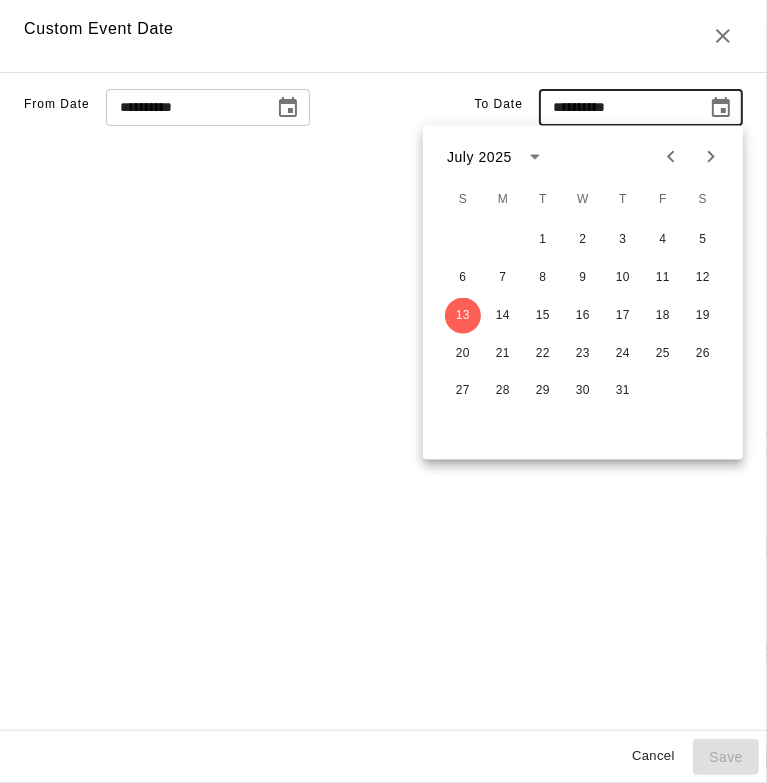 click 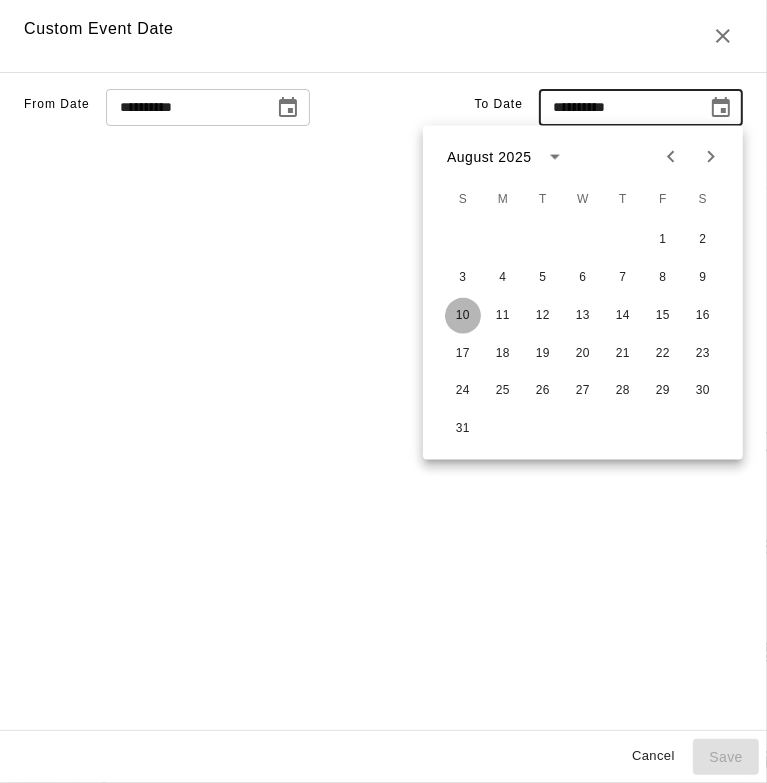click on "10" at bounding box center (463, 316) 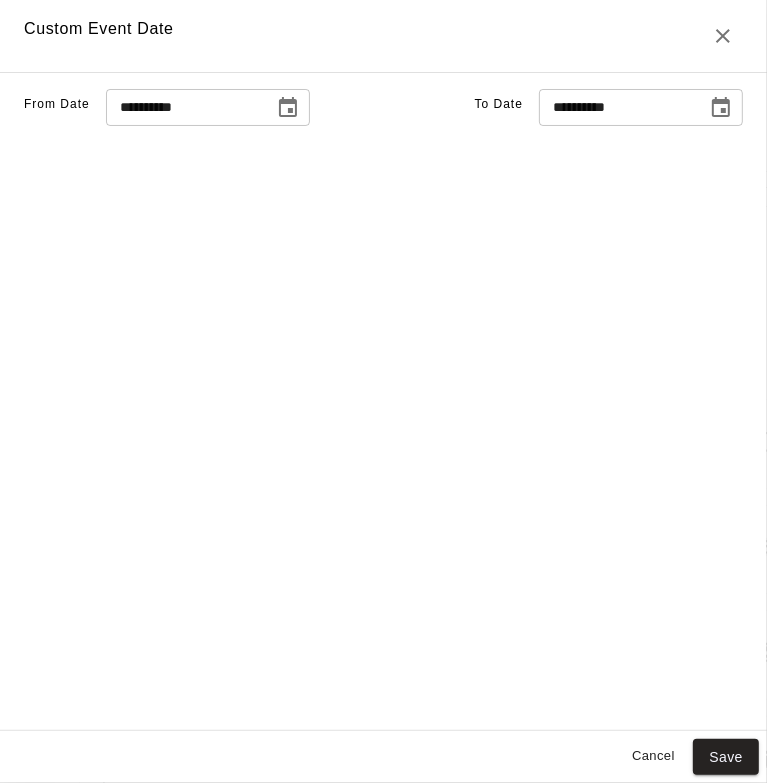 click 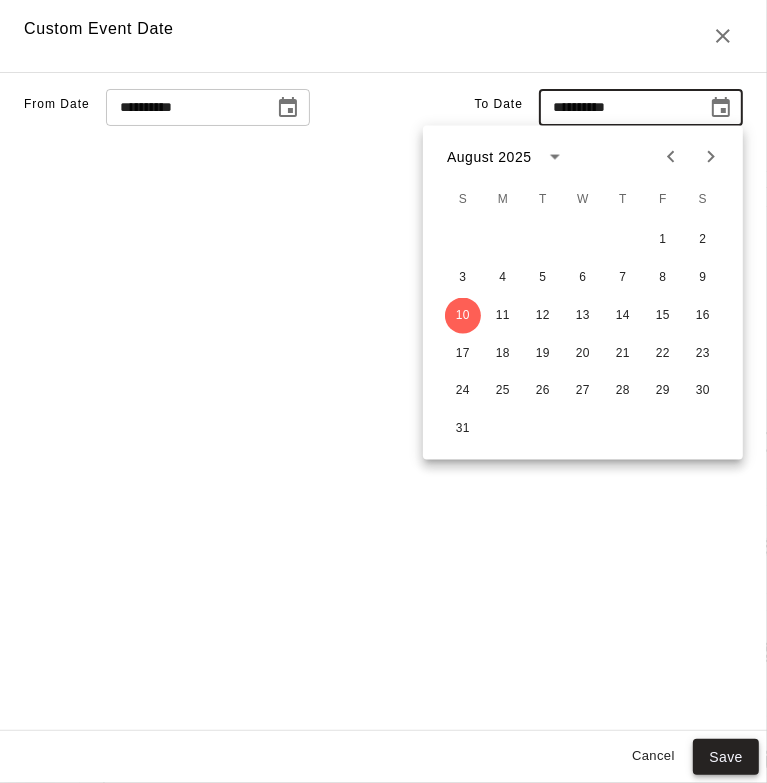 click on "Save" at bounding box center (726, 757) 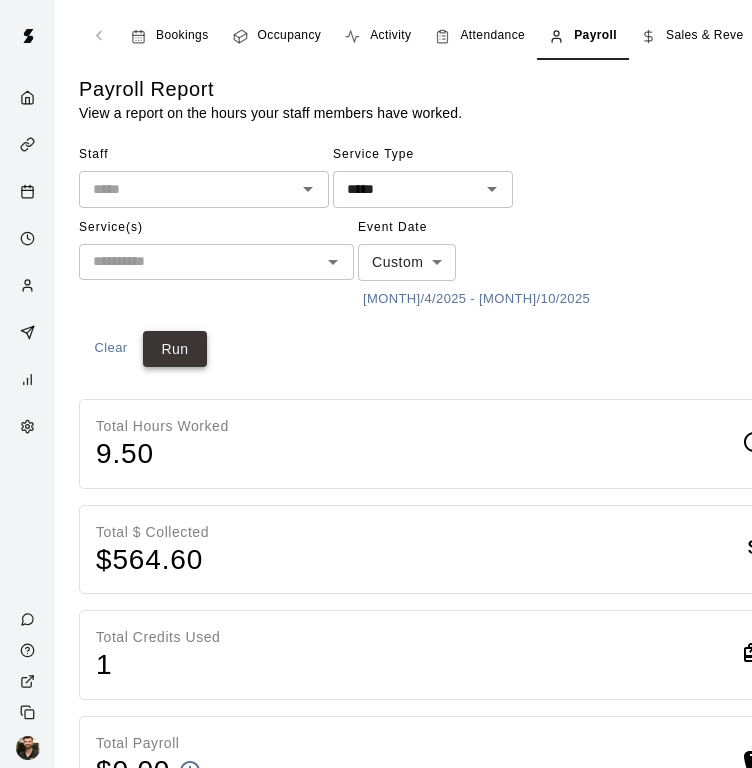 click on "Run" at bounding box center [175, 349] 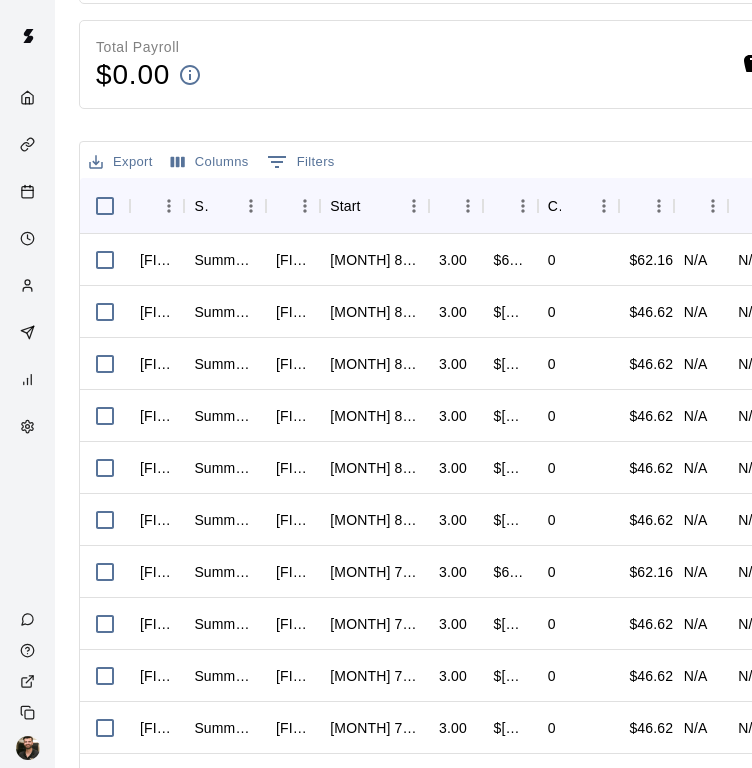 scroll, scrollTop: 700, scrollLeft: 0, axis: vertical 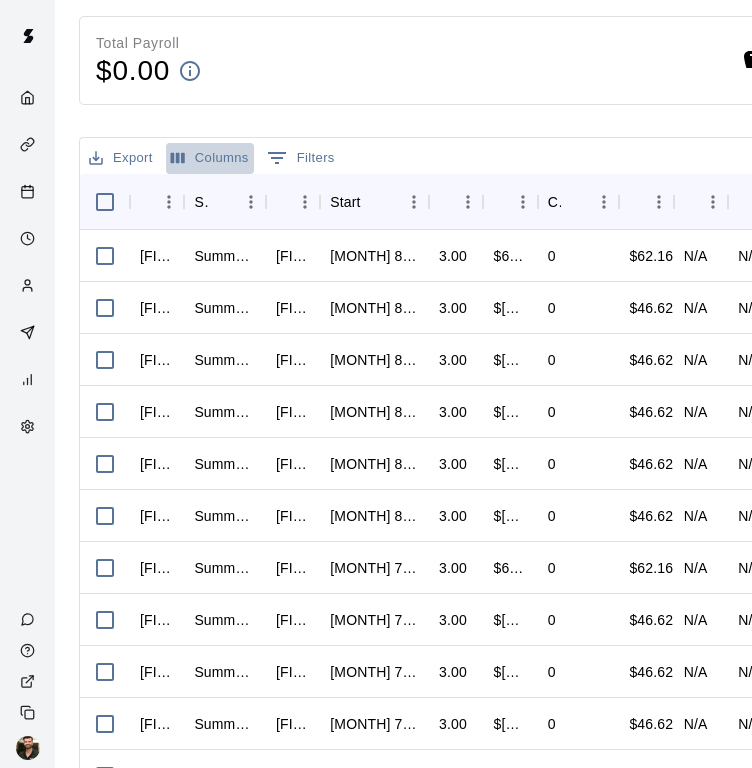 click on "Columns" at bounding box center [210, 158] 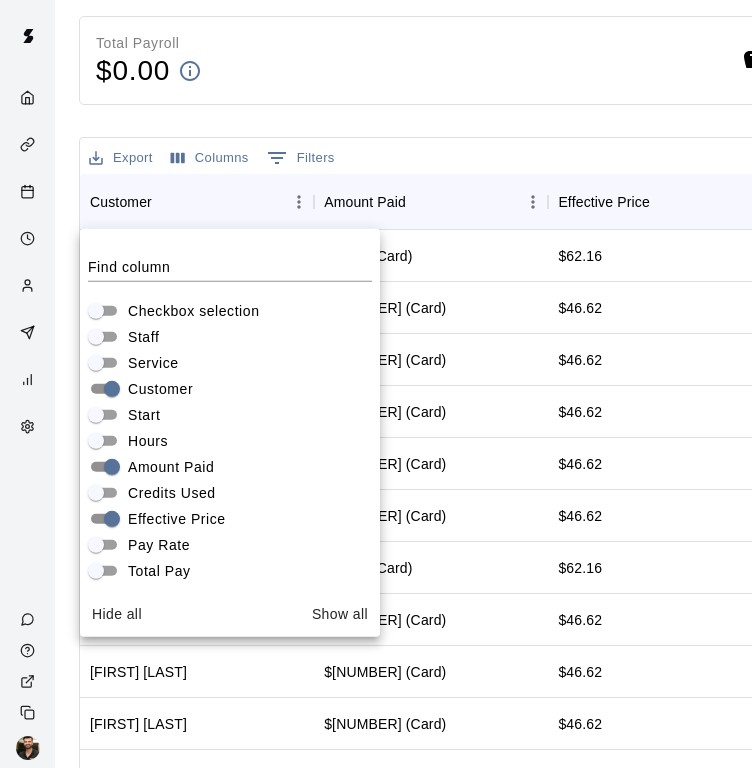 click on "Total Hours Worked 90.00 Total $ Collected $ 1476.30 Total Credits Used 0 Total Payroll $ 0.00 Export Columns 0 Filters Customer Amount Paid Effective Price [FIRST] [LAST] $62.16 (Card) $62.16 [FIRST] [LAST] $46.62 (Card) $46.62 [FIRST] [LAST] $46.62 (Card) $46.62 [FIRST] [LAST] $46.62 (Card) $46.62 [FIRST] [LAST] $46.62 (Card) $46.62 [FIRST] [LAST] $46.62 (Card) $46.62 [FIRST] [LAST] $62.16 (Card) $62.16 [FIRST] [LAST] $46.62 (Card) $46.62 [FIRST] [LAST] $46.62 (Card) $46.62 [FIRST] [LAST] $46.62 (Card) $46.62 [FIRST] [LAST] $46.62 (Card) $46.62 [FIRST] [LAST] $46.62 (Card) $46.62 [FIRST] [LAST] $62.16 (Card) $62.16 [FIRST] [LAST] $46.62 (Card) $46.62 [FIRST] [LAST] $46.62 (Card) $46.62 [FIRST] [LAST] $46.62 (Card) $46.62 [FIRST] [LAST] $46.62 (Card) $46.62 [FIRST] [LAST] $46.62 (Card) $46.62 Rows per page: 100 *** 1–30 of 30" at bounding box center (431, 268) 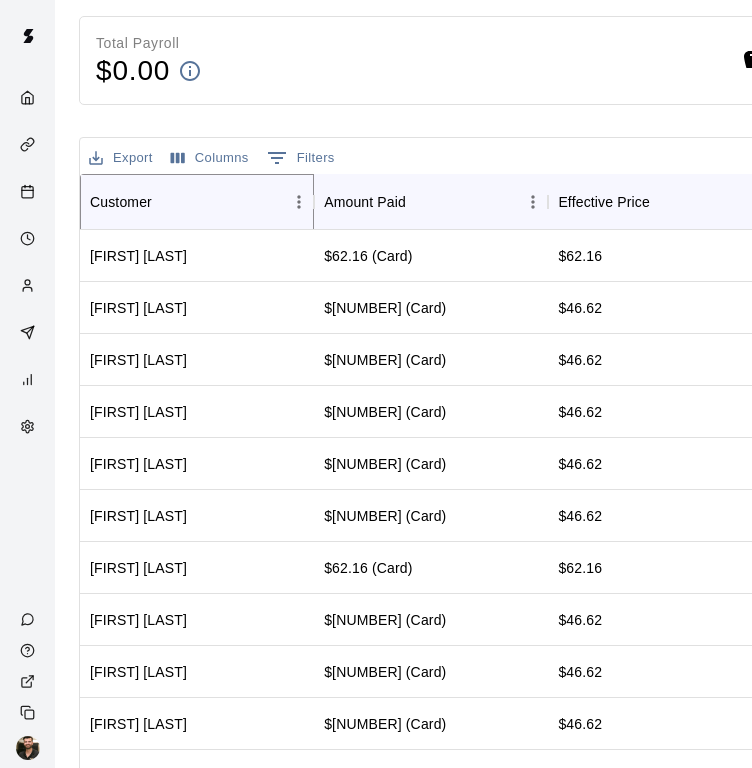 click 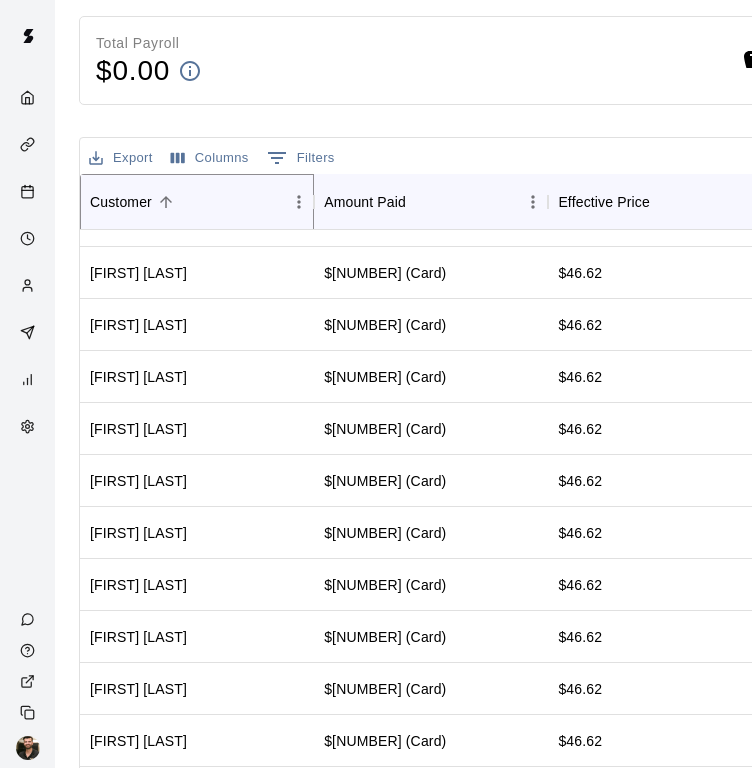 scroll, scrollTop: 1005, scrollLeft: 0, axis: vertical 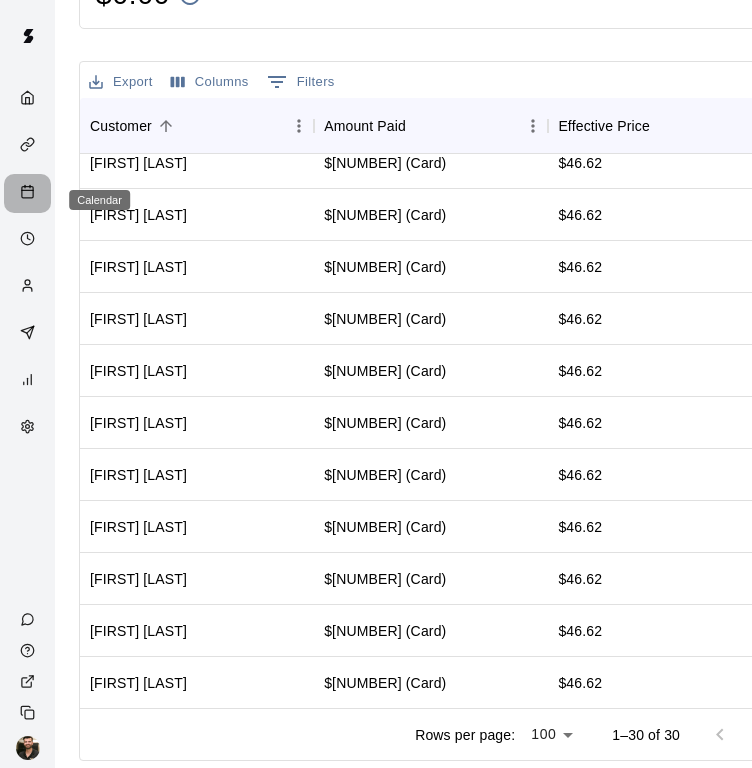 click at bounding box center [27, 193] 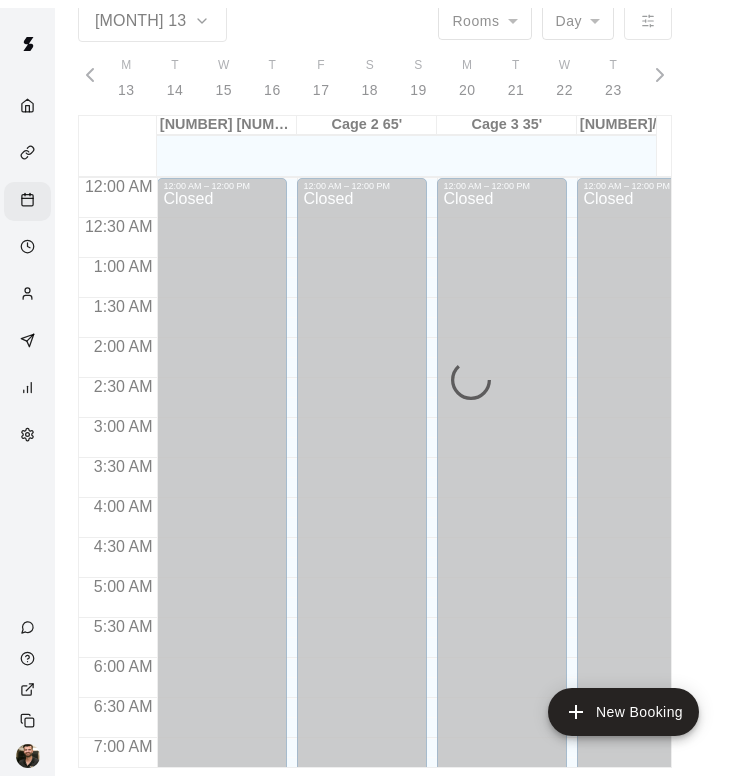 scroll, scrollTop: 0, scrollLeft: 0, axis: both 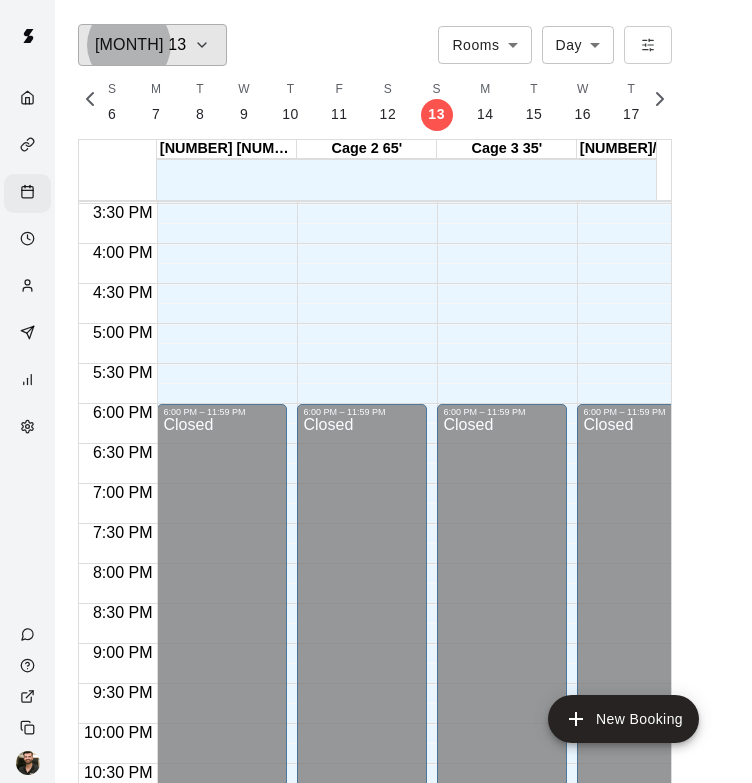 click on "[MONTH] 13" at bounding box center [152, 45] 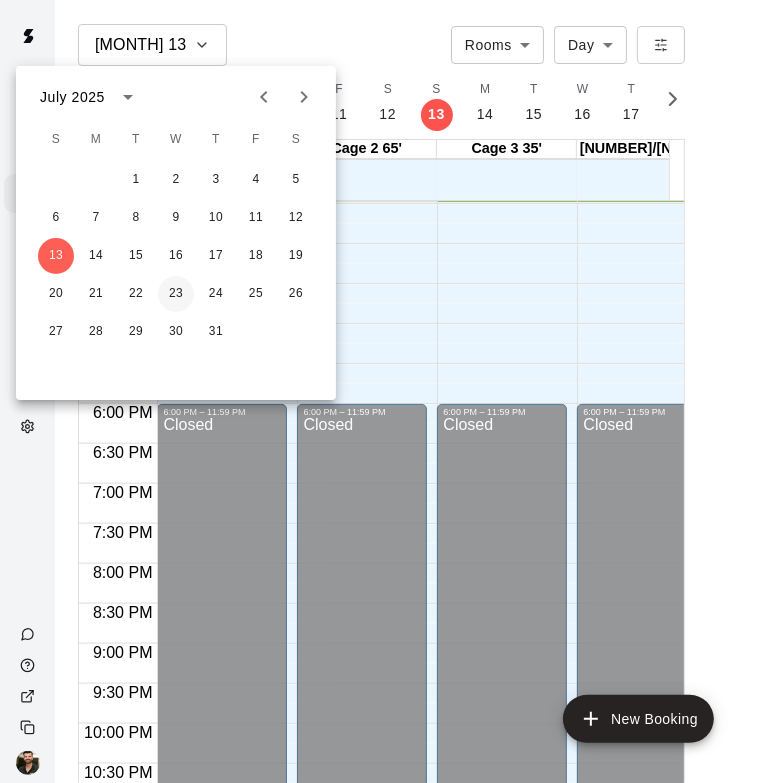 click on "23" at bounding box center [176, 294] 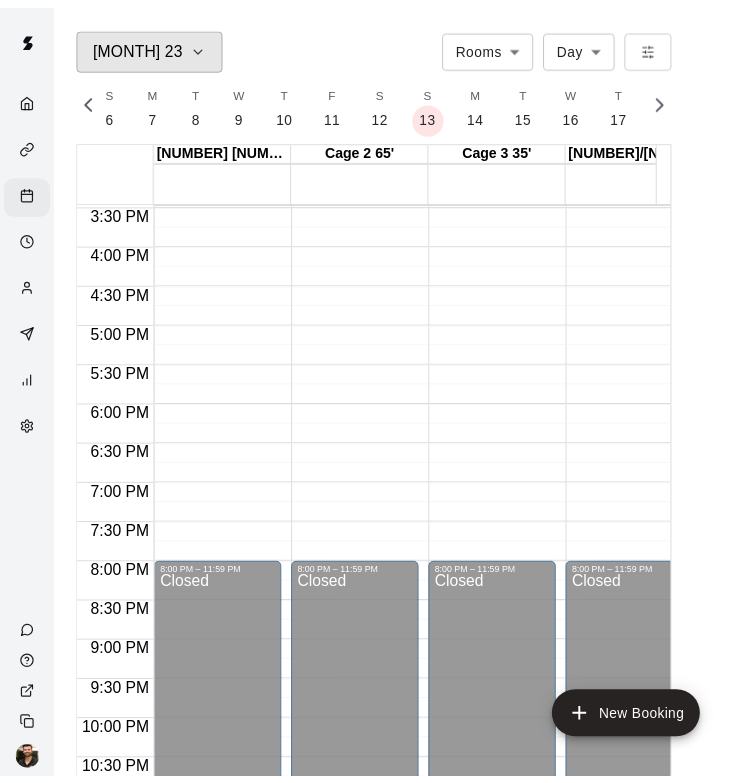 scroll, scrollTop: 0, scrollLeft: 8720, axis: horizontal 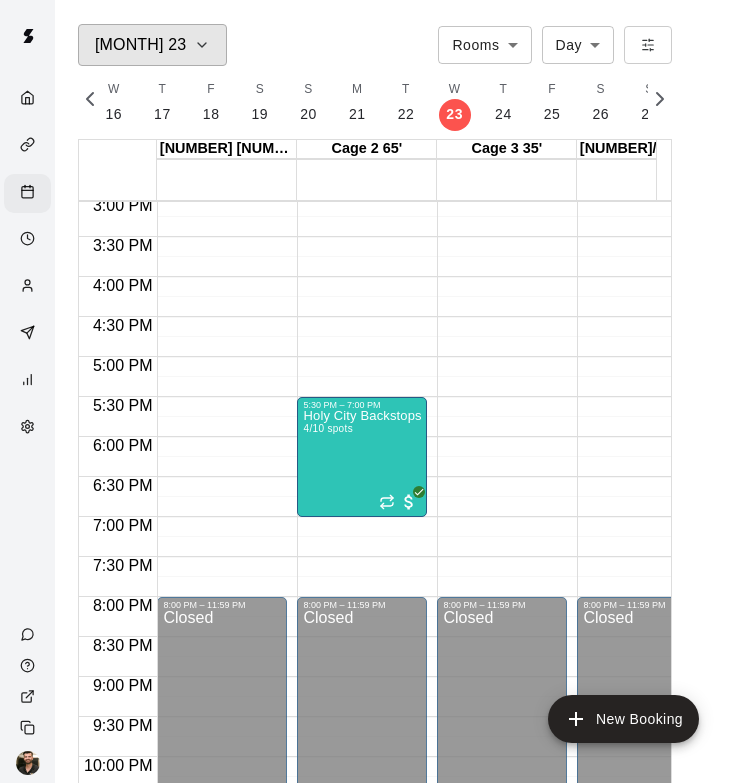 click 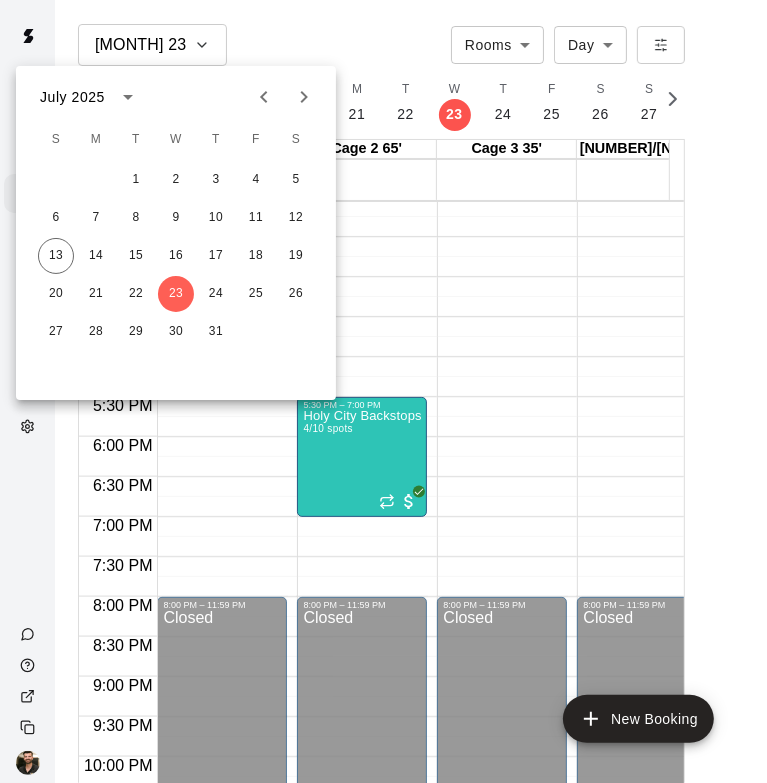 click 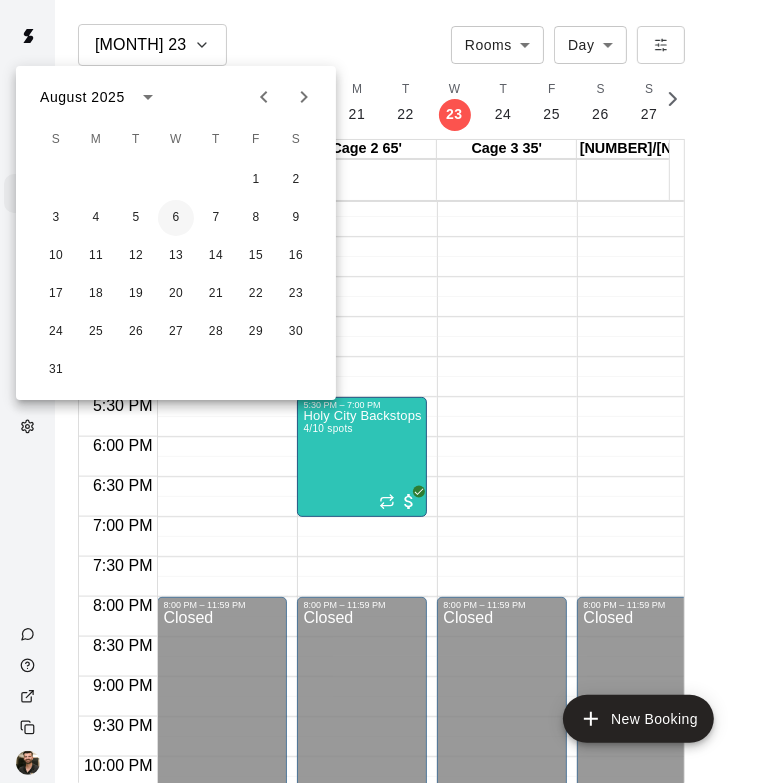 click on "6" at bounding box center (176, 218) 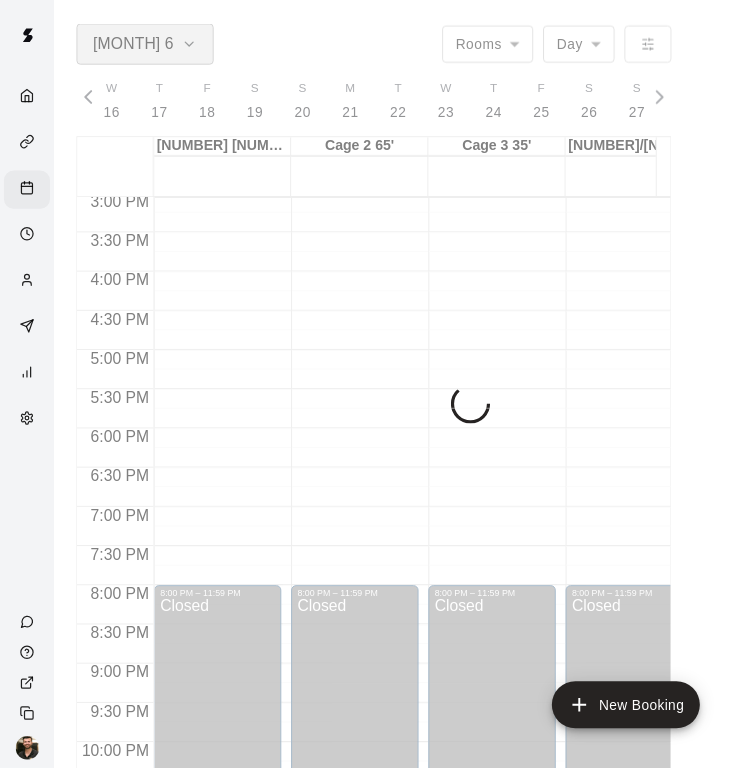 scroll, scrollTop: 0, scrollLeft: 9379, axis: horizontal 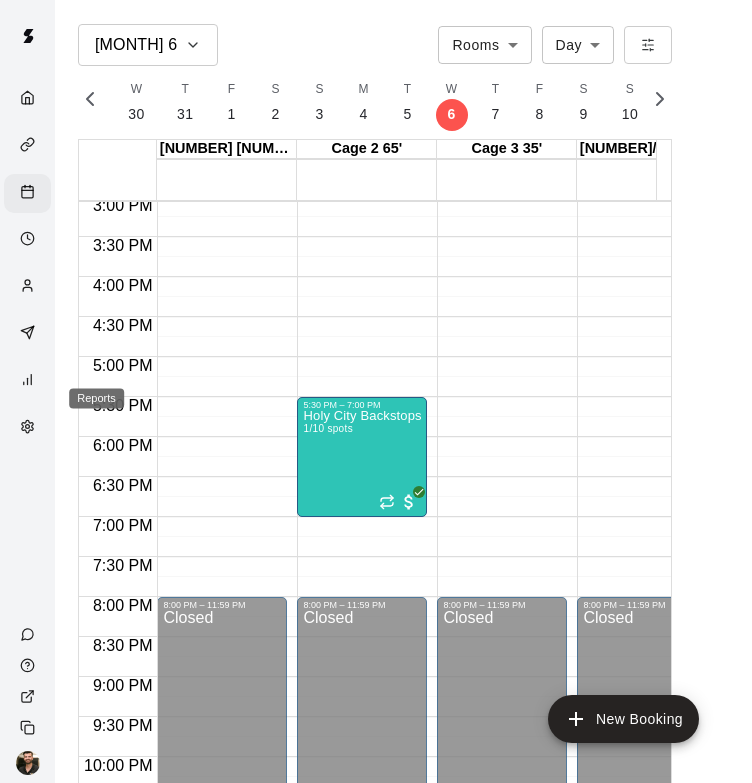 click at bounding box center [32, 381] 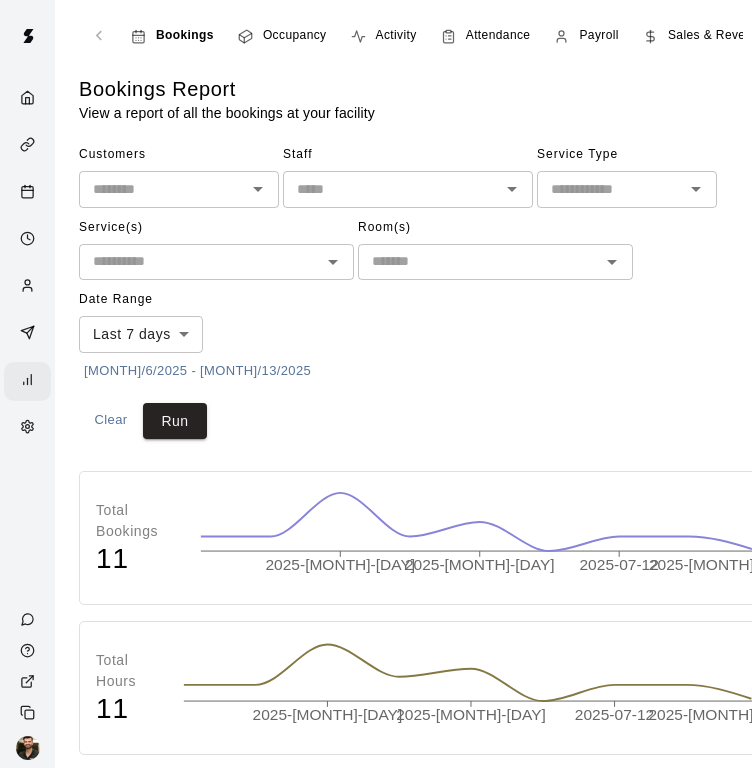 click on "[MONTH]/6/2025 - [MONTH]/13/2025" at bounding box center [197, 371] 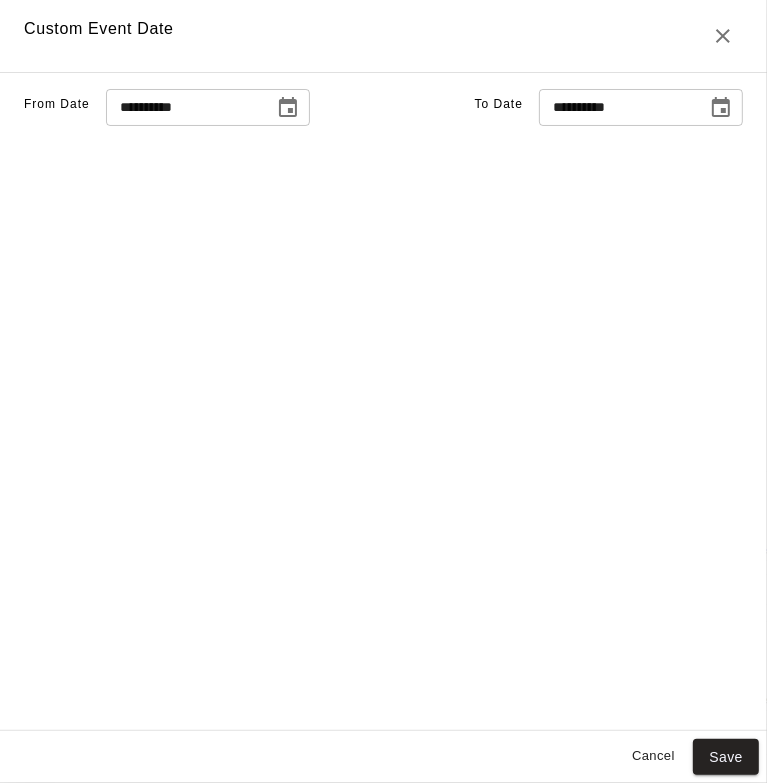 click 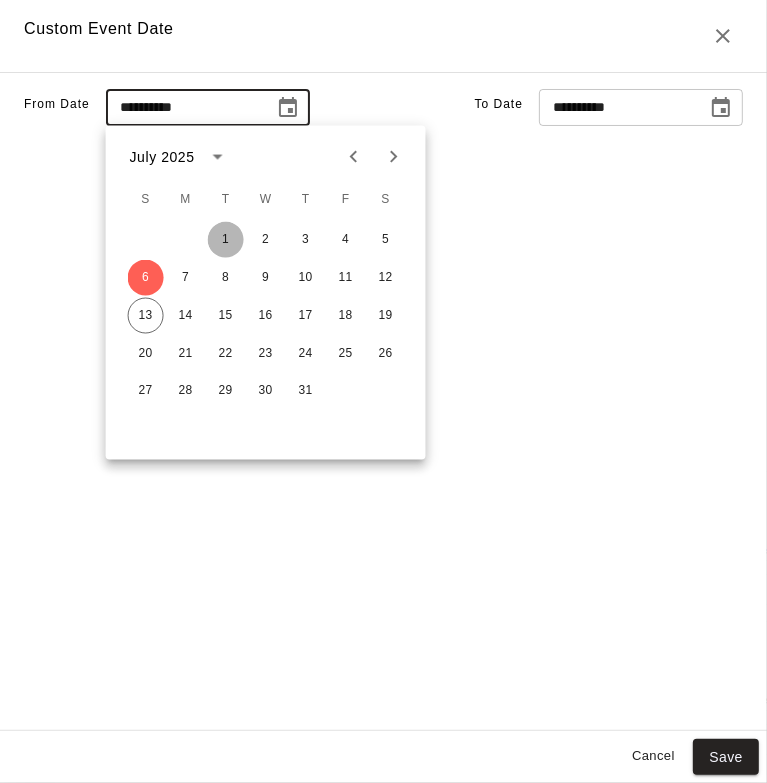 click on "1" at bounding box center (226, 240) 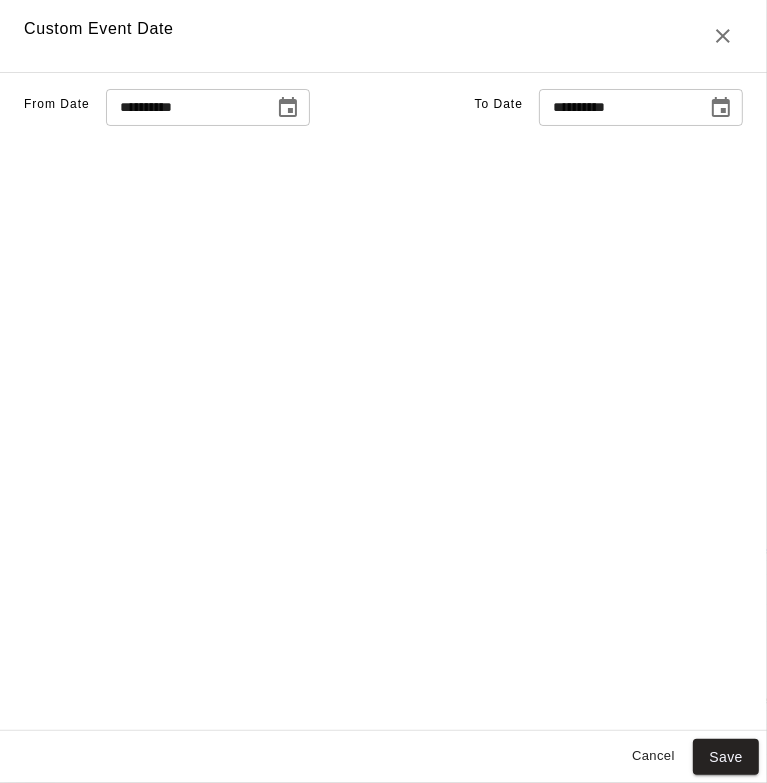 click 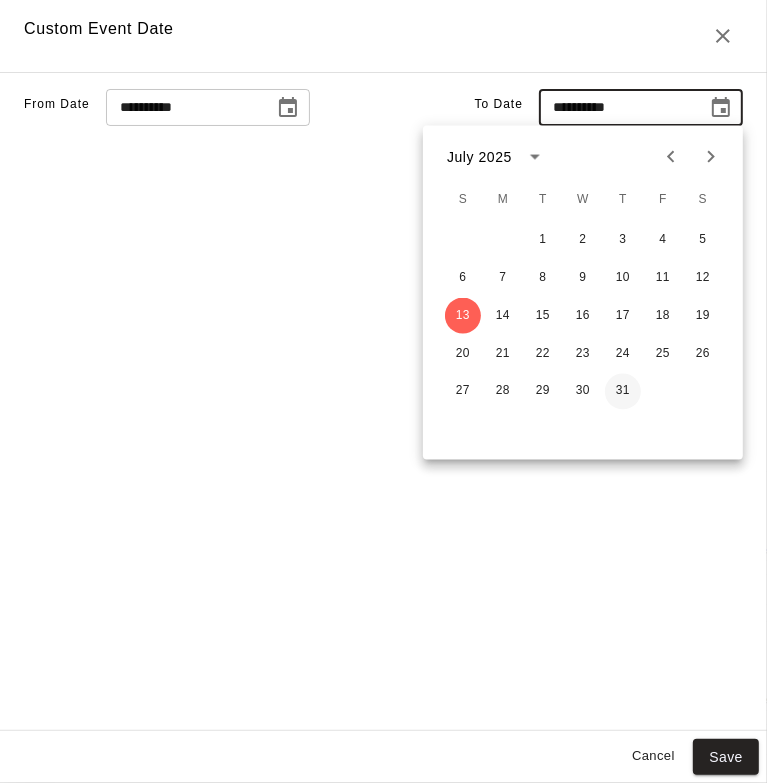 click on "31" at bounding box center (623, 392) 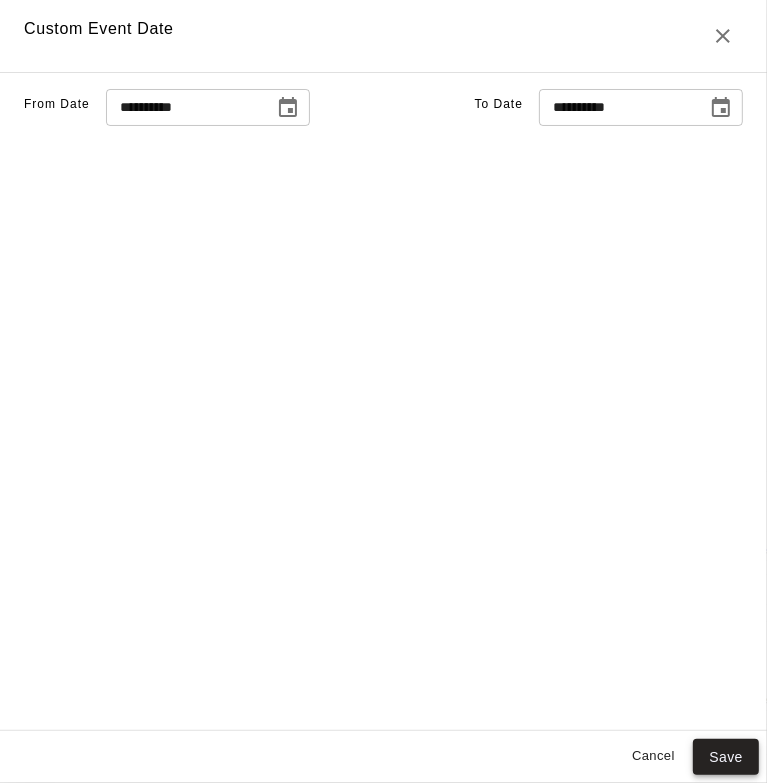 click on "Save" at bounding box center (726, 757) 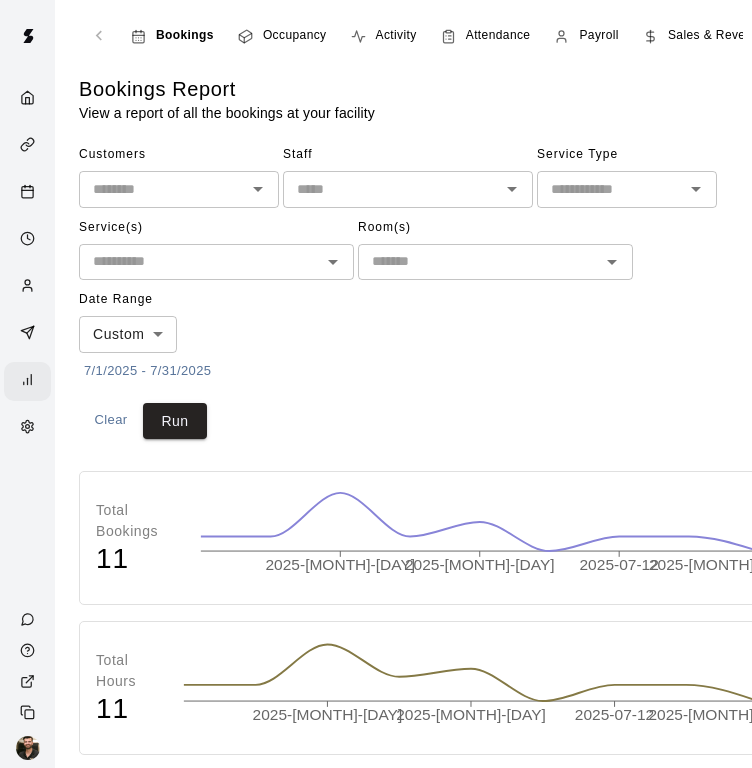 click on "Payroll" at bounding box center (598, 36) 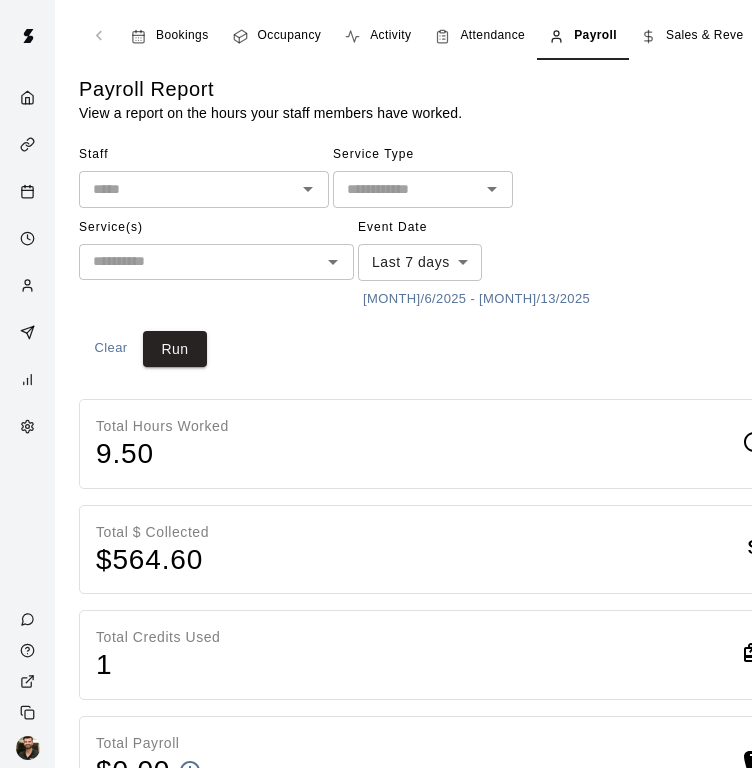 click on "[MONTH]/6/2025 - [MONTH]/13/2025" at bounding box center [476, 299] 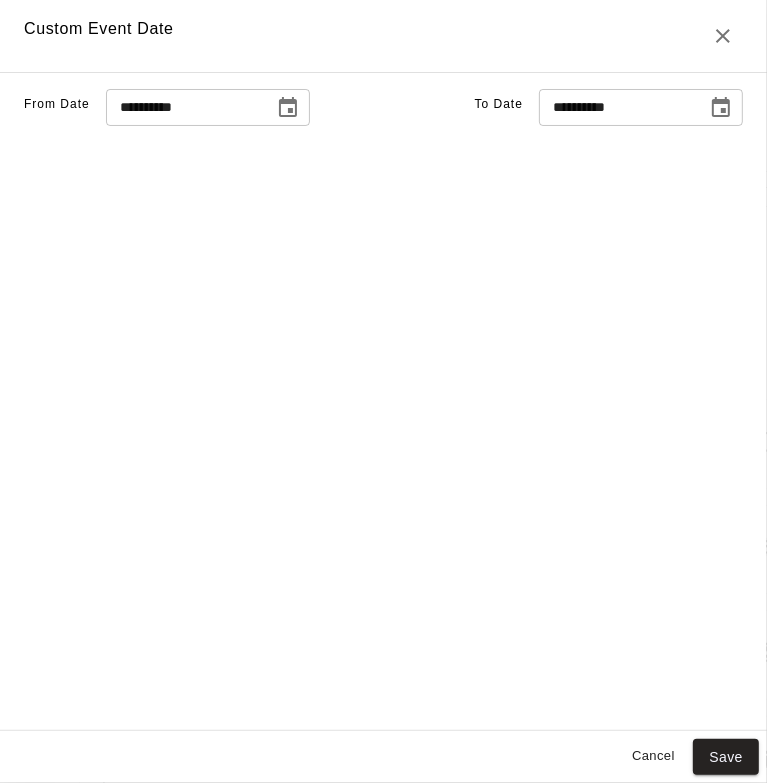 click at bounding box center [288, 108] 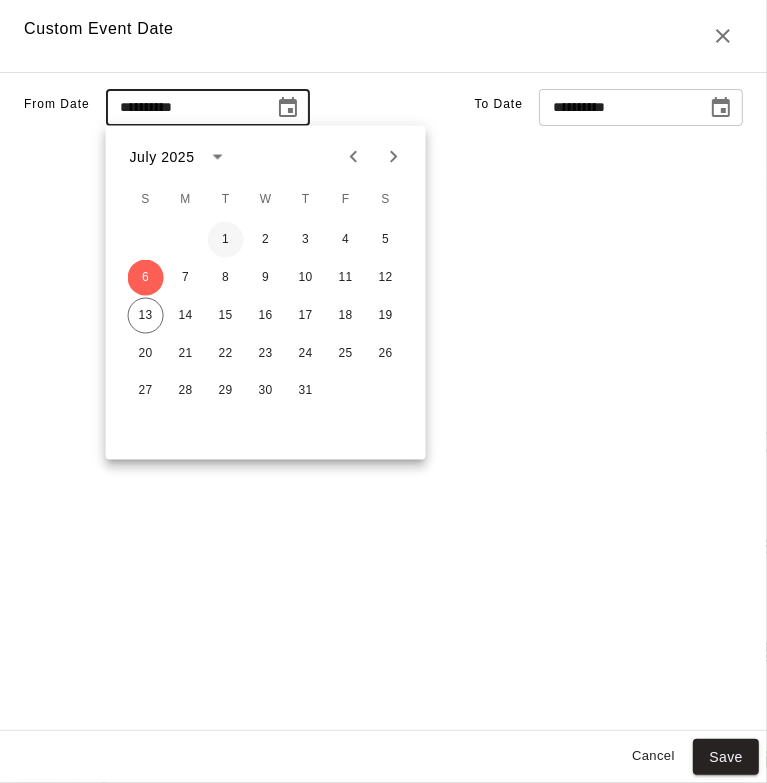 click on "1" at bounding box center [226, 240] 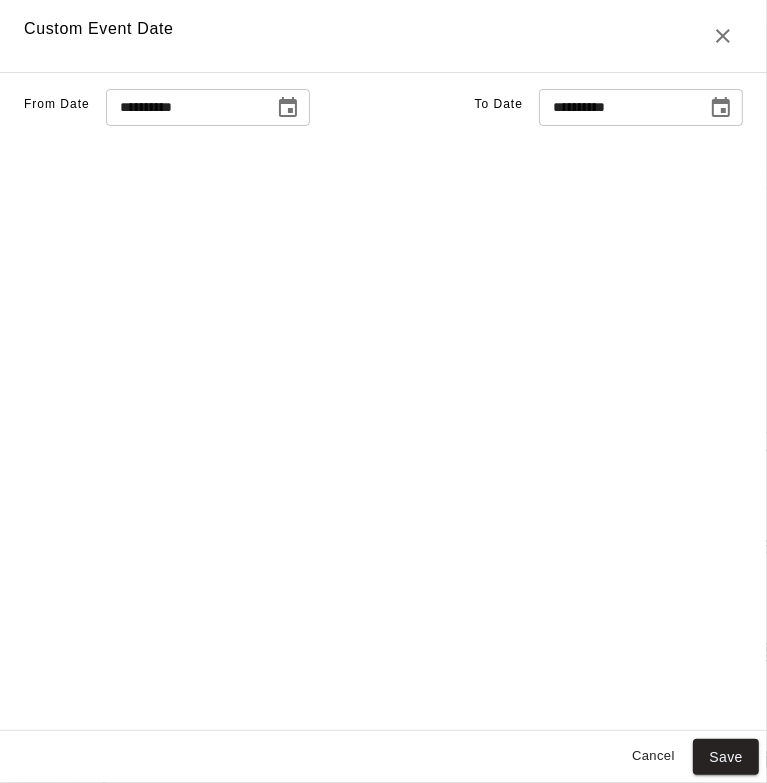 click on "**********" at bounding box center (383, 401) 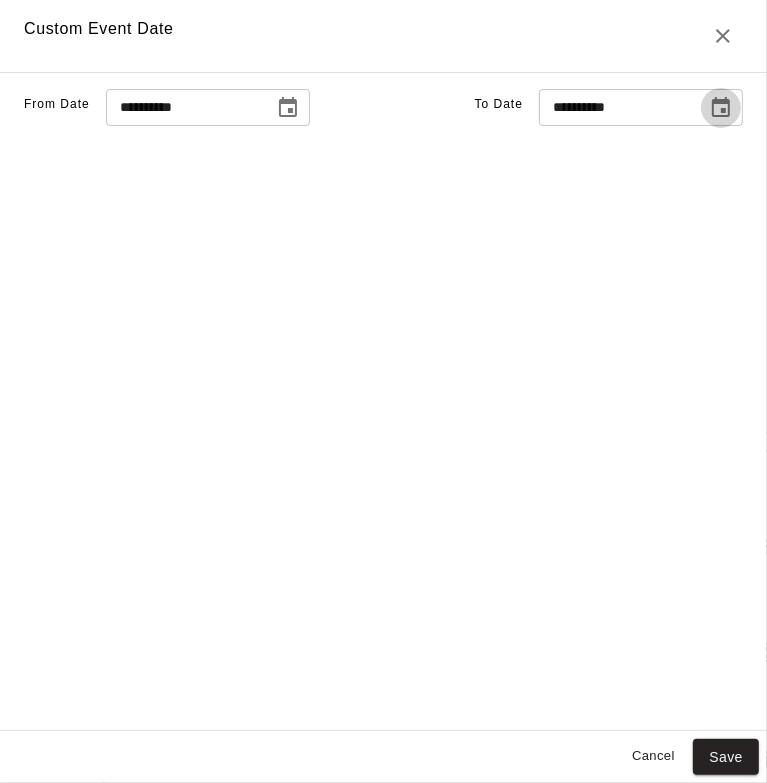 click 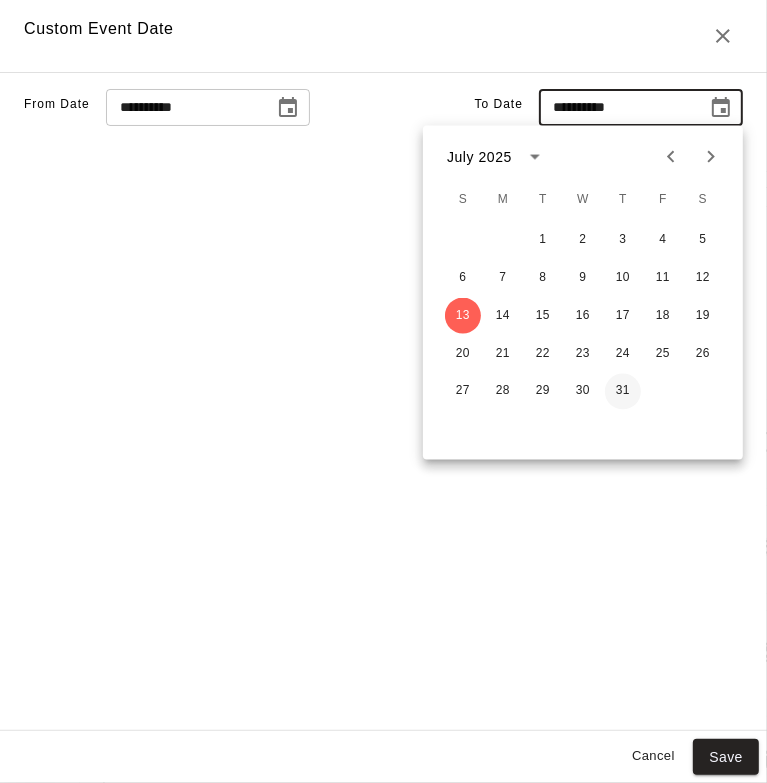 click on "31" at bounding box center (623, 392) 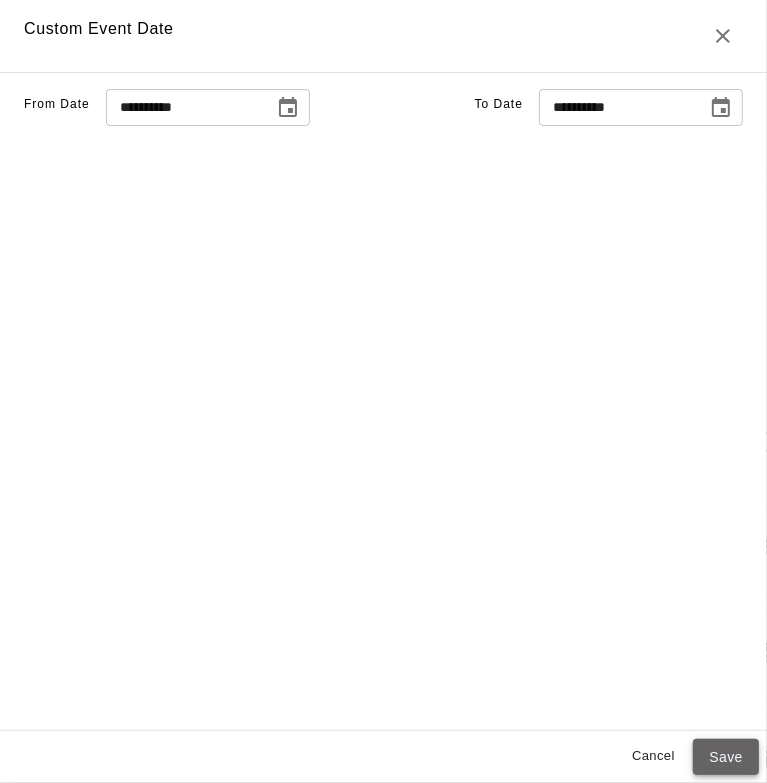 click on "Save" at bounding box center (726, 757) 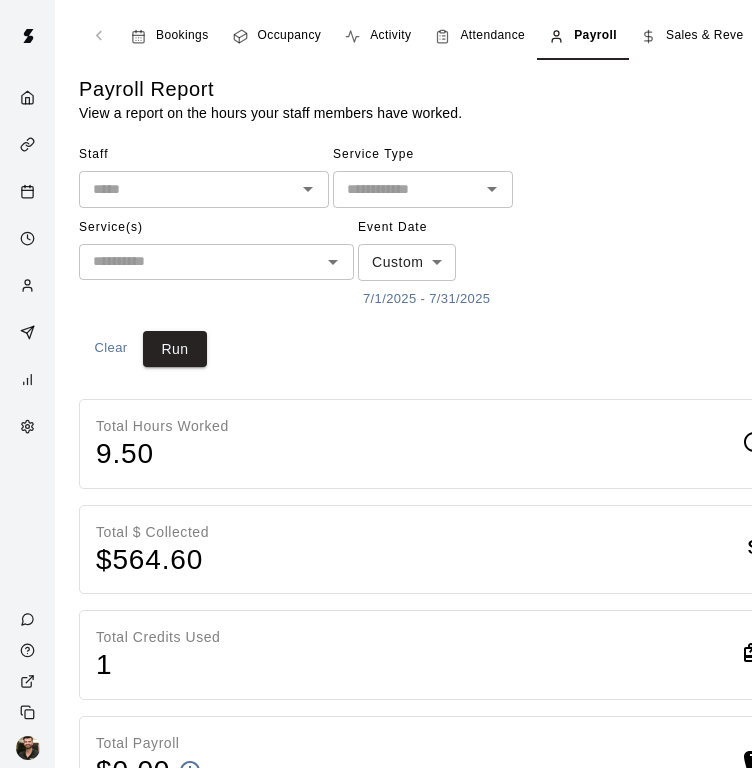 click on "​" at bounding box center (423, 189) 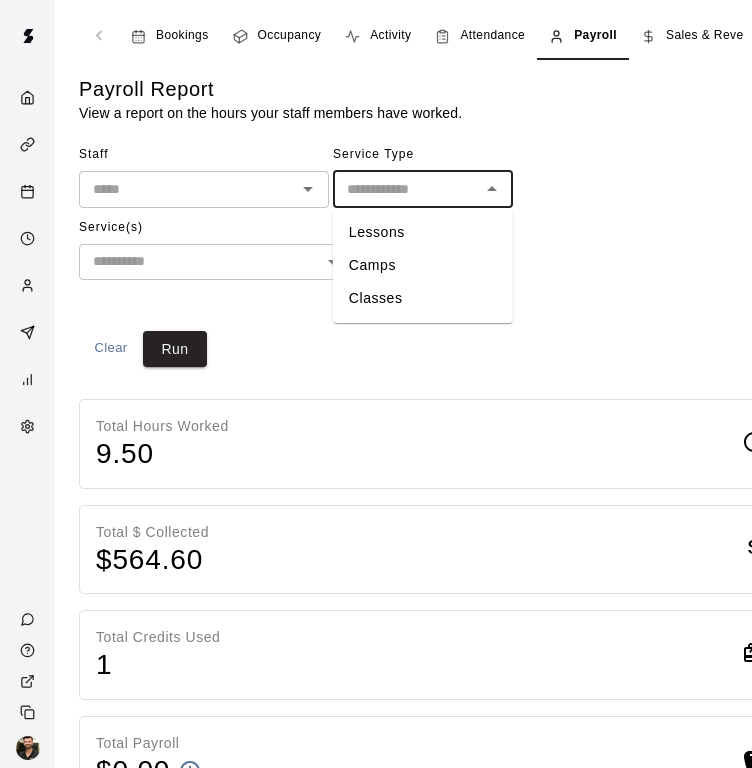 click on "Lessons" at bounding box center (423, 232) 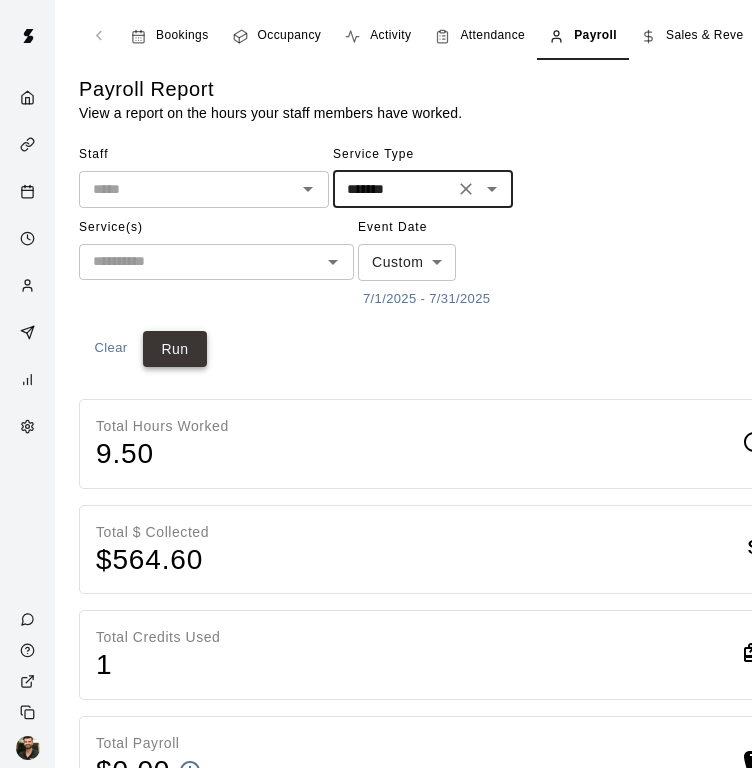 click on "Run" at bounding box center [175, 349] 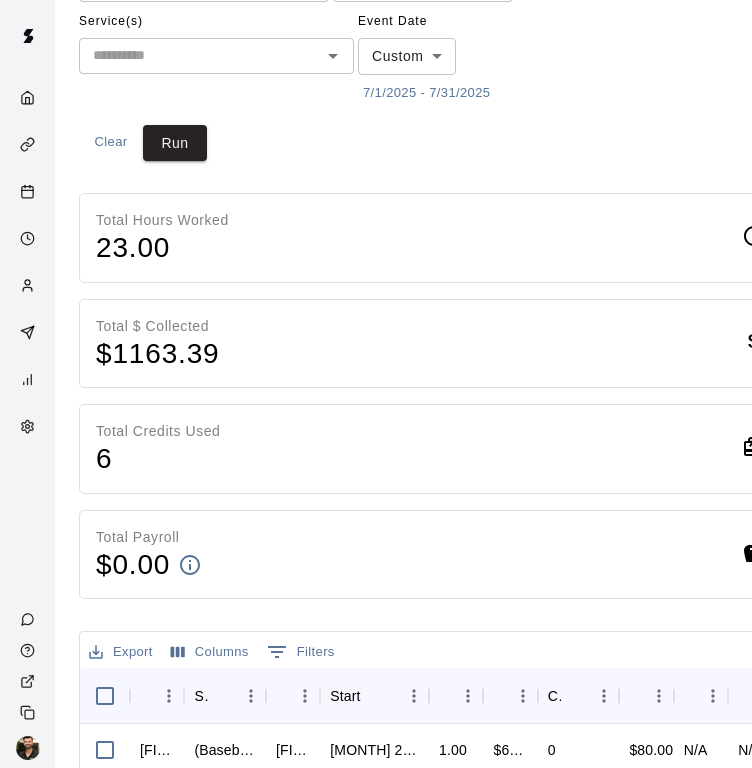 scroll, scrollTop: 204, scrollLeft: 0, axis: vertical 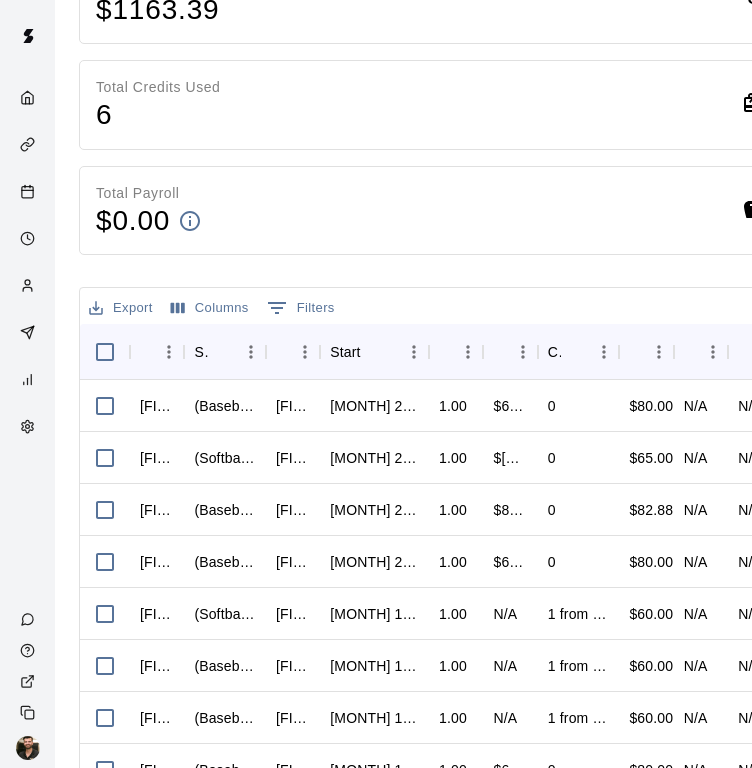 click on "Columns" at bounding box center (210, 308) 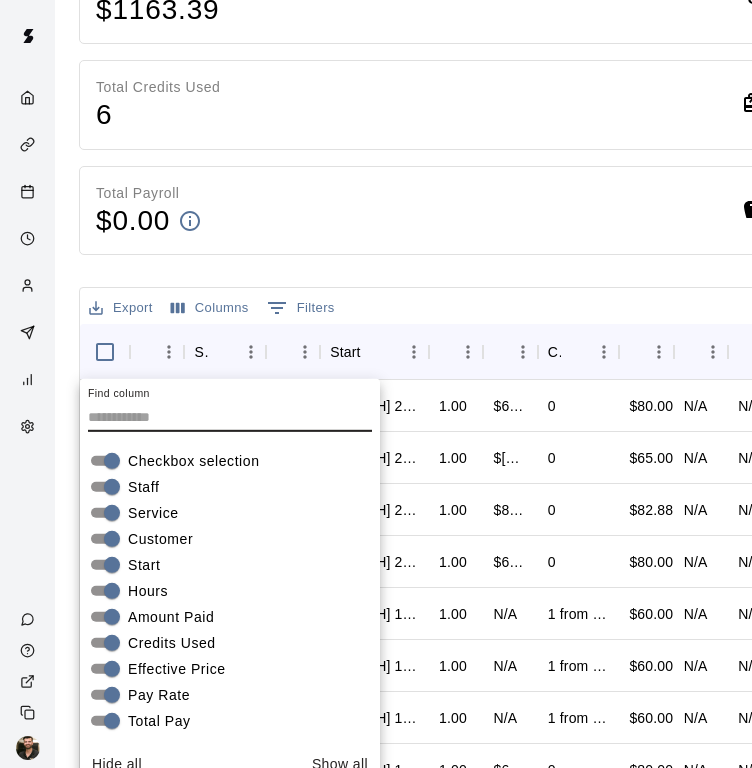 scroll, scrollTop: 568, scrollLeft: 0, axis: vertical 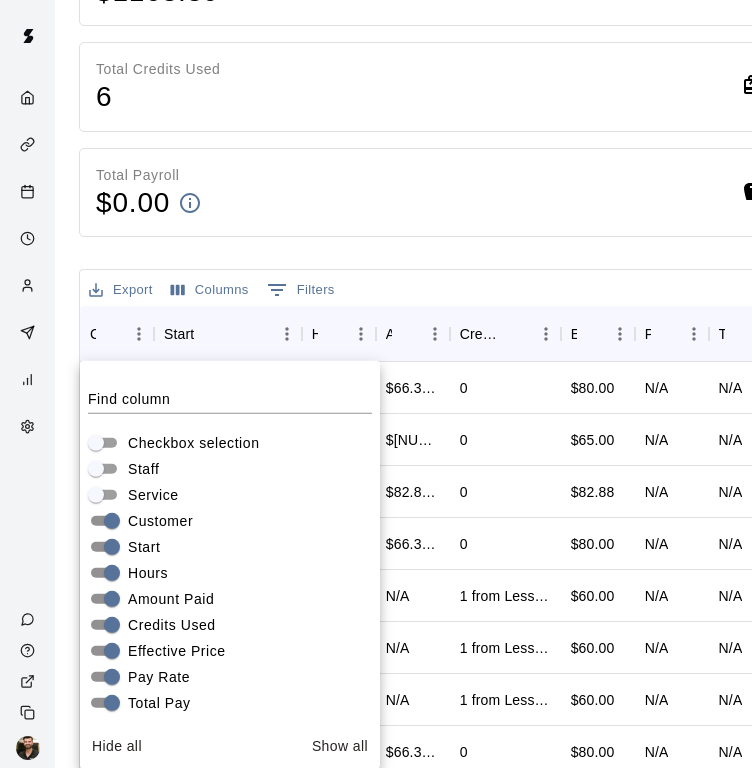 click on "Start" at bounding box center [122, 547] 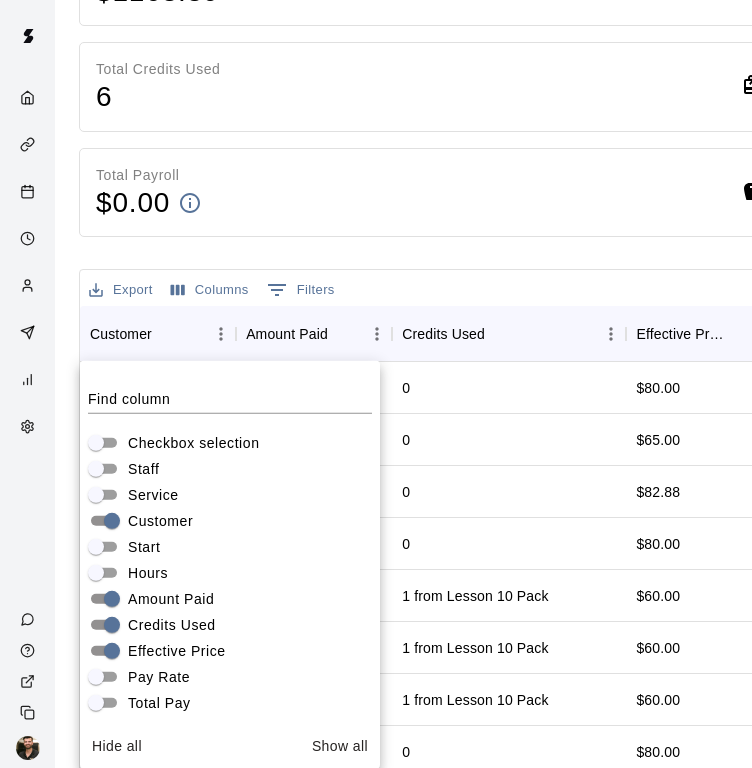 click on "Total Hours Worked 23.00 Total $ Collected $ 1163.39 Total Credits Used 6 Total Payroll $ 0.00 Export Columns 0 Filters Customer Amount Paid Credits Used Effective Price [FIRST] [LAST] $66.30 (Card) 0 $80.00 [FIRST] [LAST] $53.87 (Card) 0 $65.00 [FIRST] [LAST] $82.88 (Card) 0 $82.88 [FIRST] [LAST] $66.30 (Card) 0 $80.00 [FIRST] [LAST] N/A 1 from Lesson 10 Pack $60.00 [FIRST] [LAST] N/A 1 from Lesson 10 Pack $60.00 [FIRST] [LAST] N/A 1 from Lesson 10 Pack $60.00 [FIRST] [LAST] $66.30 (Card) 0 $80.00 [FIRST] [LAST] $82.88 (Card) 0 $82.88 [FIRST] [LAST] $66.30 (Card) 0 $80.00 [FIRST] [LAST] $66.30 (Card) 0 $80.00 [FIRST] [LAST] $66.30 (Card) 0 $80.00 [FIRST] [LAST] $82.88 (Card) 0 $82.88 [FIRST] [LAST] $53.87 (Card) 0 $65.00 Rows per page: 100 *** 1–24 of 24" at bounding box center (431, 400) 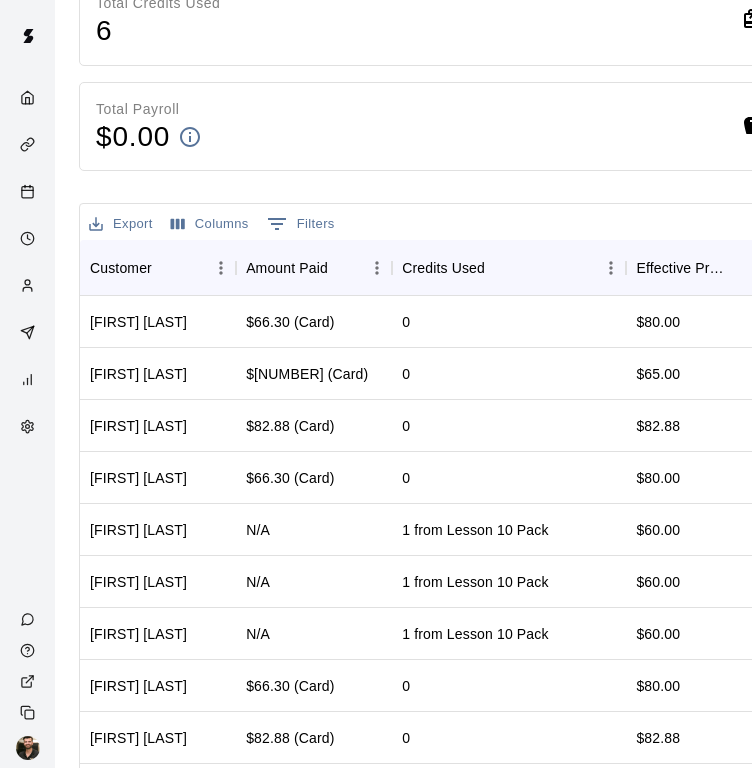scroll, scrollTop: 776, scrollLeft: 0, axis: vertical 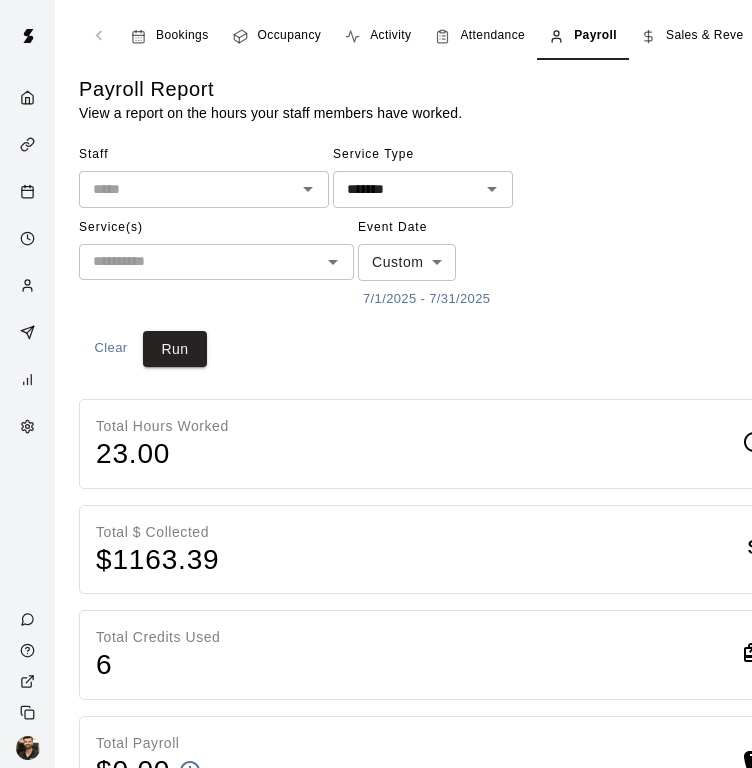 click on "Sales & Revenue" at bounding box center [715, 36] 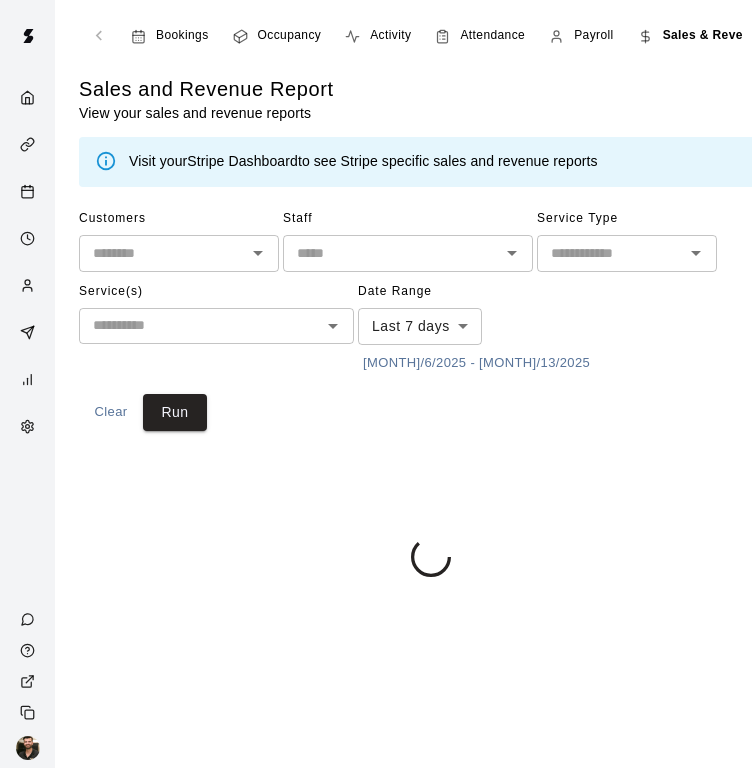 scroll, scrollTop: 0, scrollLeft: 0, axis: both 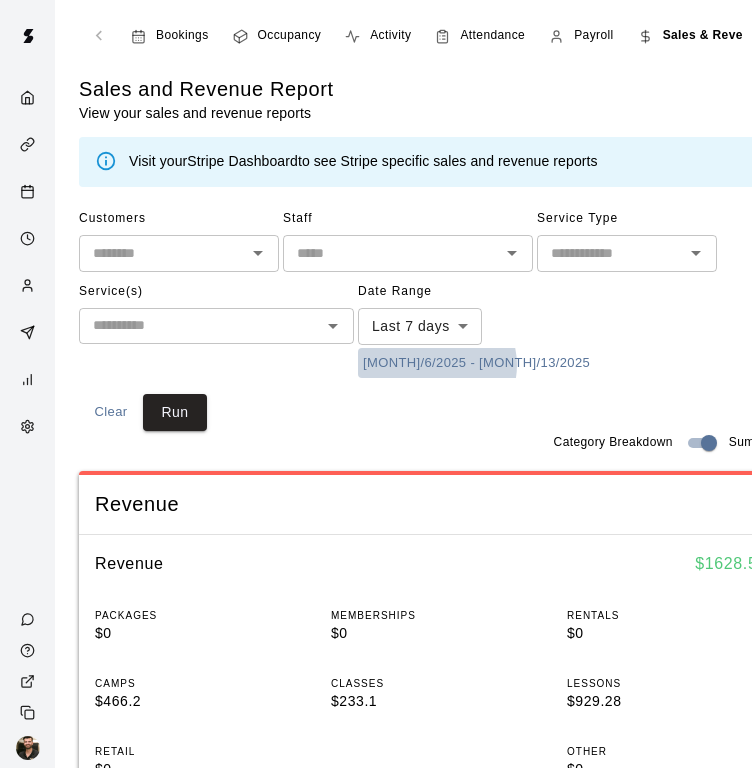 click on "[MONTH]/6/2025 - [MONTH]/13/2025" at bounding box center (476, 363) 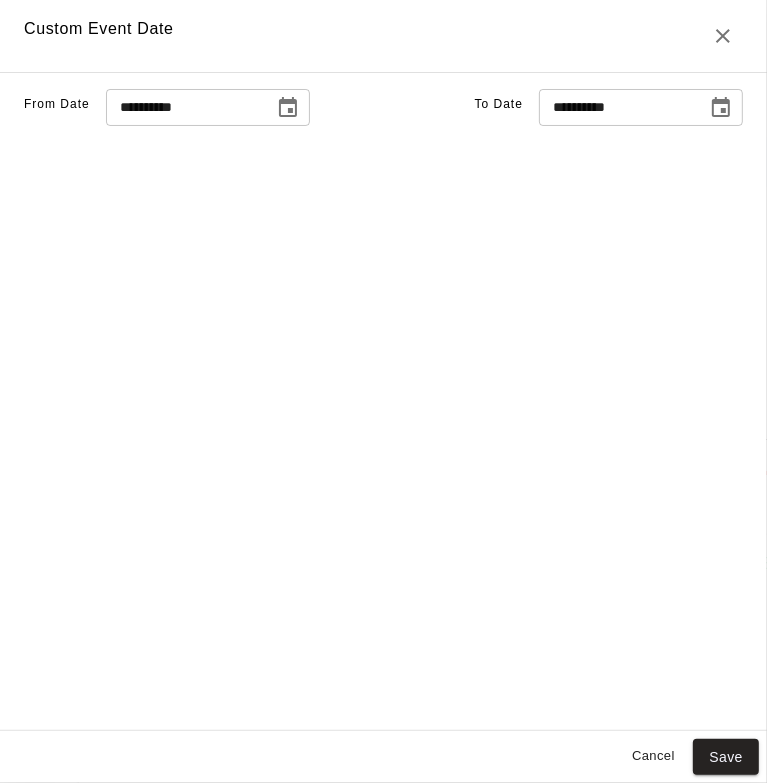 click on "**********" at bounding box center (383, 401) 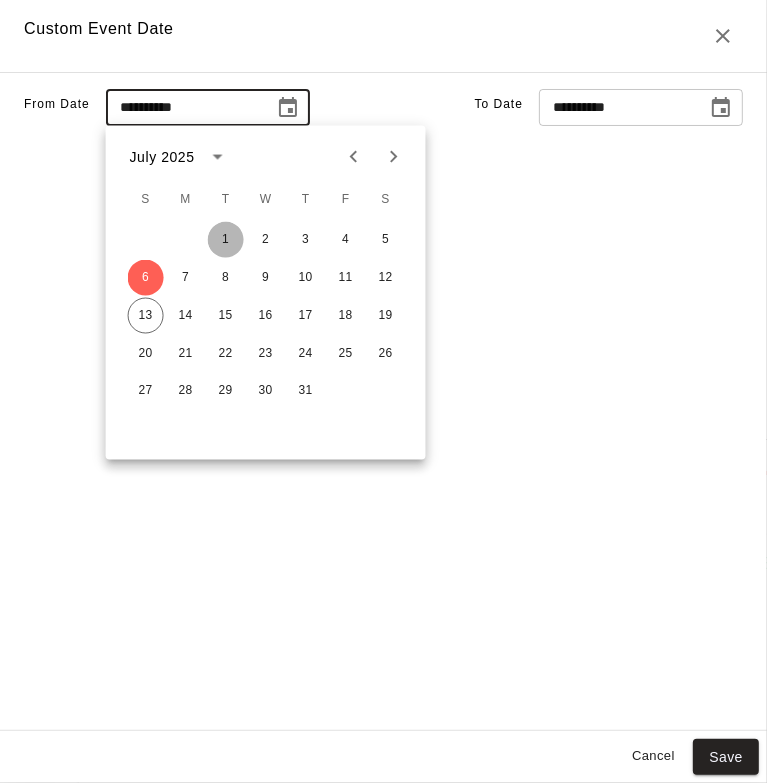 click on "1" at bounding box center (226, 240) 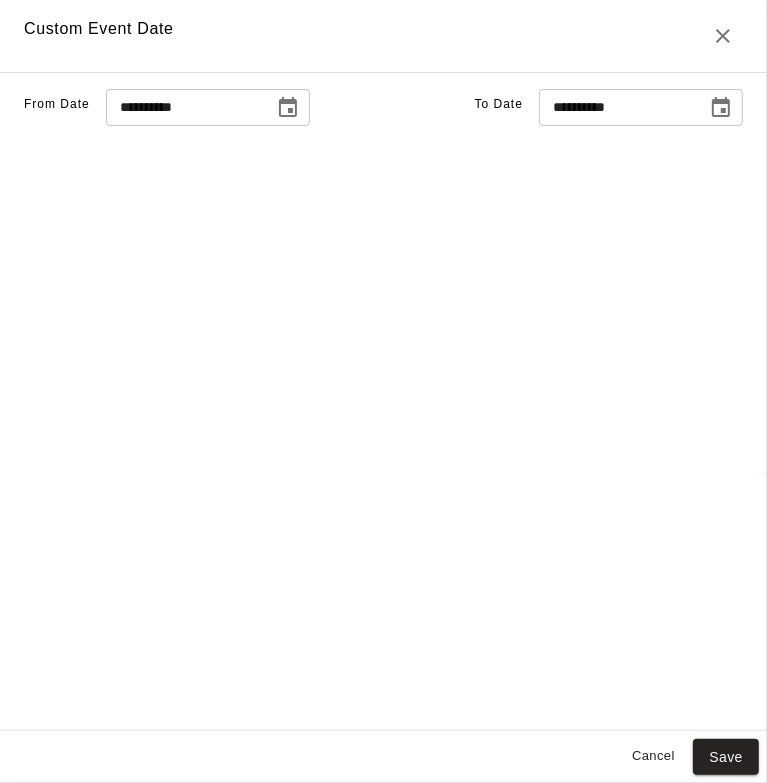 click on "**********" at bounding box center (641, 107) 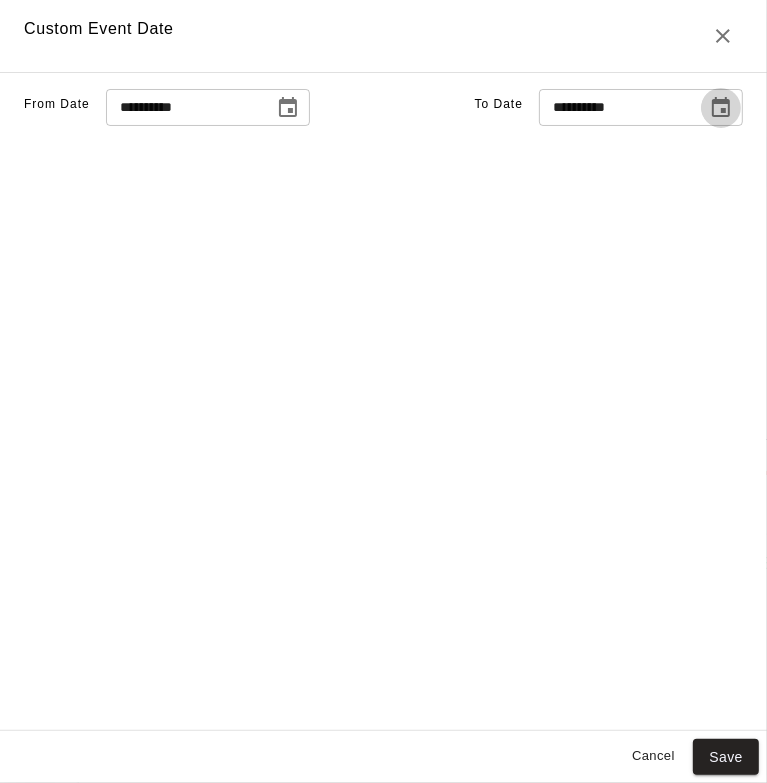 click 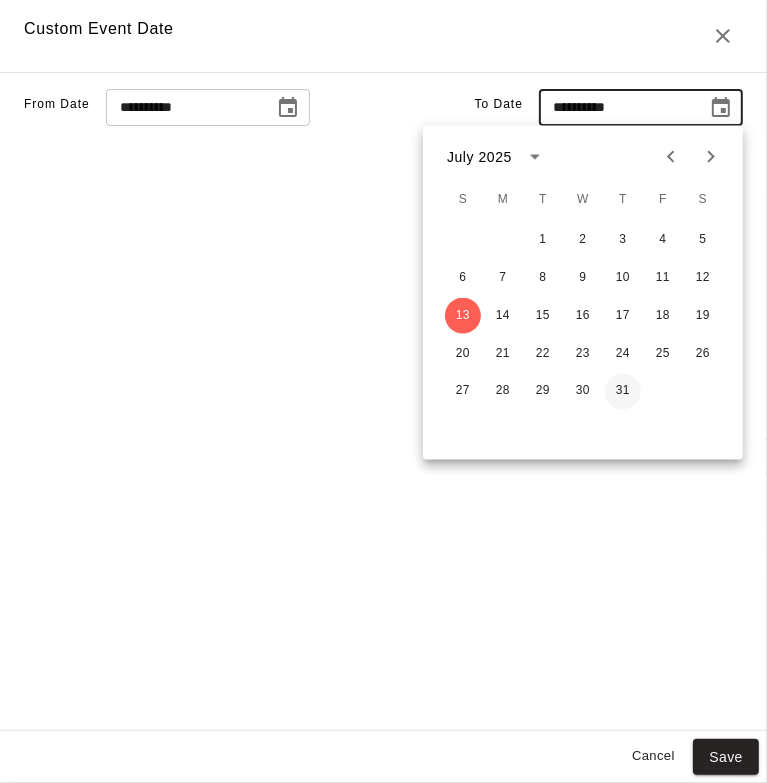 click on "31" at bounding box center (623, 392) 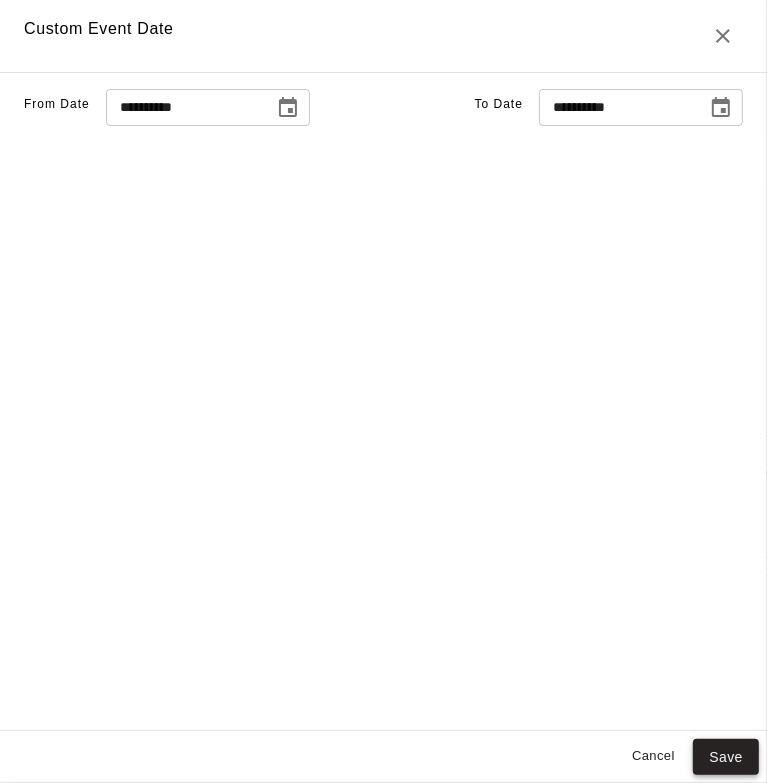 click on "Save" at bounding box center (726, 757) 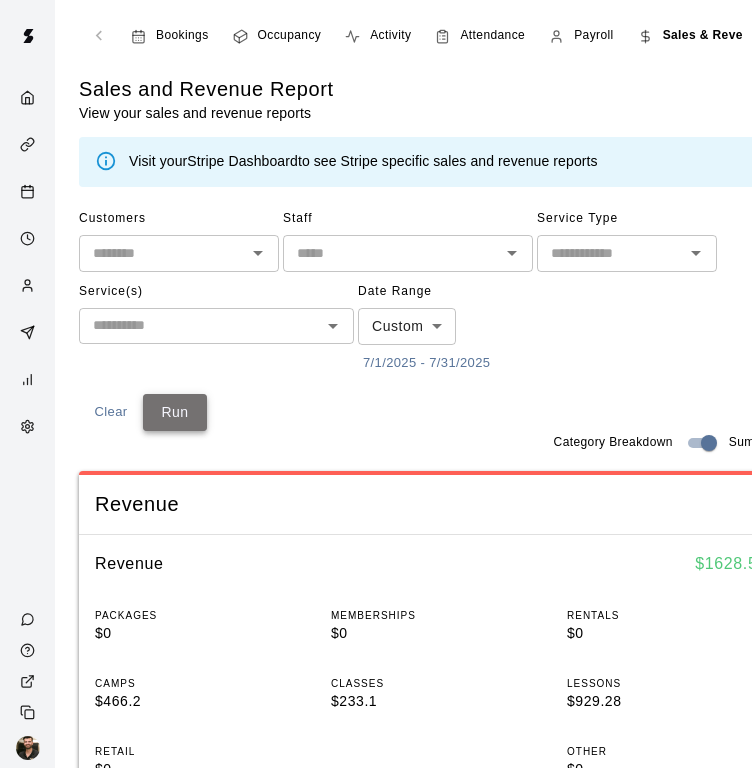 click on "Run" at bounding box center [175, 412] 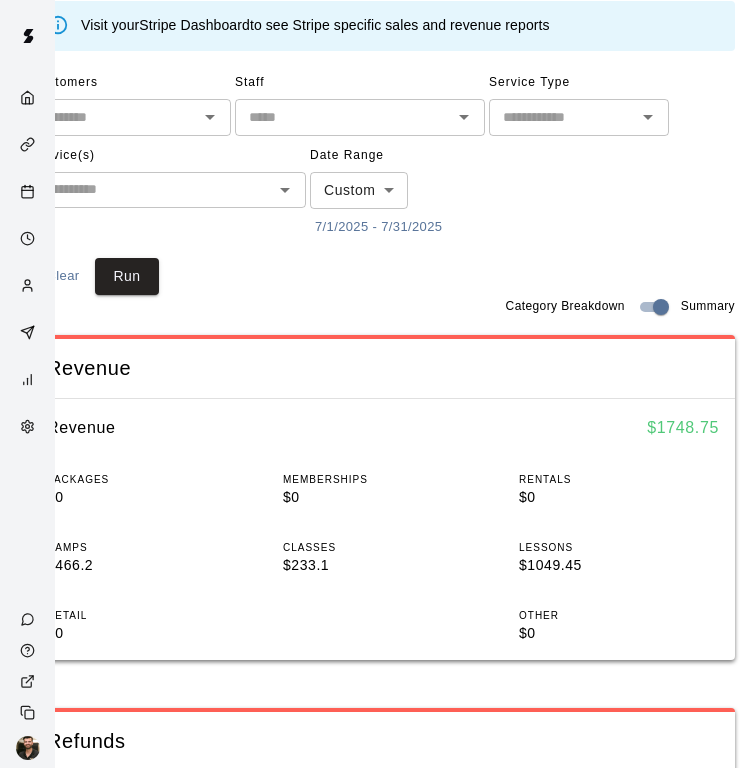 scroll, scrollTop: 135, scrollLeft: 0, axis: vertical 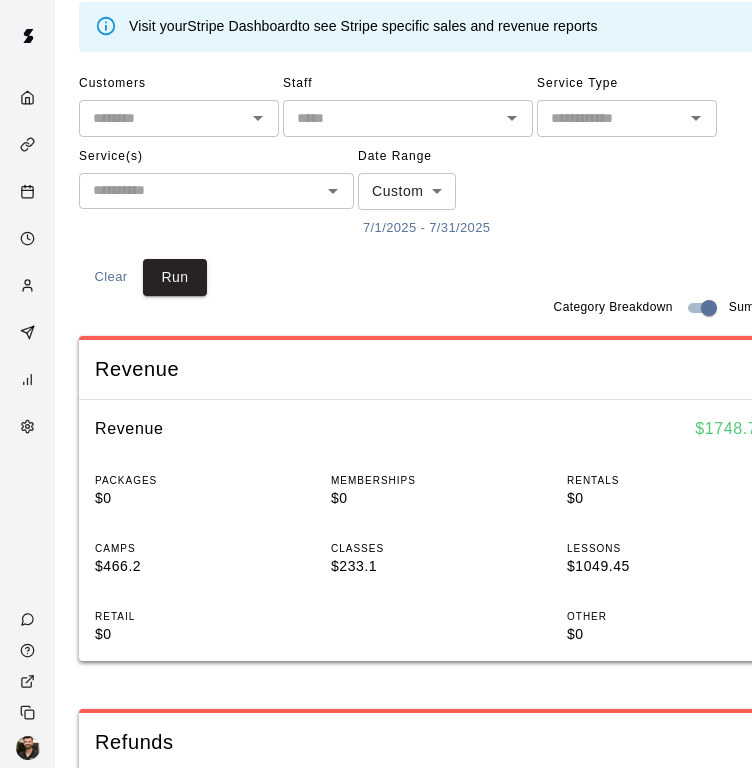 click on "7/1/2025 - 7/31/2025" at bounding box center (426, 228) 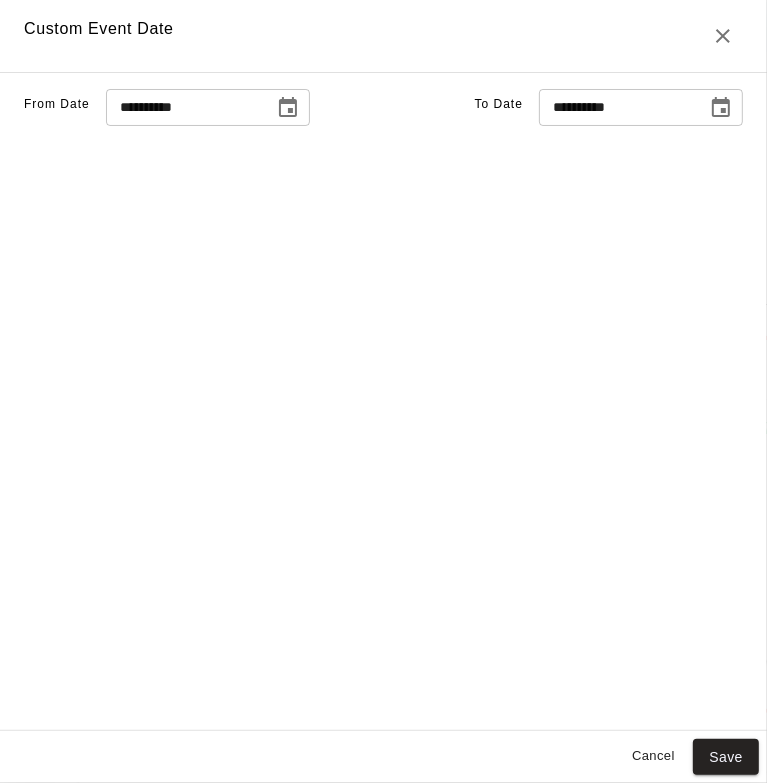 click 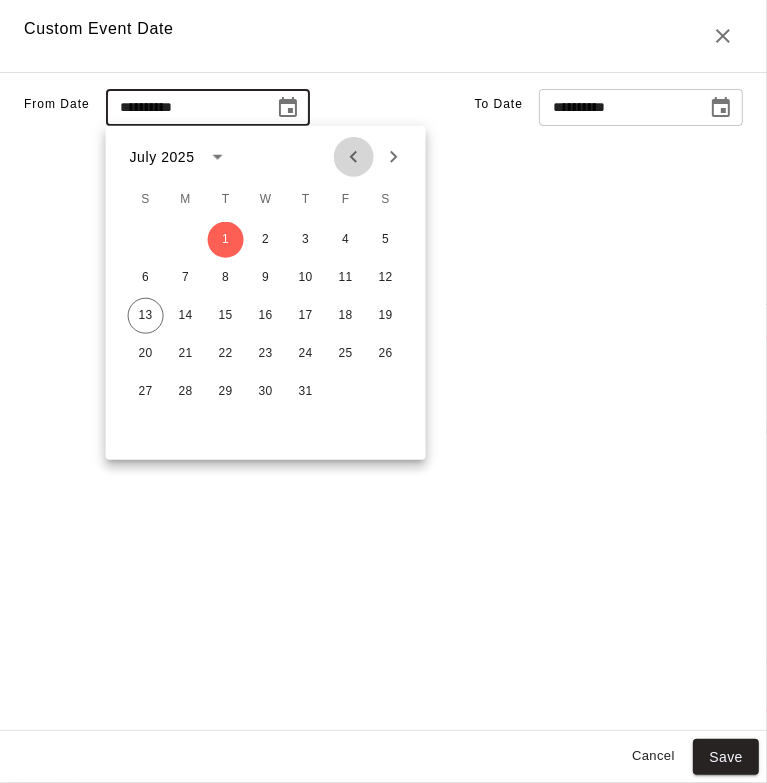 click at bounding box center (354, 157) 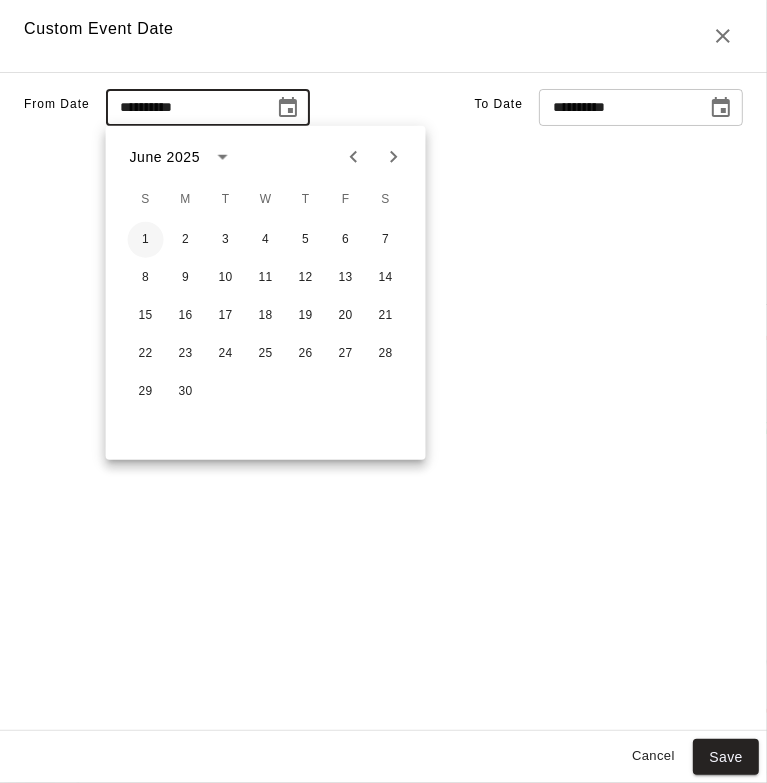 click on "1" at bounding box center (146, 240) 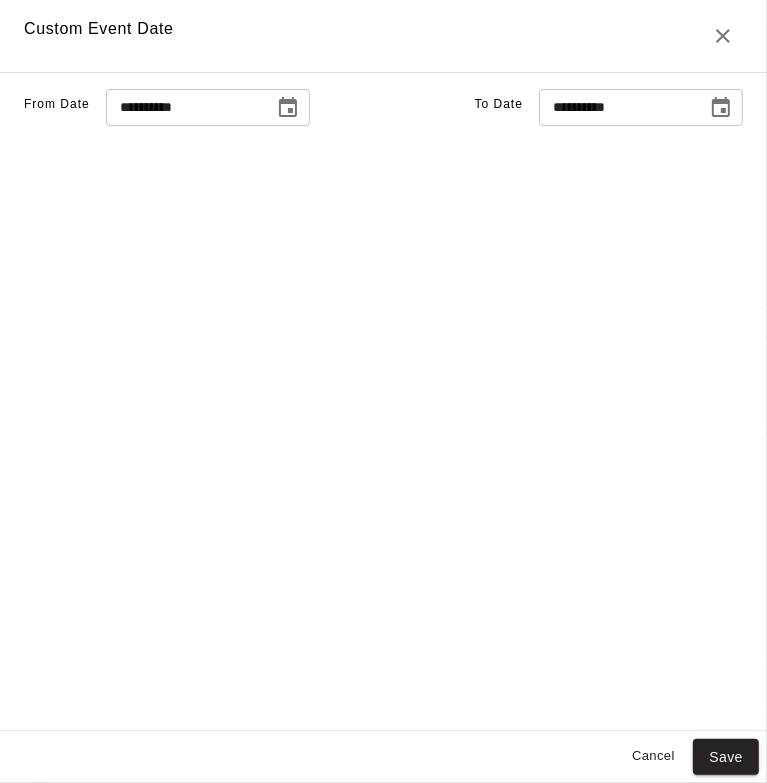 click on "**********" at bounding box center (383, 401) 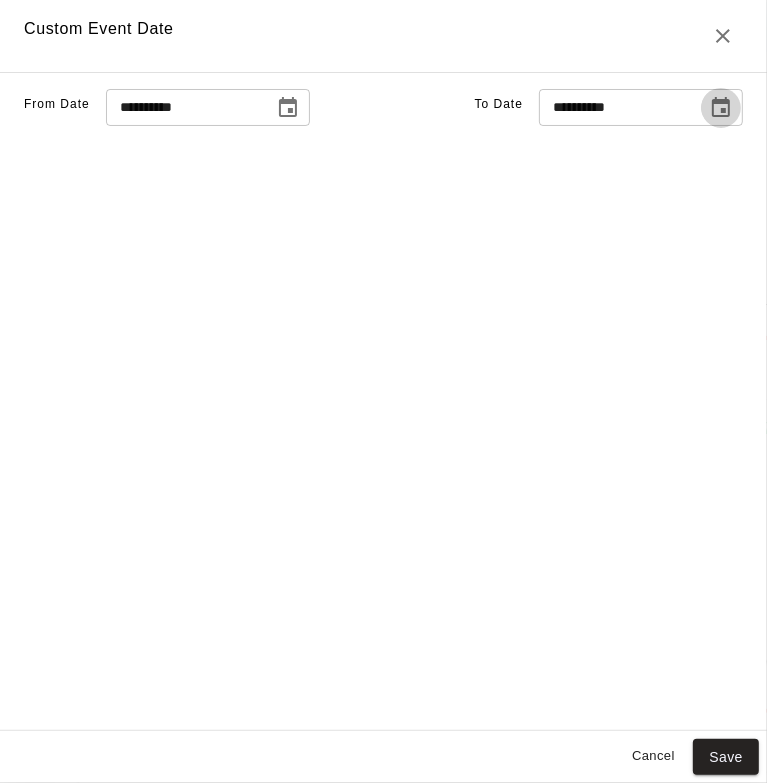 click 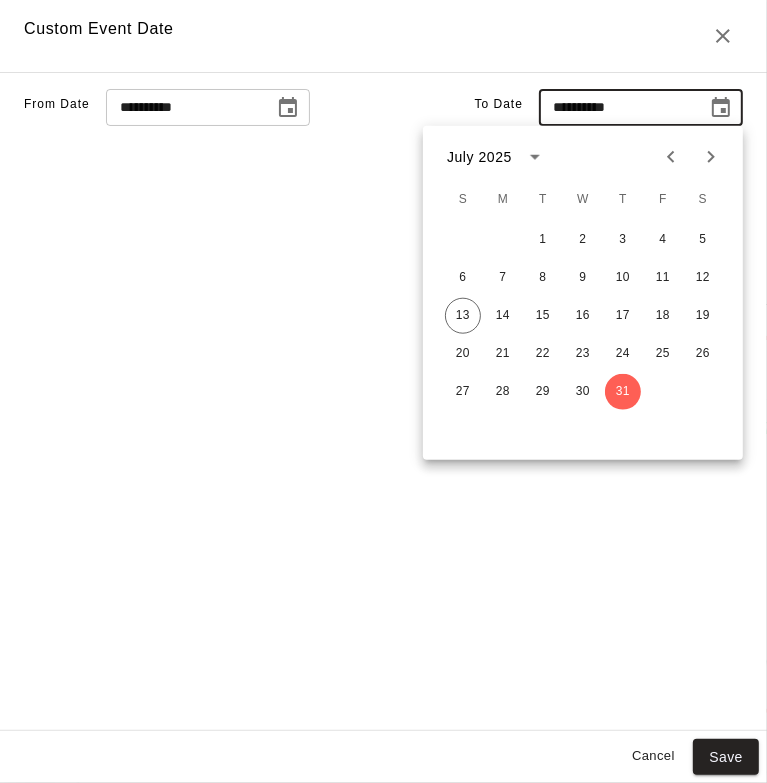 click 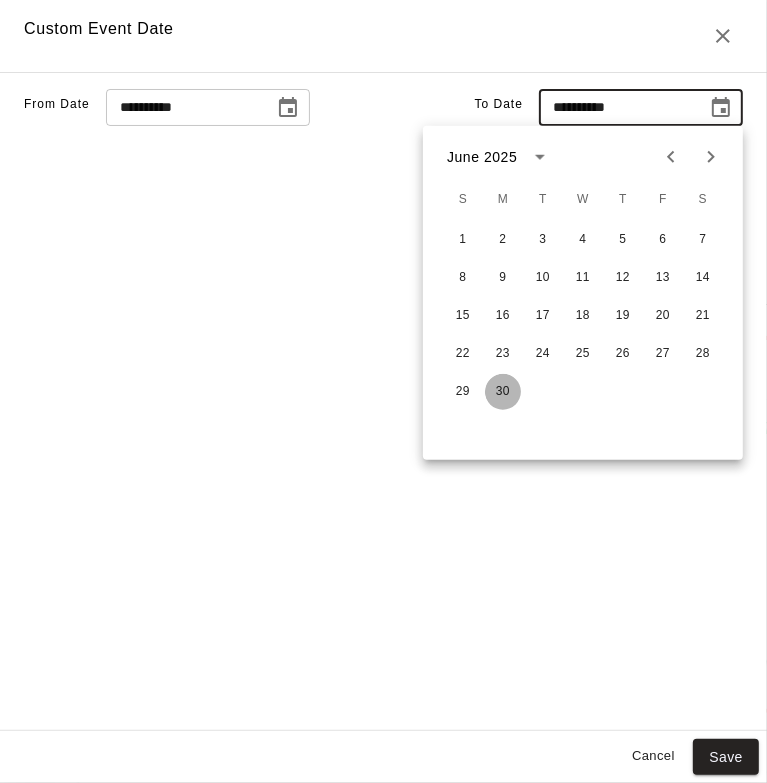 click on "30" at bounding box center [503, 392] 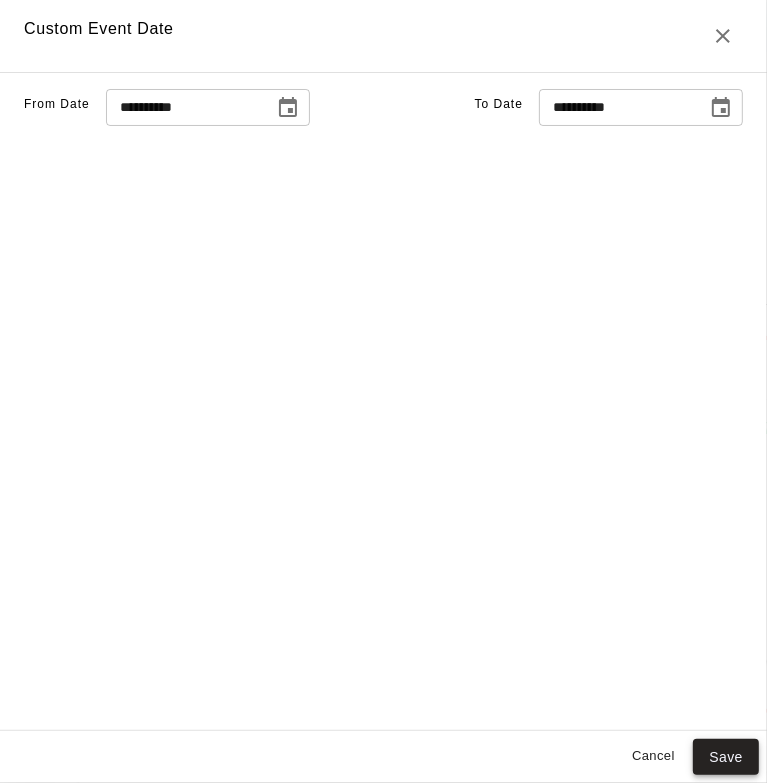 click on "Save" at bounding box center (726, 757) 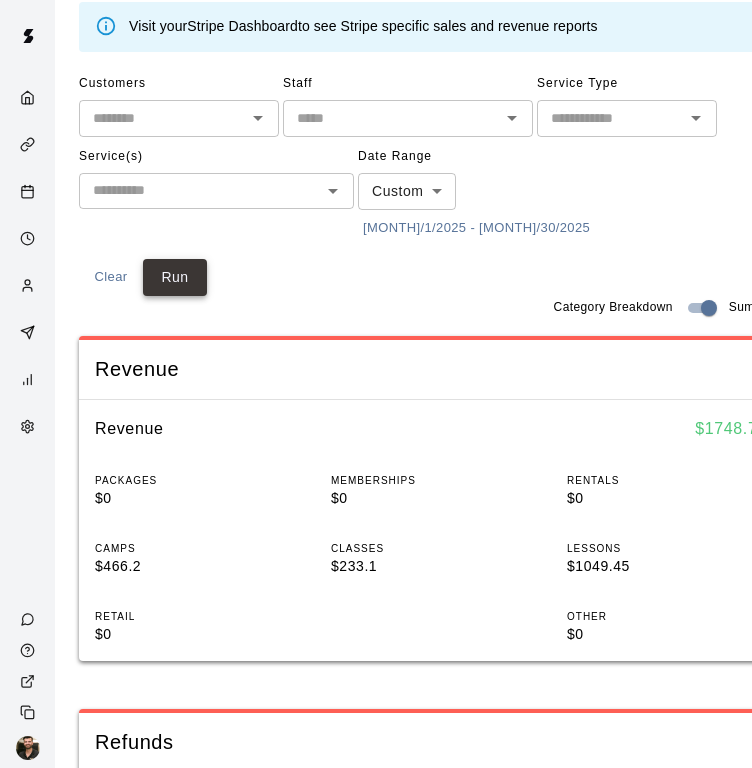 click on "Run" at bounding box center [175, 277] 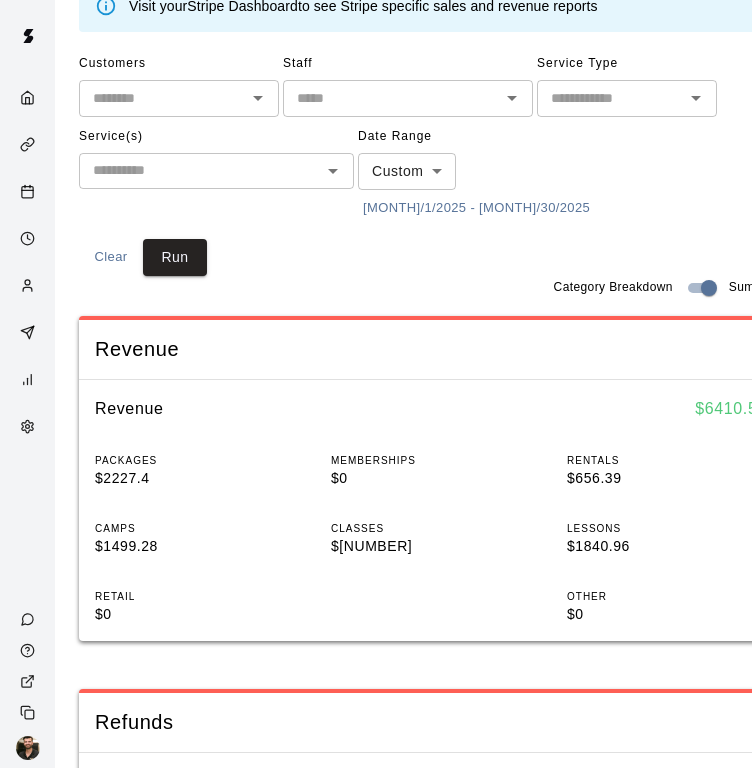 scroll, scrollTop: 0, scrollLeft: 0, axis: both 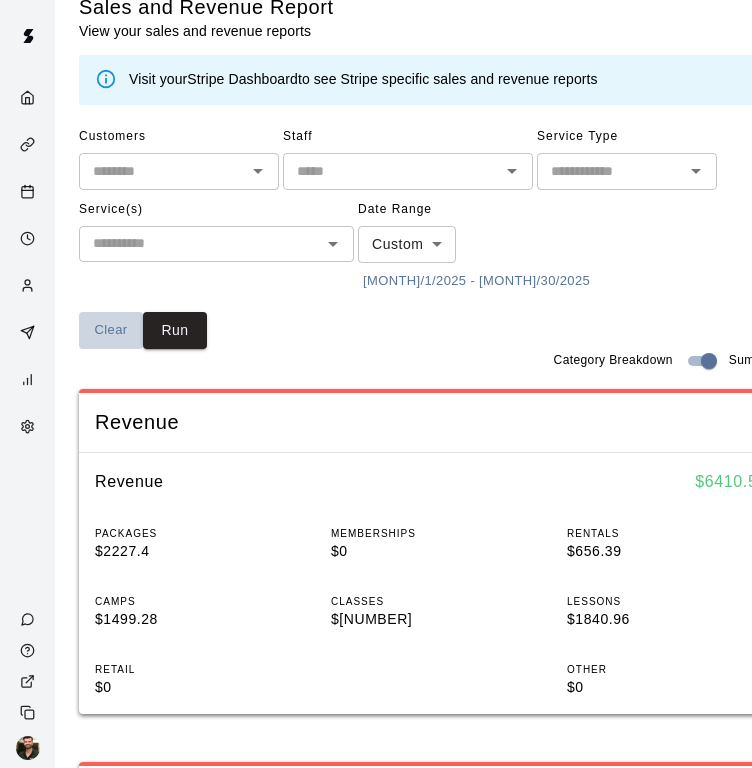 click on "Clear" at bounding box center [111, 330] 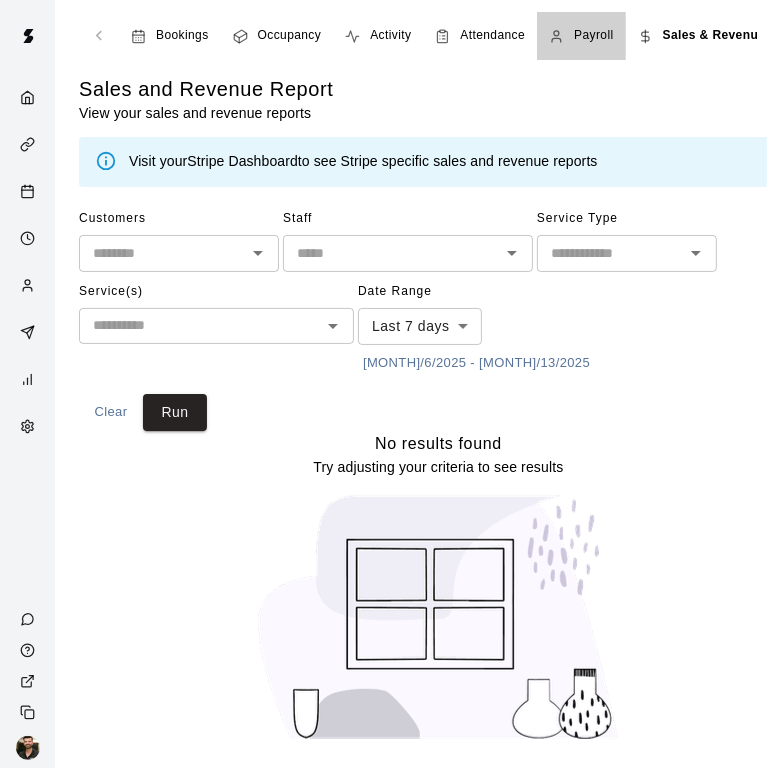 click on "Payroll" at bounding box center [593, 36] 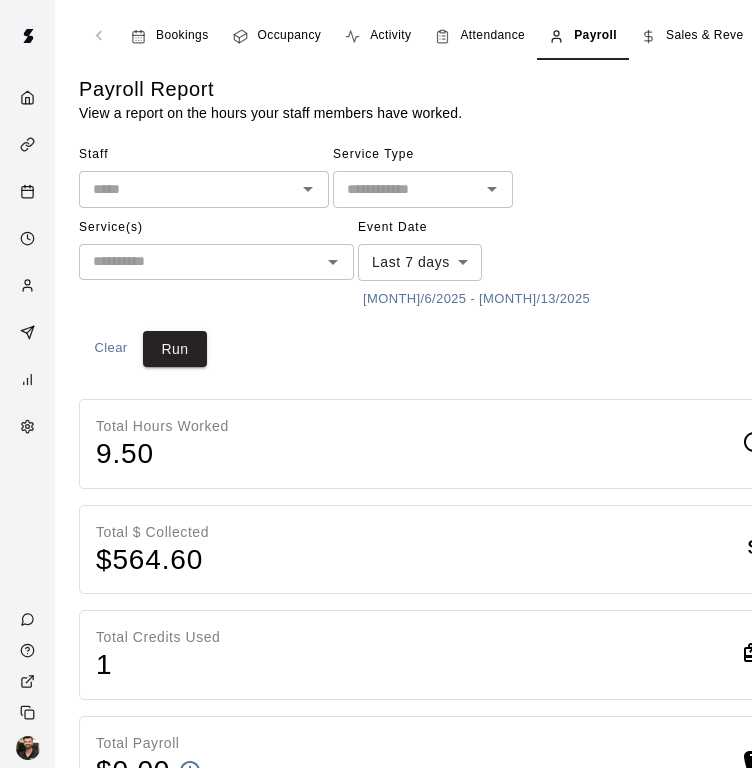 click on "[MONTH]/6/2025 - [MONTH]/13/2025" at bounding box center [476, 299] 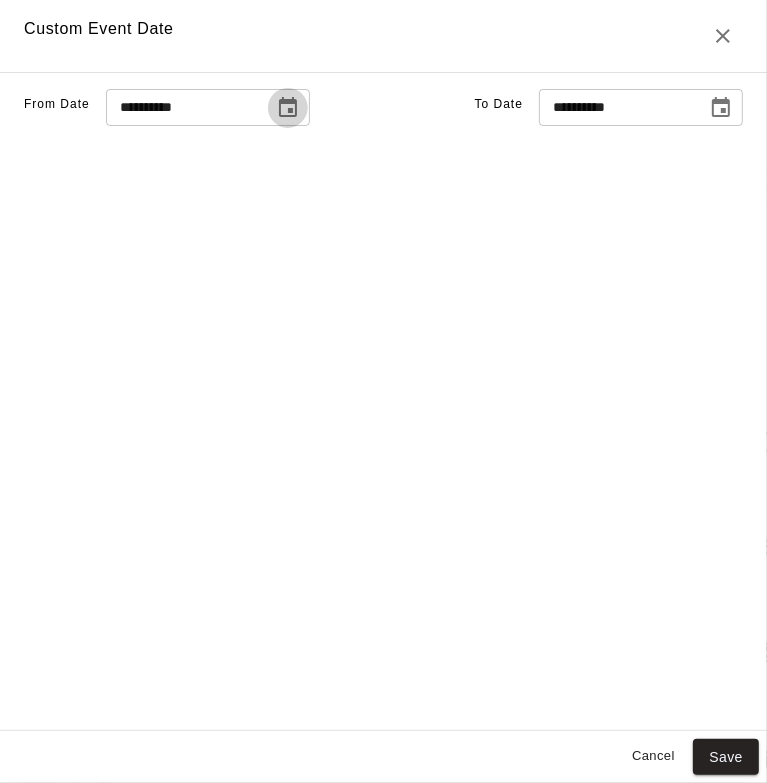 click 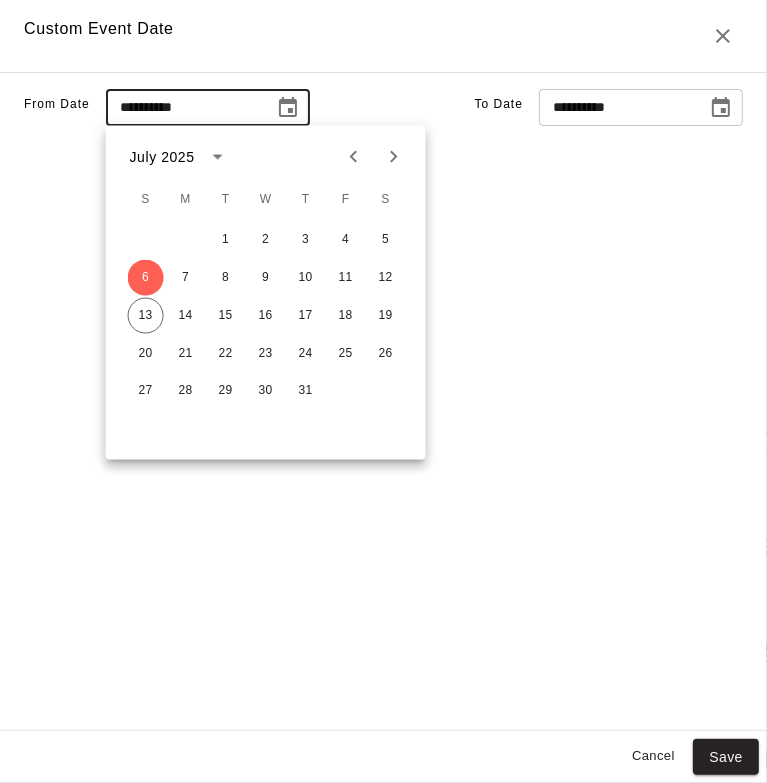 click on "**********" at bounding box center [383, 401] 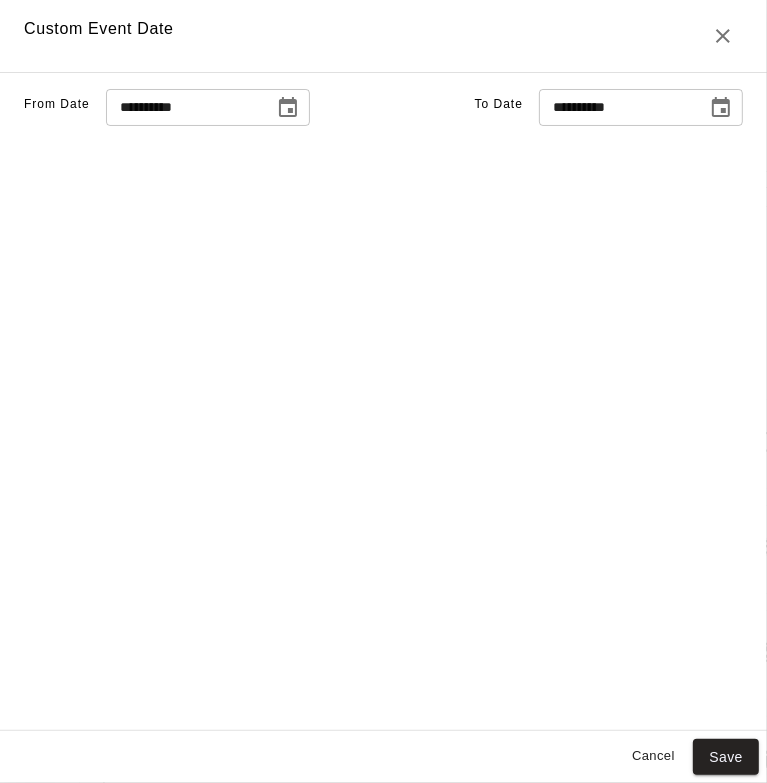 click on "**********" at bounding box center [383, 107] 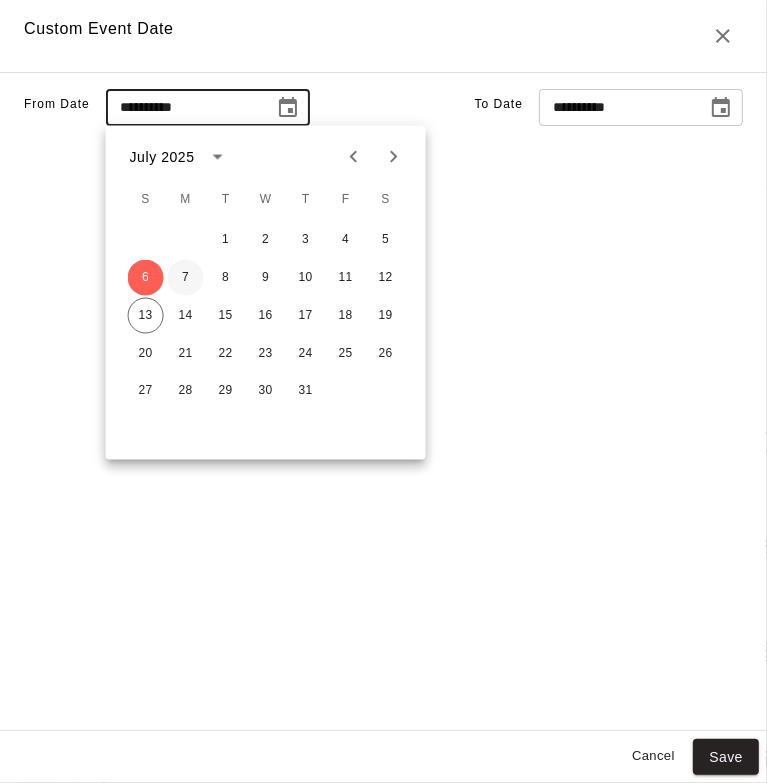 click on "7" at bounding box center (186, 278) 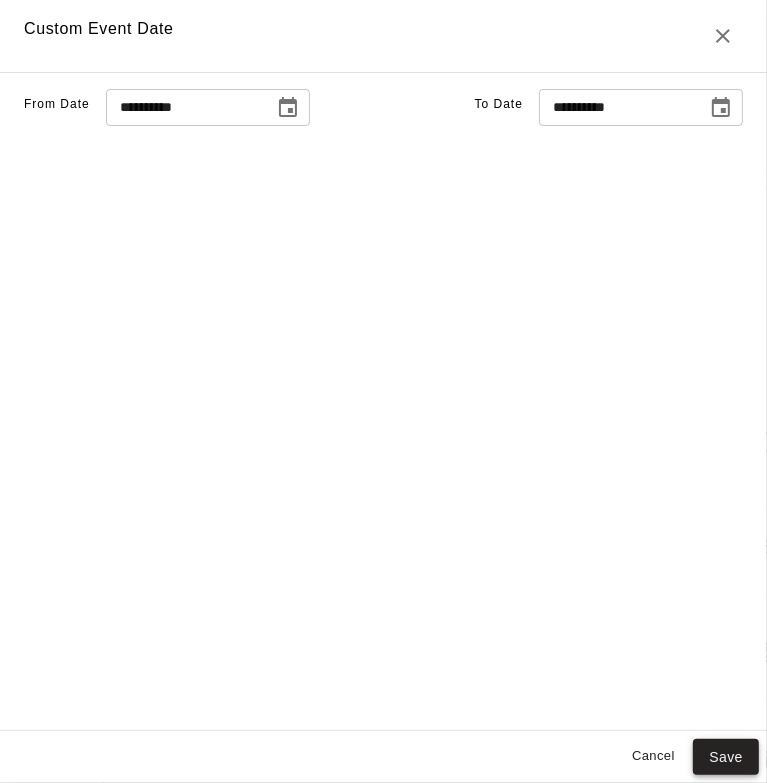 click on "Save" at bounding box center [726, 757] 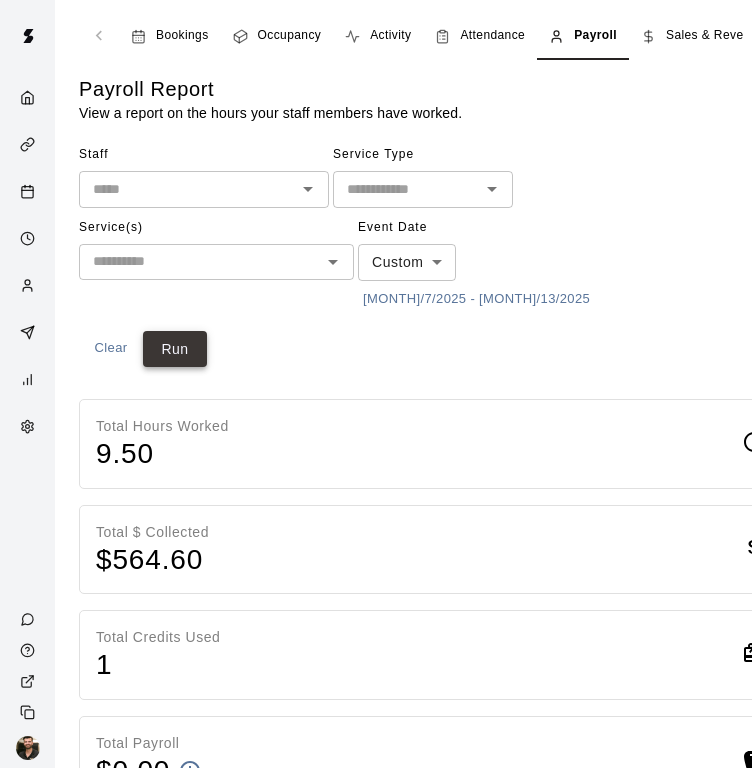 click on "Run" at bounding box center (175, 349) 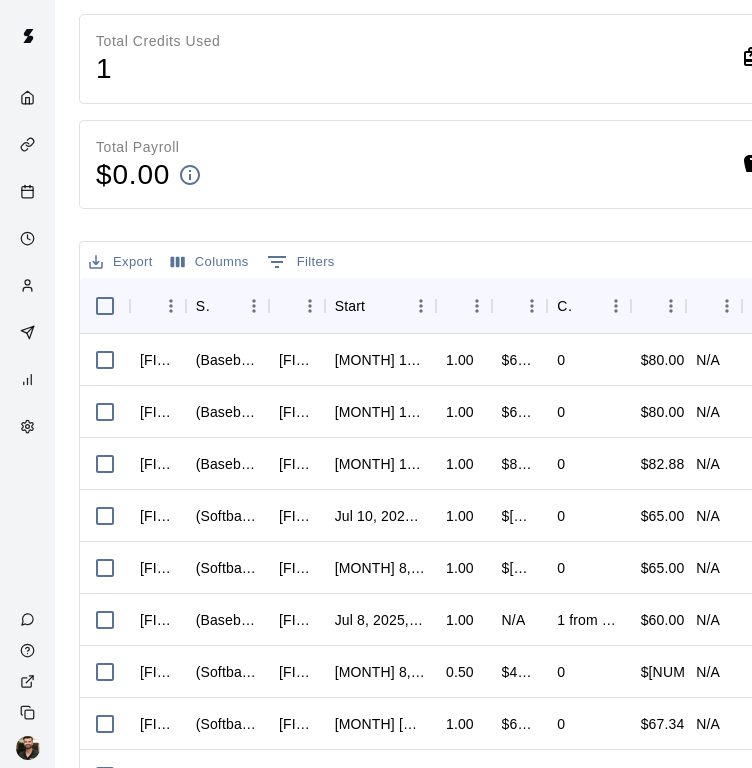 scroll, scrollTop: 687, scrollLeft: 0, axis: vertical 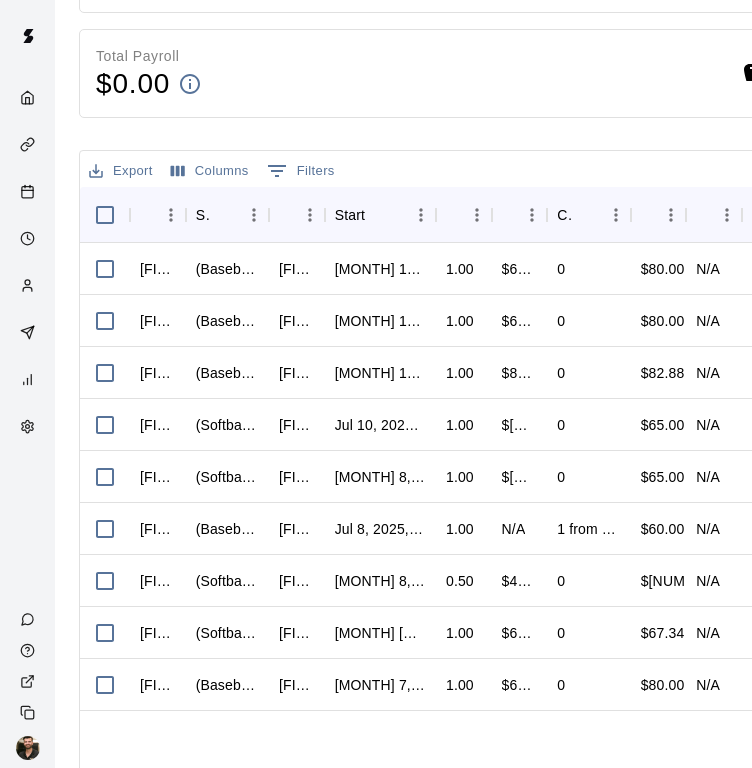 click on "Columns" at bounding box center (210, 171) 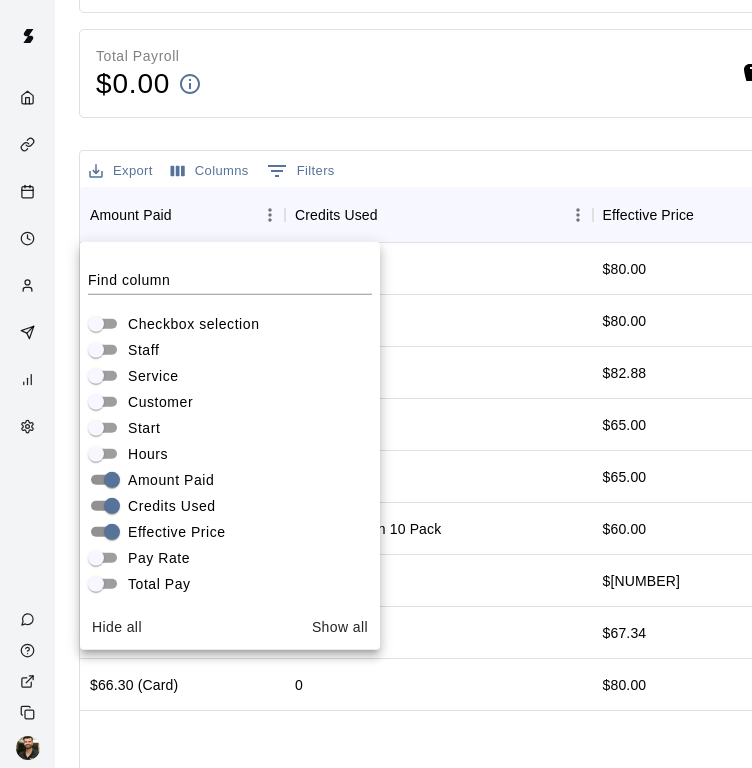click on "Export Columns 0 Filters" at bounding box center (431, 169) 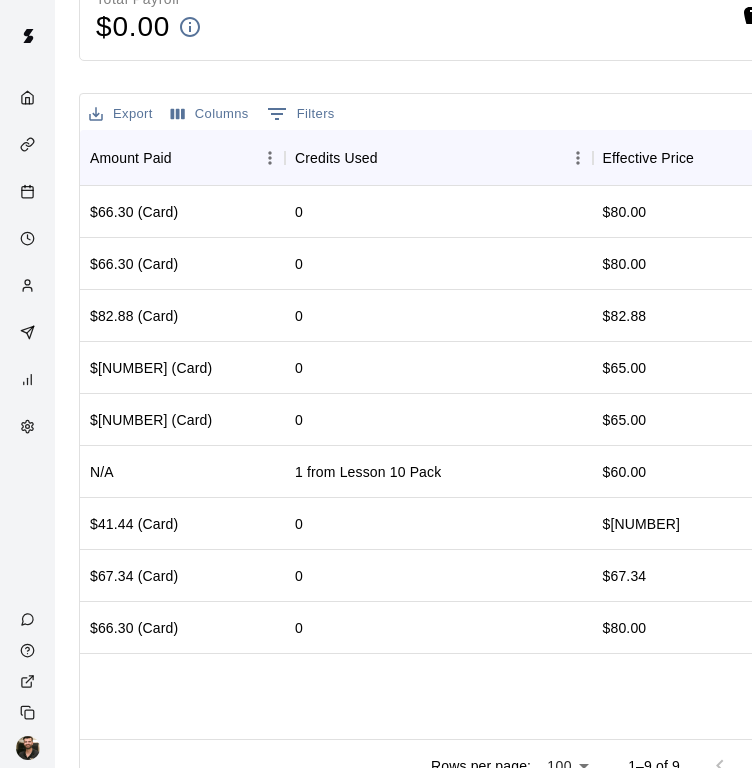 scroll, scrollTop: 744, scrollLeft: 0, axis: vertical 